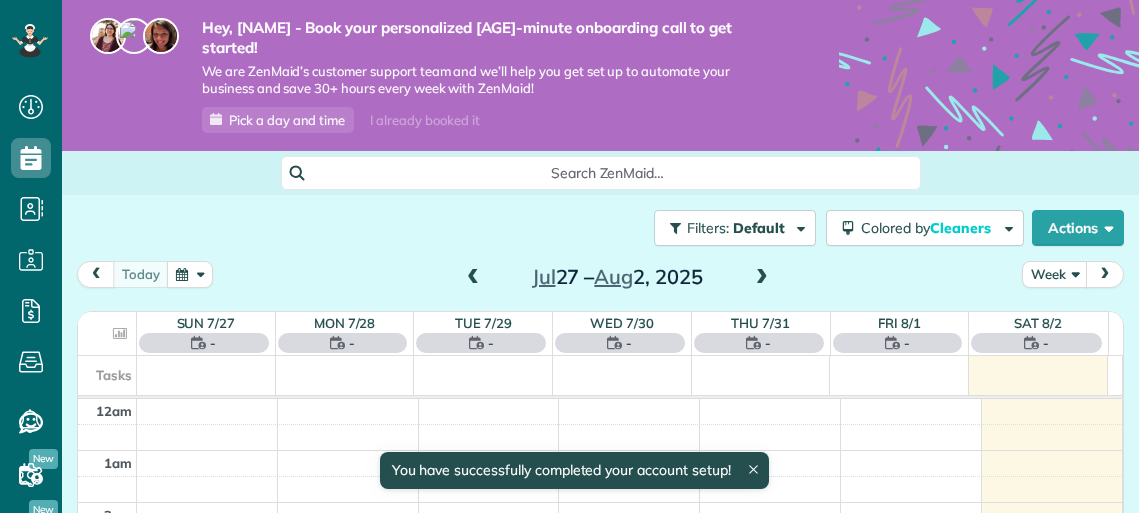 scroll, scrollTop: 0, scrollLeft: 0, axis: both 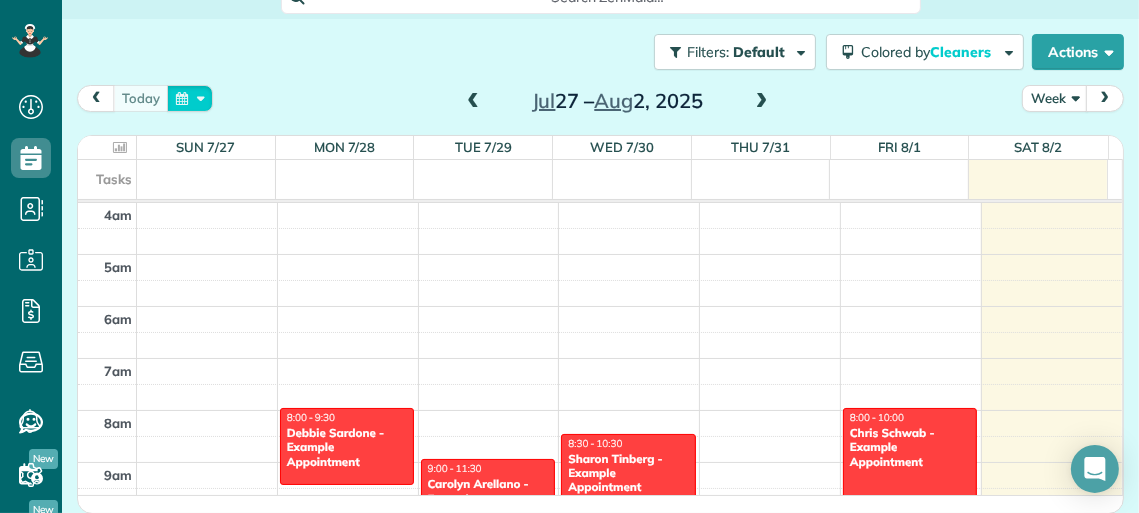 click at bounding box center (190, 98) 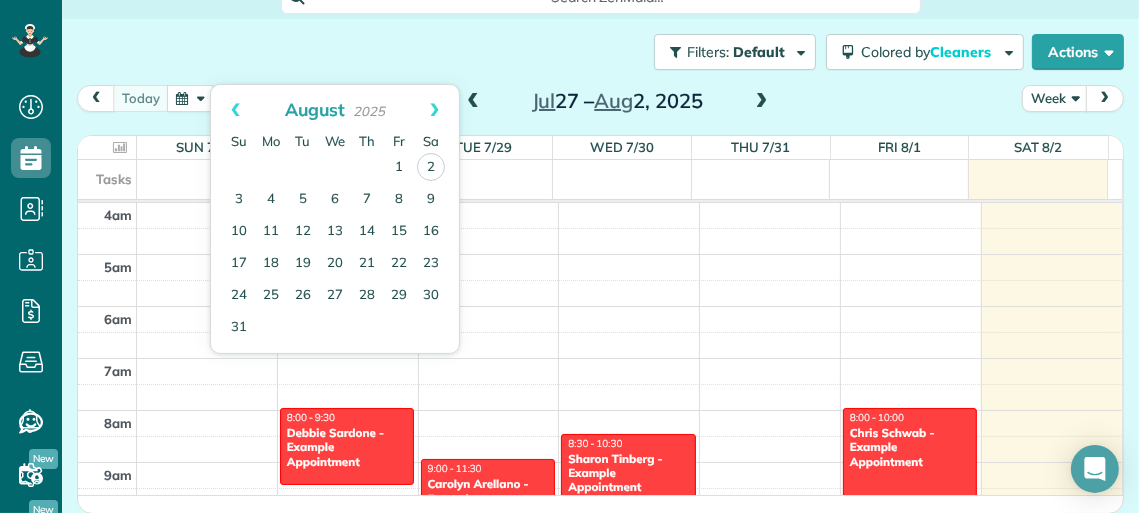 click on "Filters:   Default
Colored by  Cleaners
Color by Cleaner
Color by Team
Color by Status
Color by Recurrence
Color by Paid/Unpaid
Filters  Default
Schedule Changes
Actions
Create Appointment
Create Task
Clock In/Out
Send Work Orders
Print Route Sheets
Today's Emails/Texts
View Metrics" at bounding box center [600, 52] 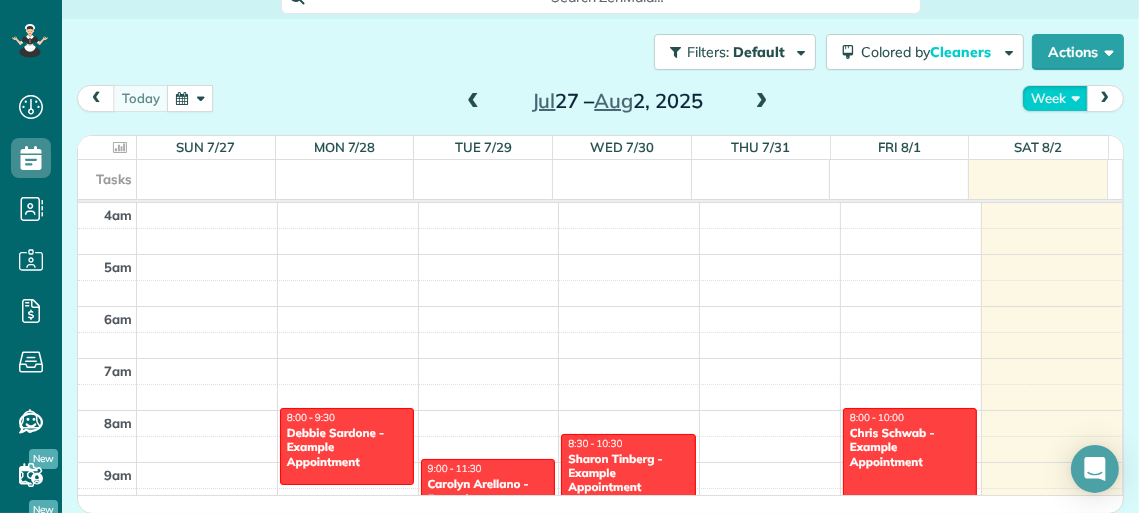 click on "Week" at bounding box center (1055, 98) 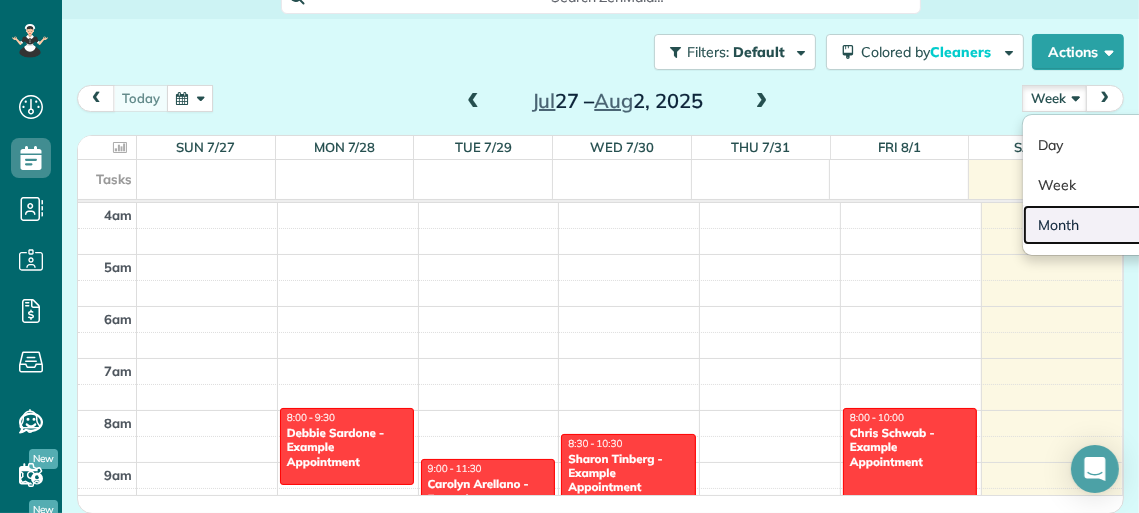 click on "Month" at bounding box center [1102, 225] 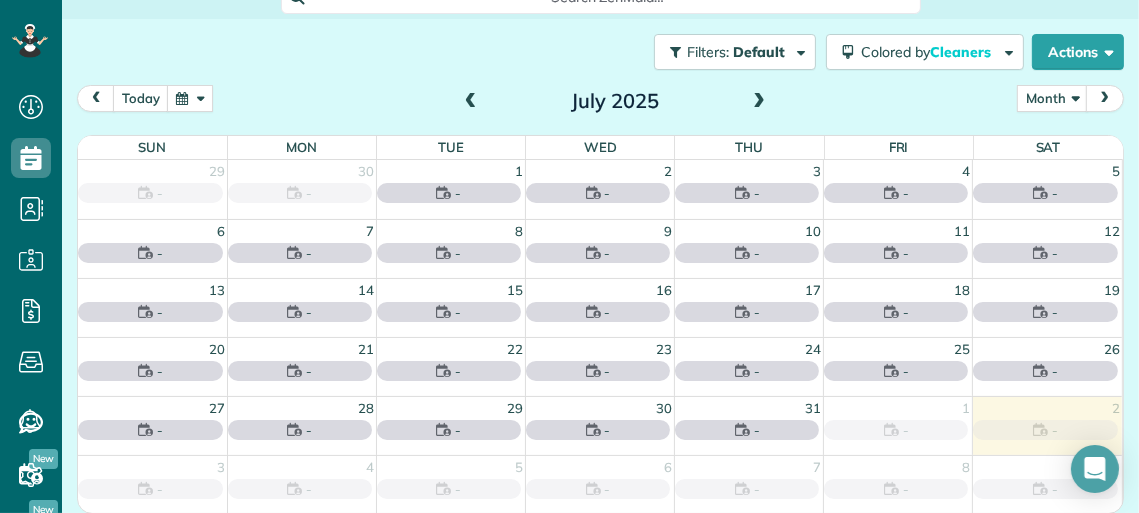 scroll, scrollTop: 175, scrollLeft: 0, axis: vertical 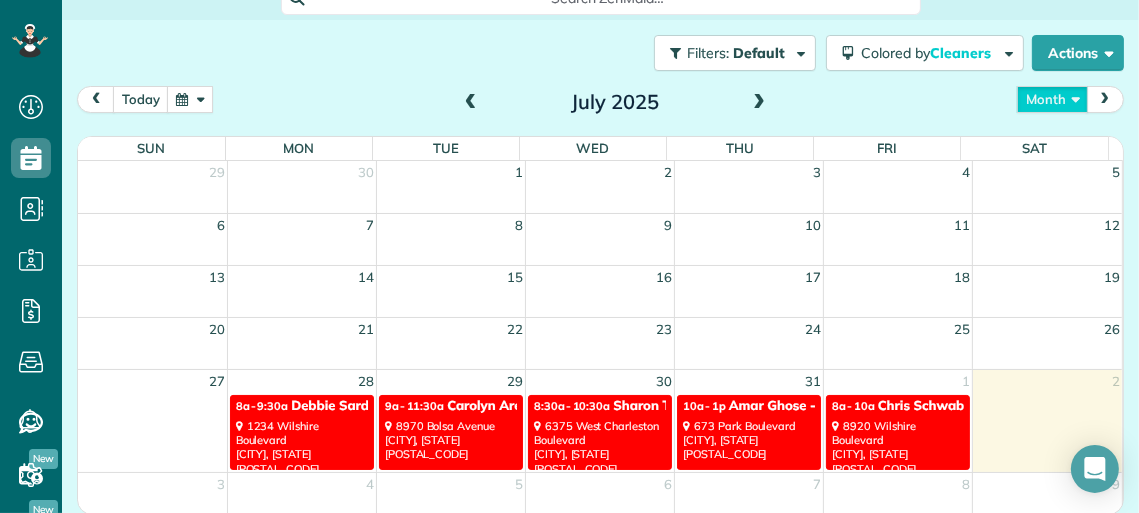 click on "Month" at bounding box center (1052, 99) 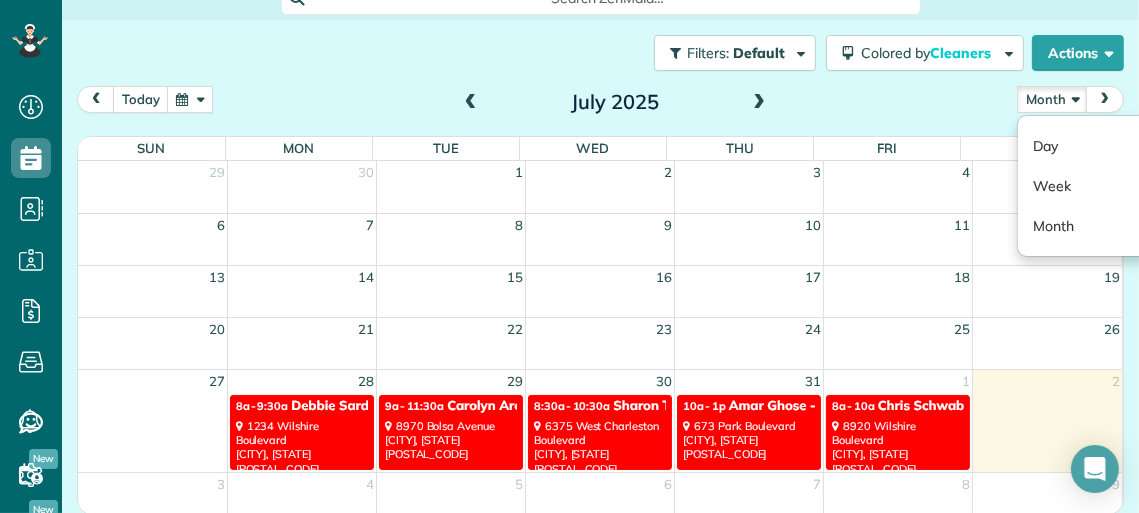 click on "Filters:   Default
Colored by  Cleaners
Color by Cleaner
Color by Team
Color by Status
Color by Recurrence
Color by Paid/Unpaid
Filters  Default
Schedule Changes
Actions
Create Appointment
Create Task
Clock In/Out
Send Work Orders
Print Route Sheets
Today's Emails/Texts
View Metrics" at bounding box center [600, 53] 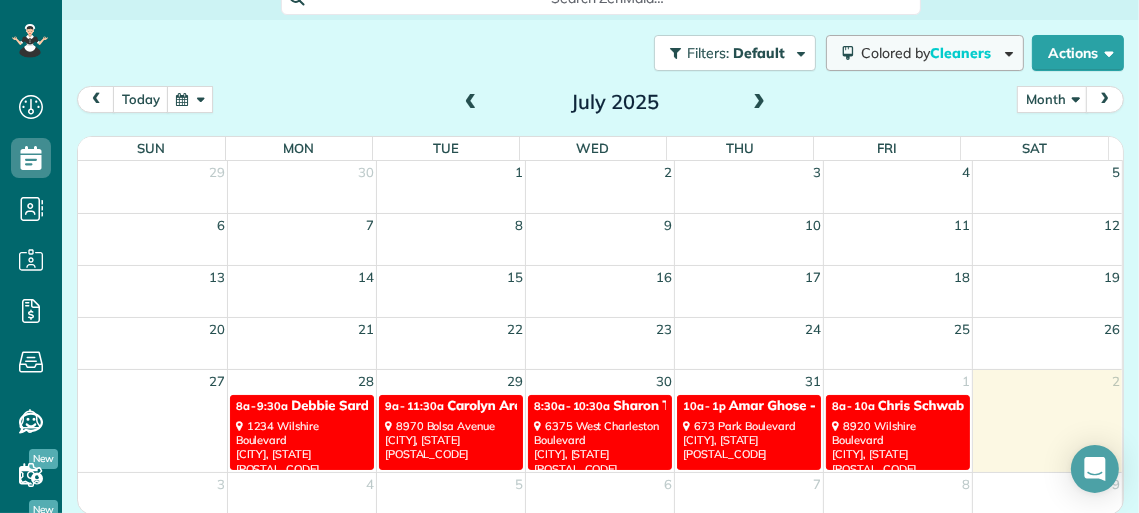 click at bounding box center (1005, 51) 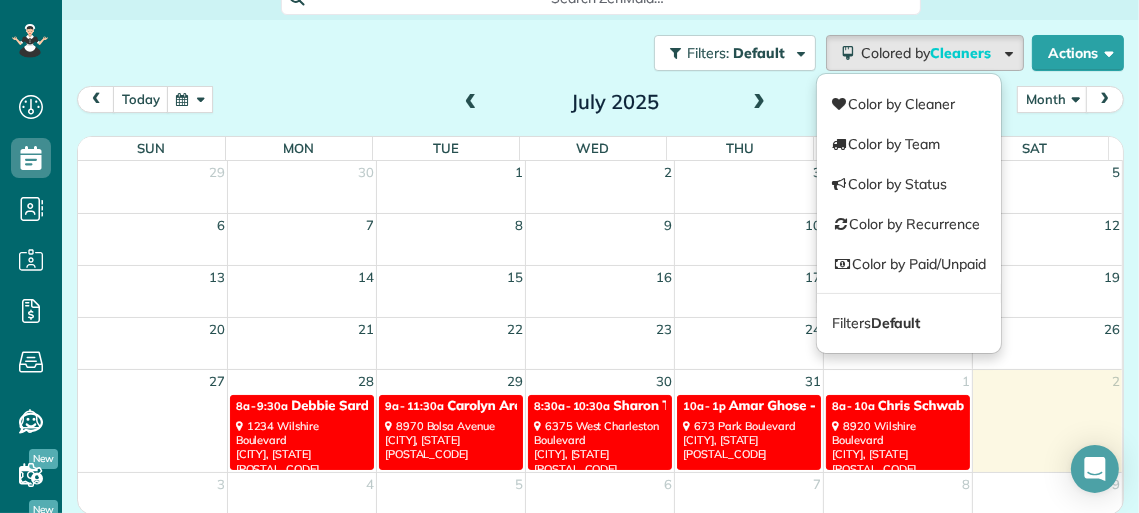 click on "Filters:   Default
Colored by  Cleaners
Color by Cleaner
Color by Team
Color by Status
Color by Recurrence
Color by Paid/Unpaid
Filters  Default
Schedule Changes
Actions
Create Appointment
Create Task
Clock In/Out
Send Work Orders
Print Route Sheets
Today's Emails/Texts
View Metrics" at bounding box center [600, 53] 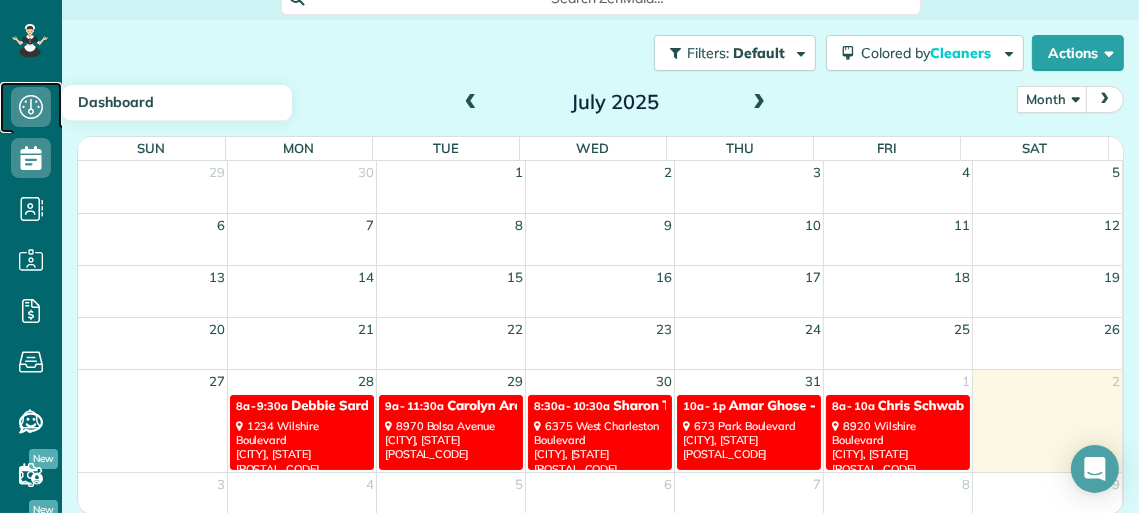 click 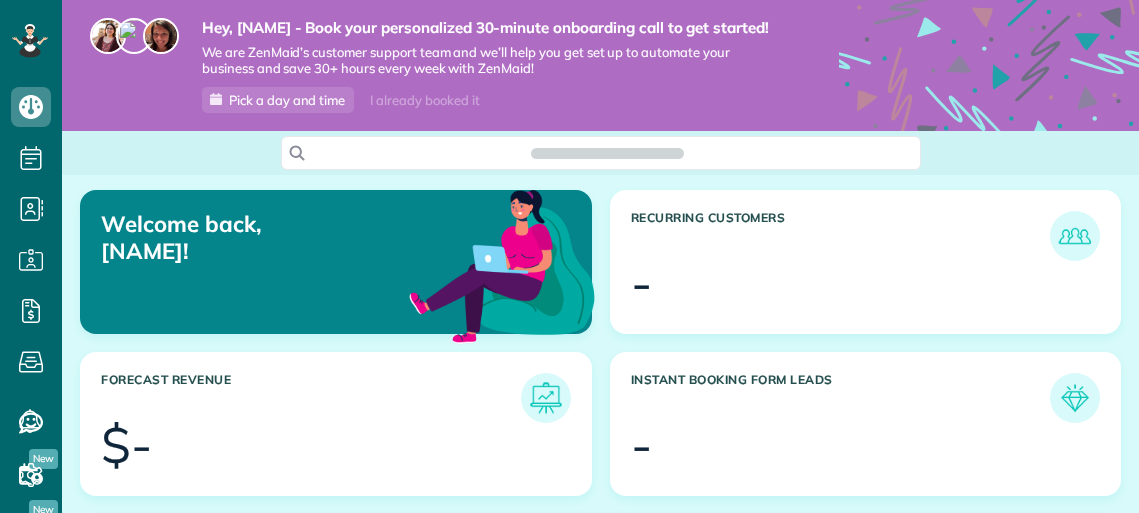scroll, scrollTop: 0, scrollLeft: 0, axis: both 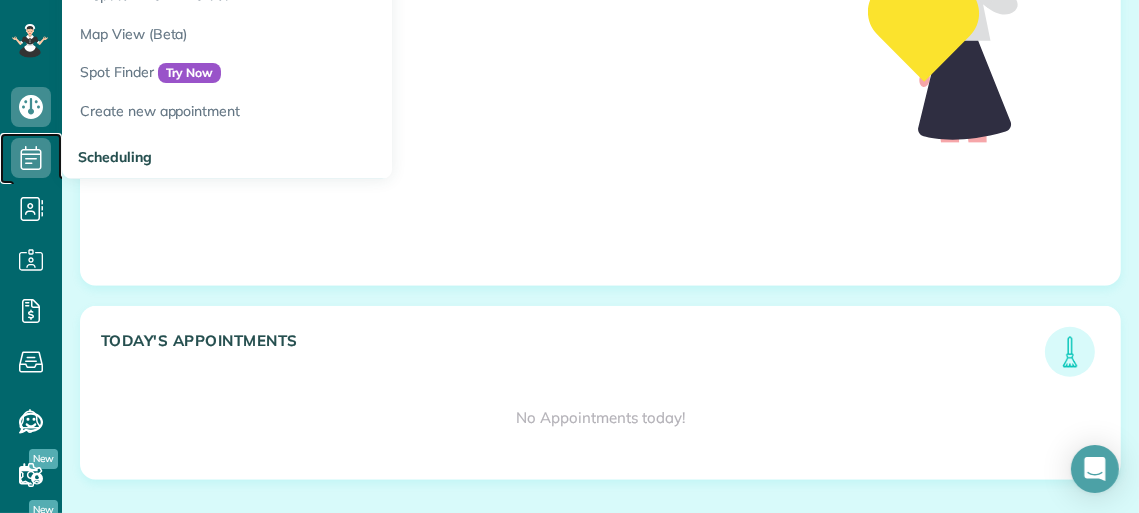 click 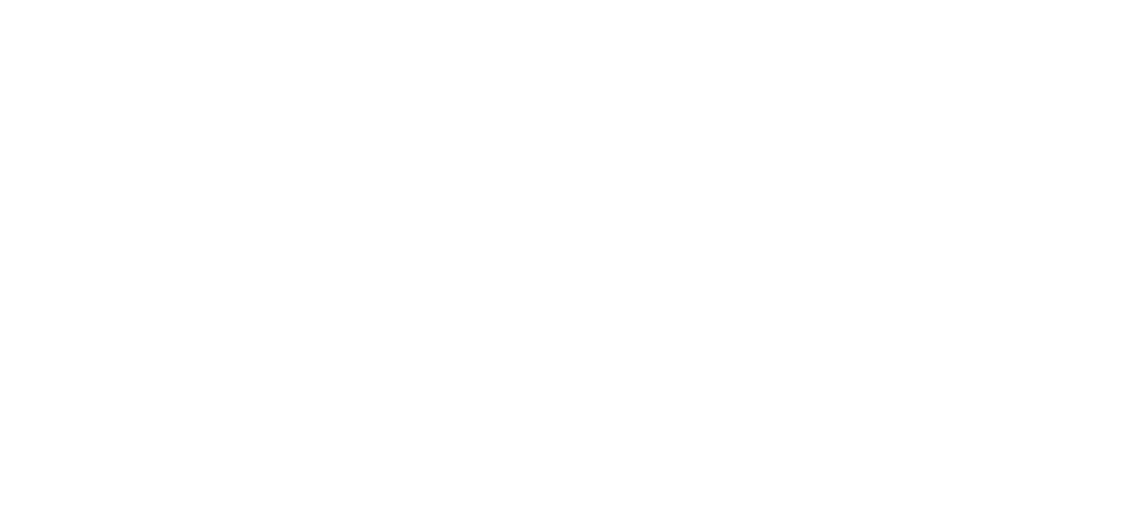 scroll, scrollTop: 0, scrollLeft: 0, axis: both 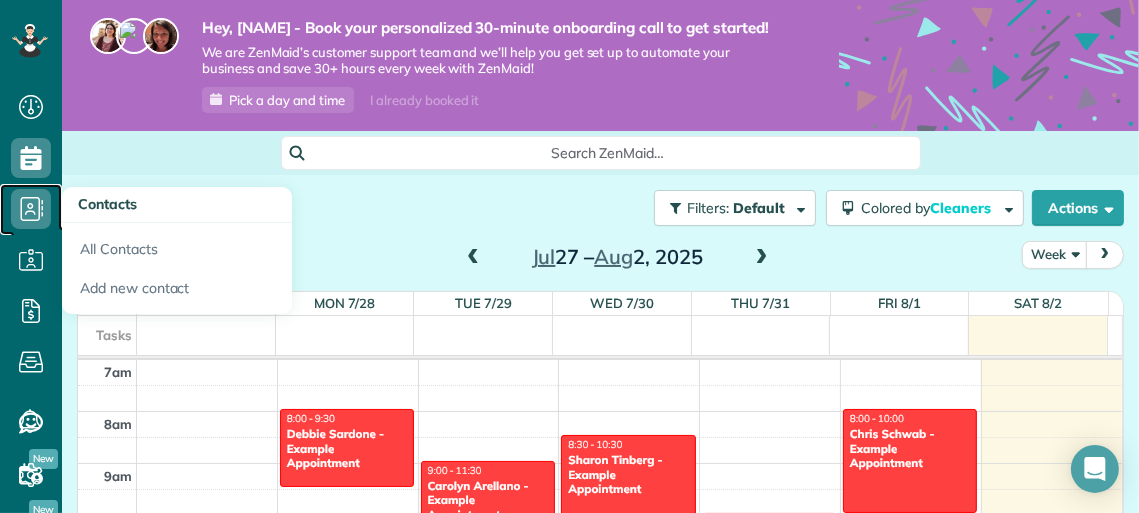 click 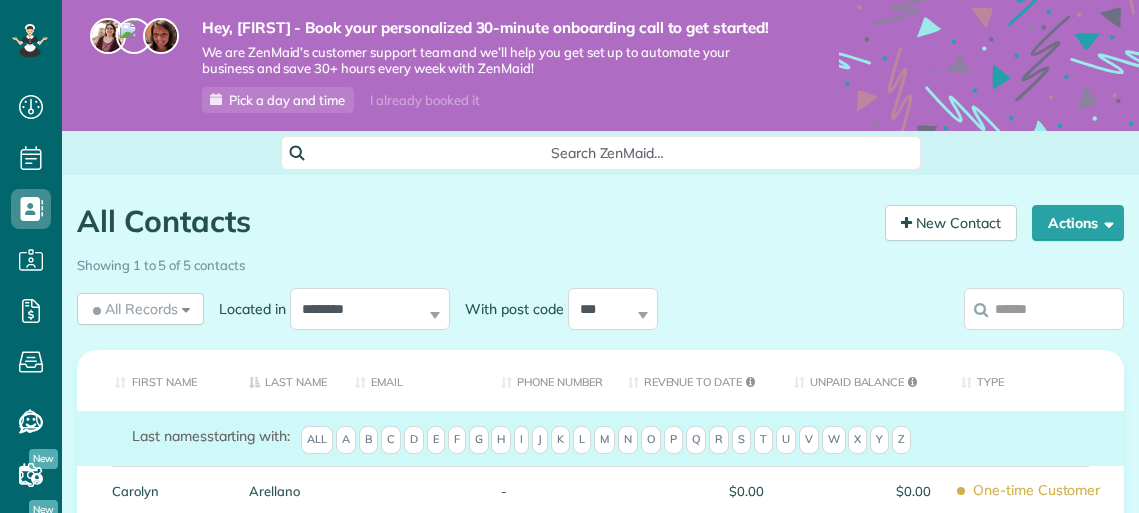 scroll, scrollTop: 0, scrollLeft: 0, axis: both 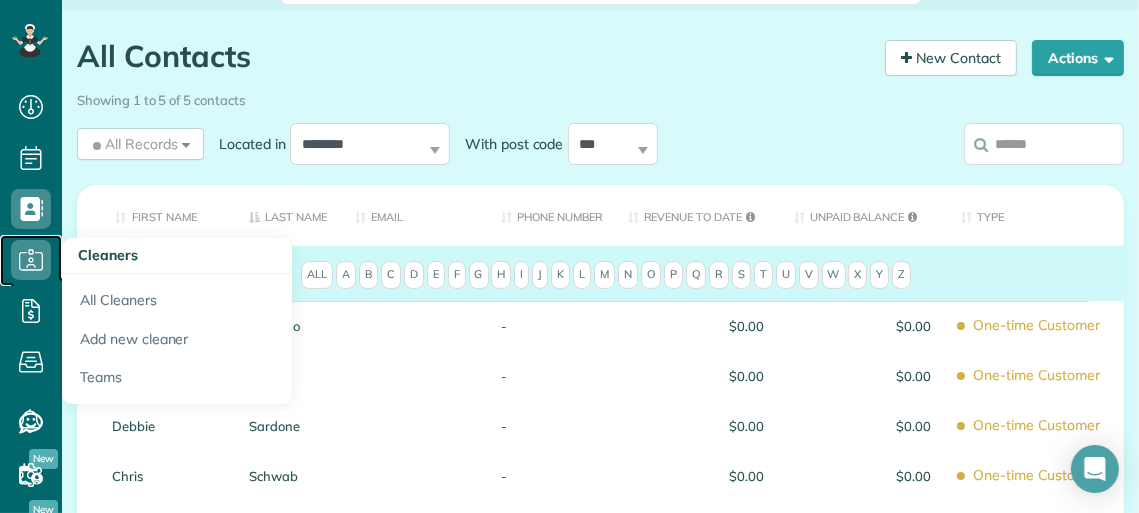 click 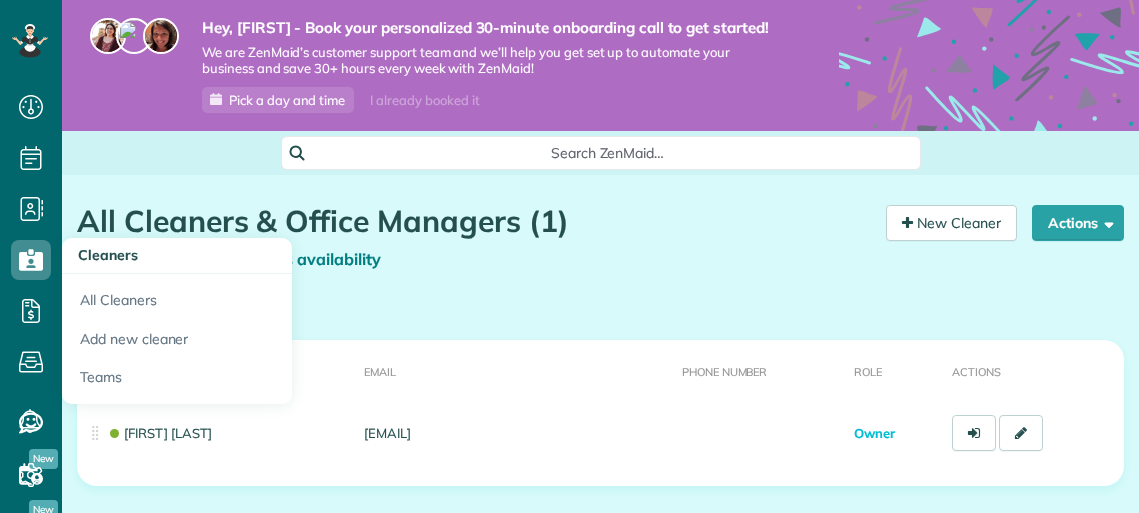 scroll, scrollTop: 0, scrollLeft: 0, axis: both 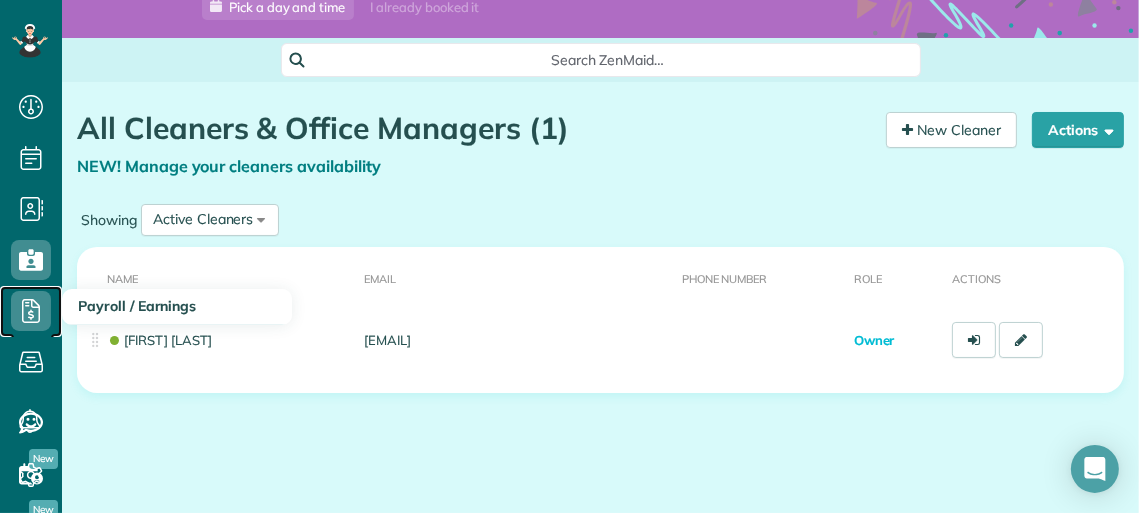 click 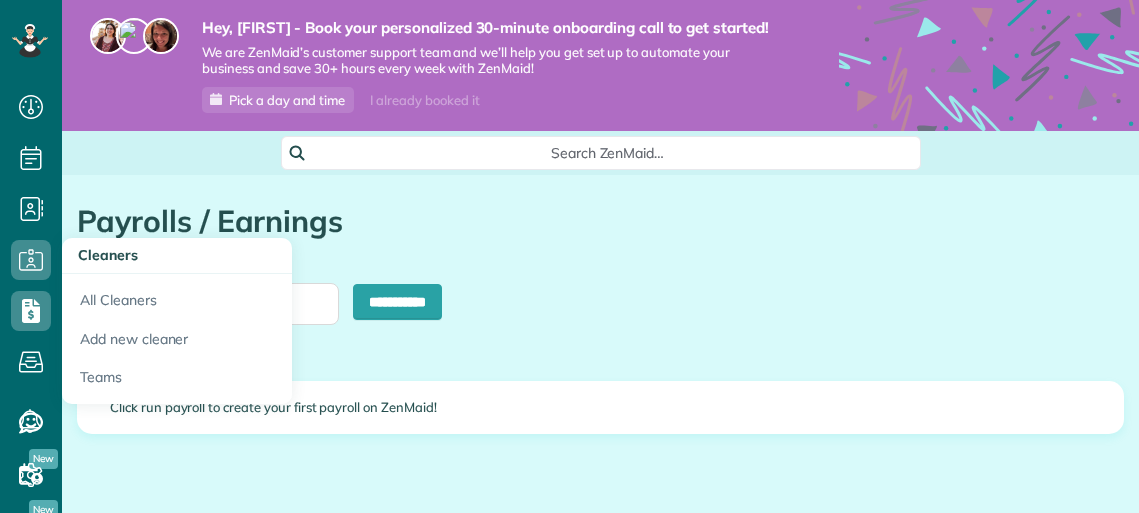 type on "**********" 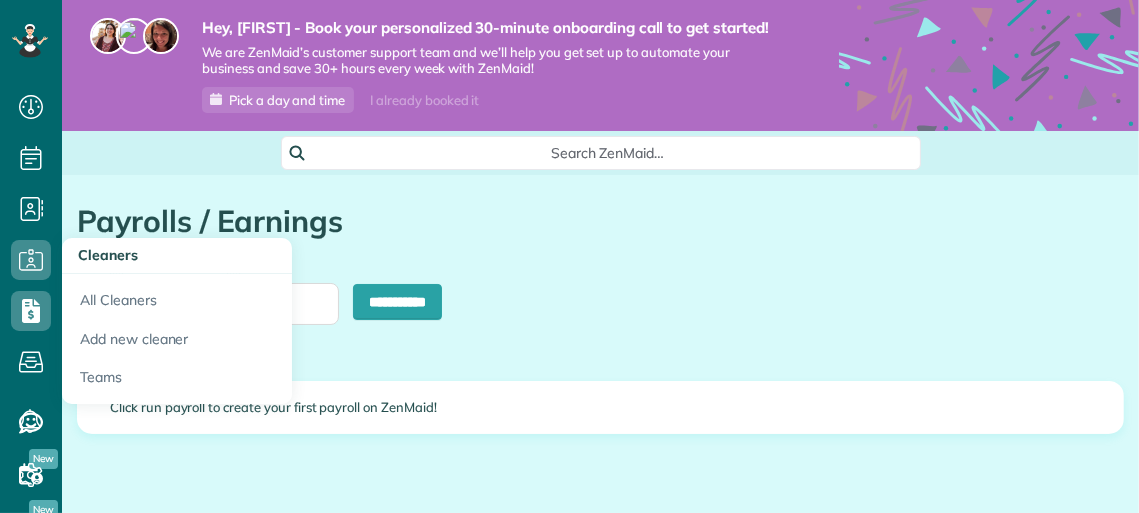 scroll, scrollTop: 513, scrollLeft: 62, axis: both 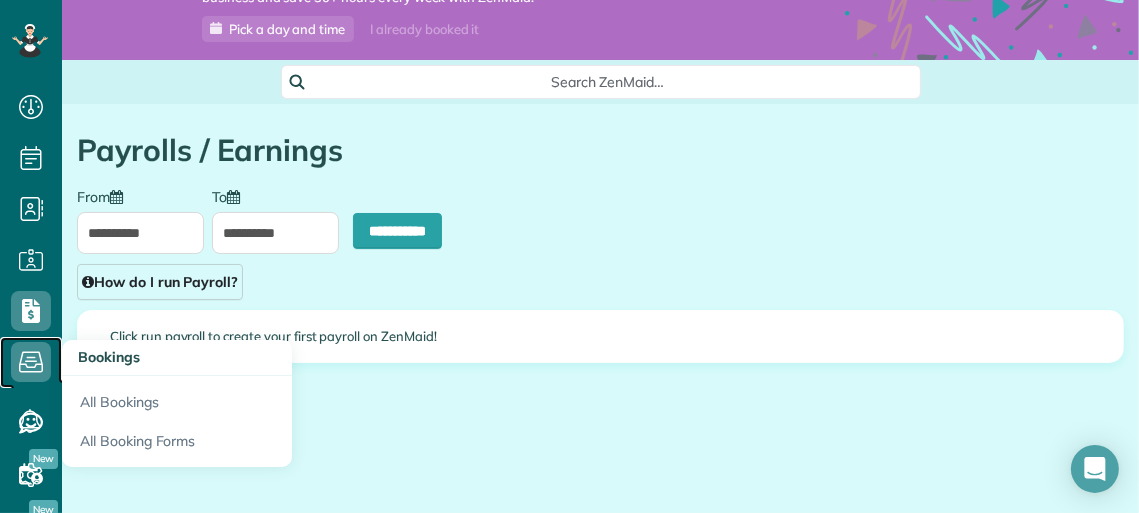 click 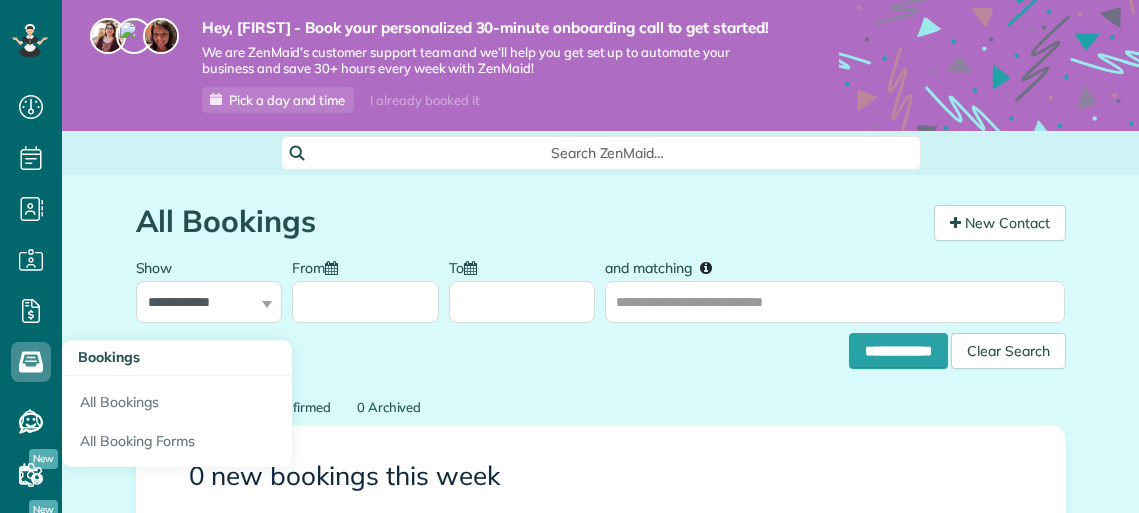 scroll, scrollTop: 0, scrollLeft: 0, axis: both 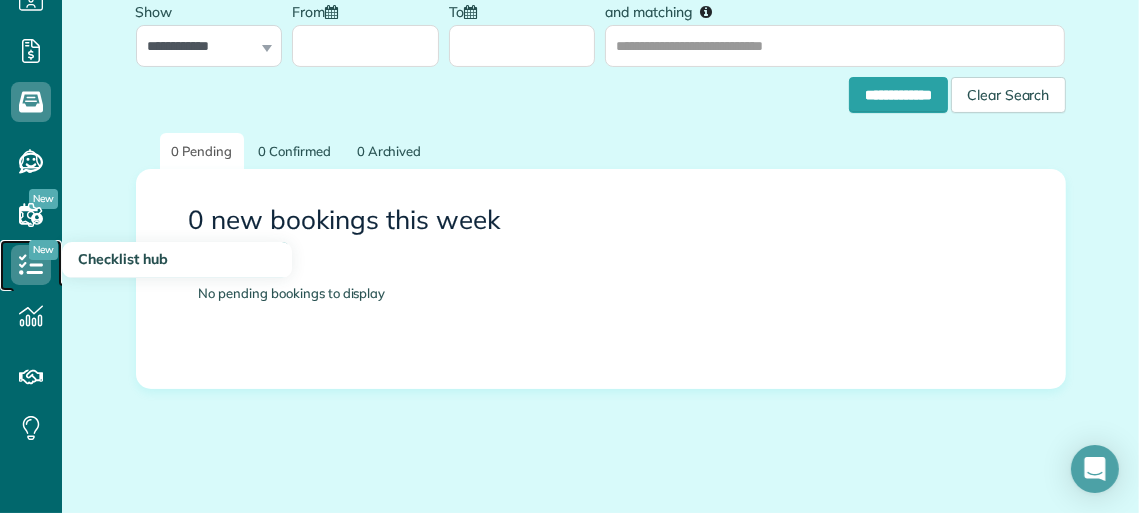 click 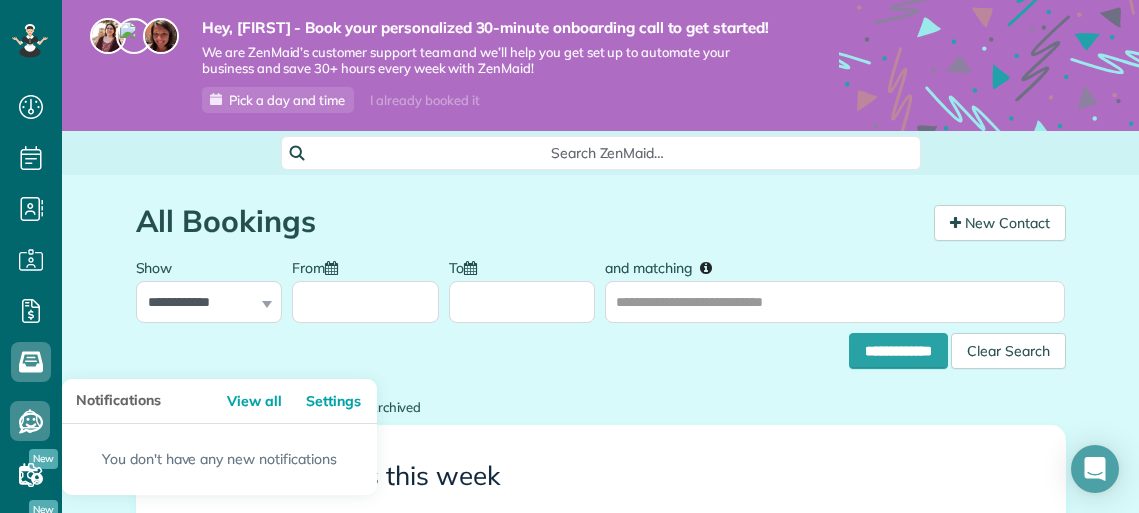 scroll, scrollTop: 0, scrollLeft: 0, axis: both 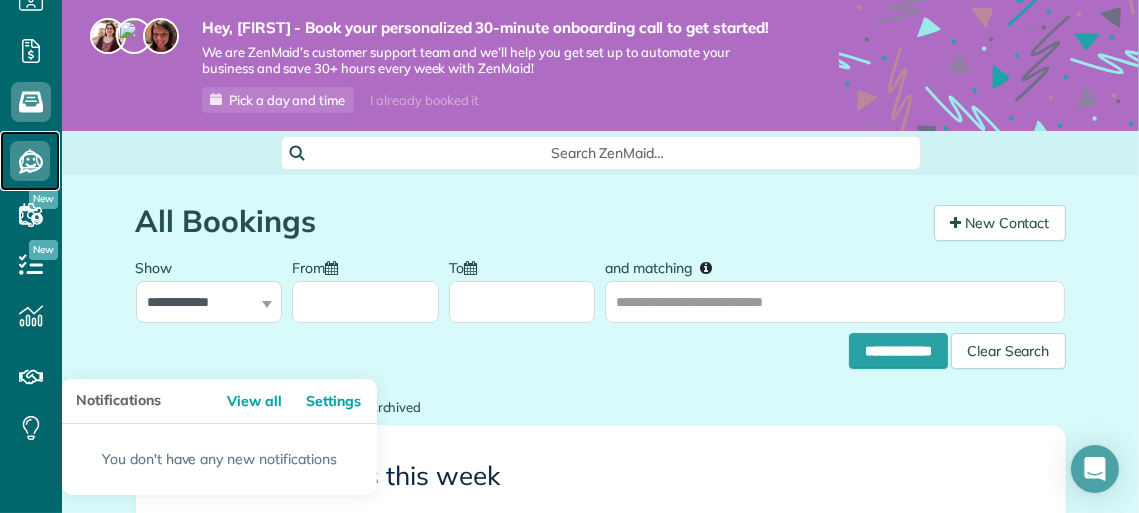 click 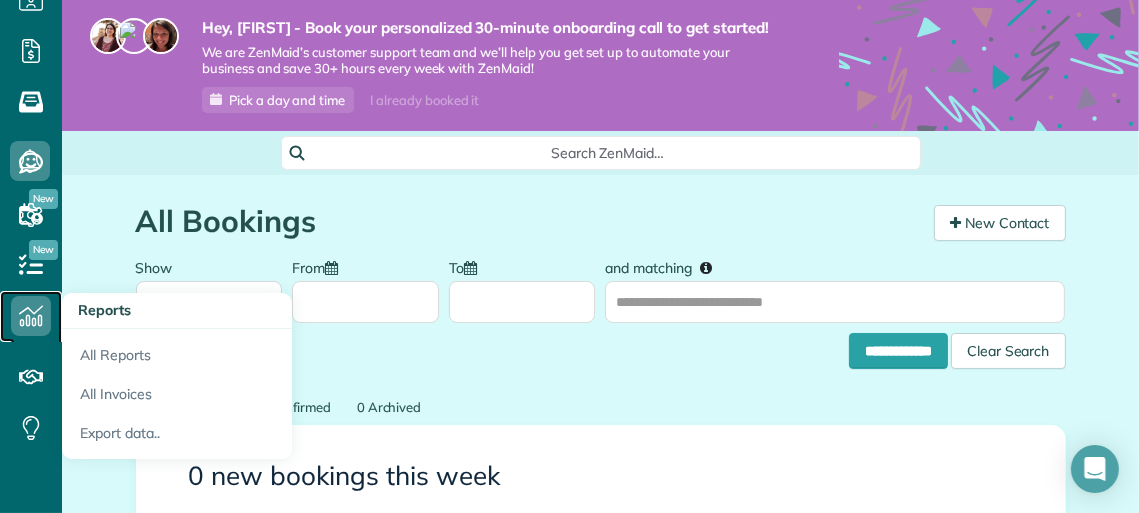 click 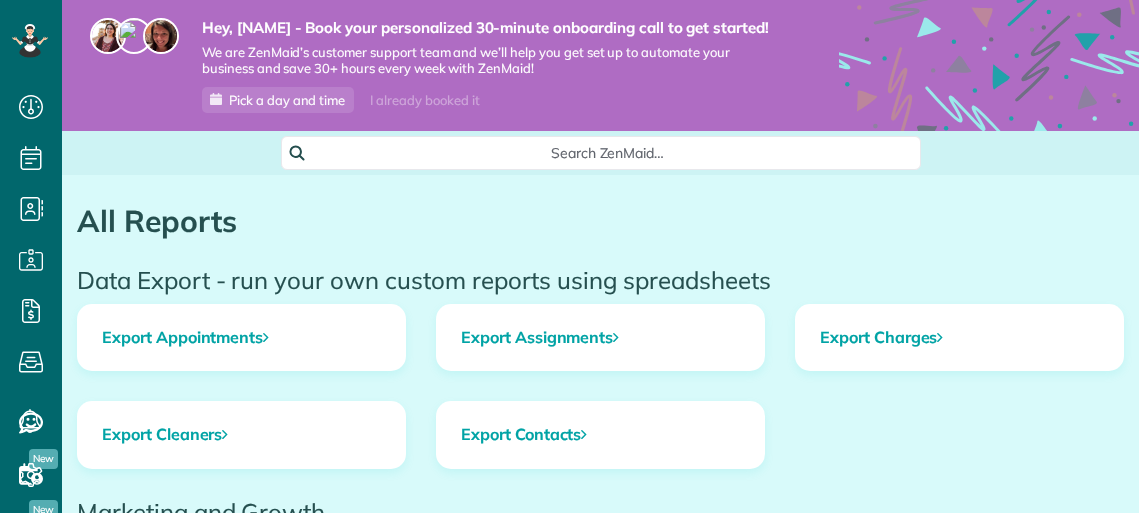 scroll, scrollTop: 0, scrollLeft: 0, axis: both 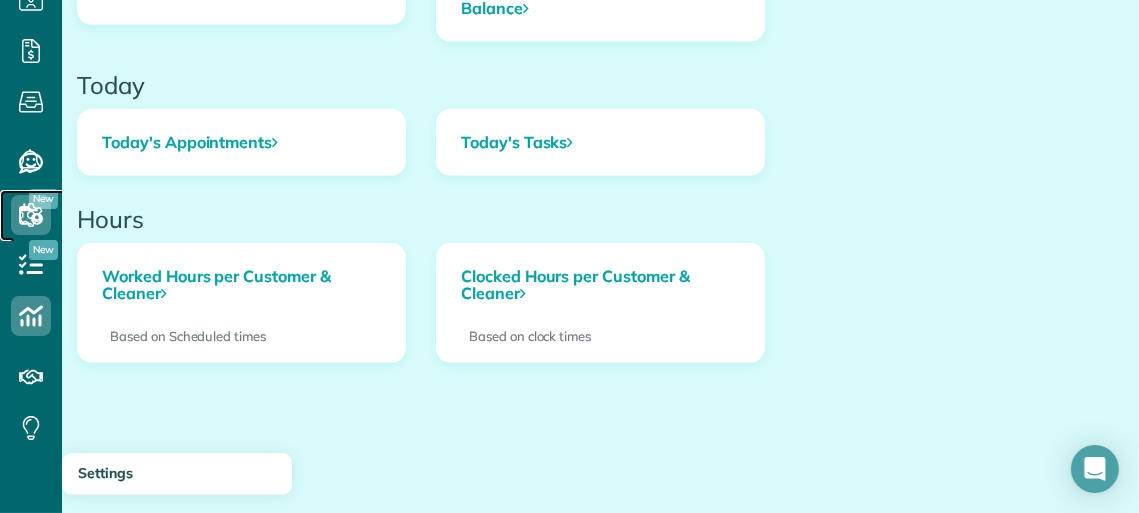 click 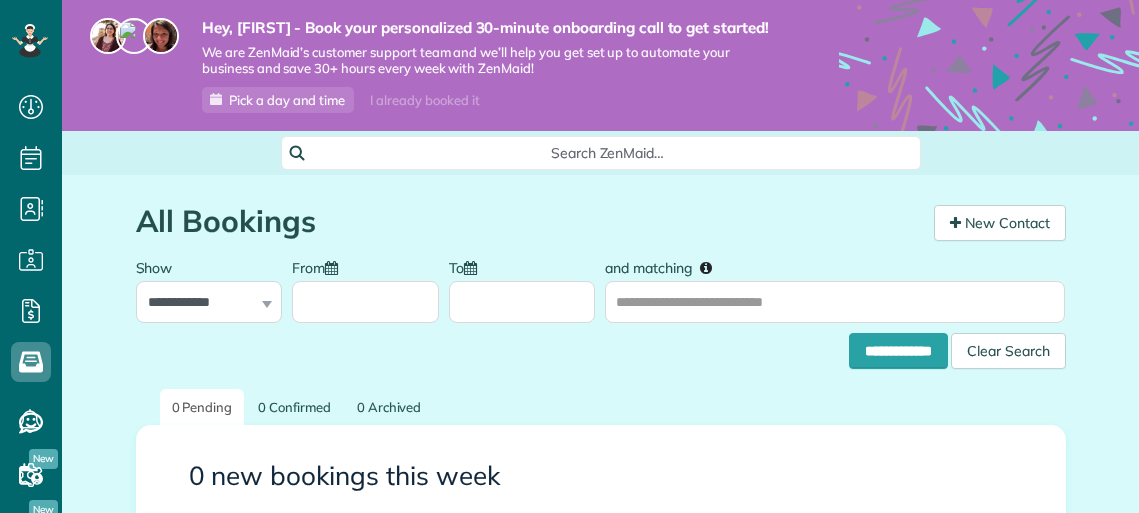 scroll, scrollTop: 0, scrollLeft: 0, axis: both 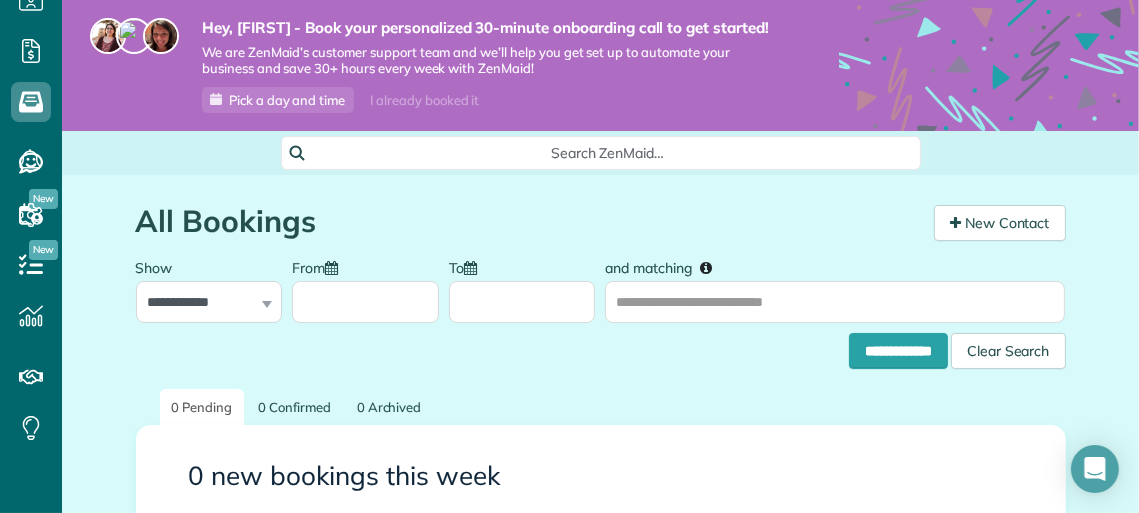 click on "Search ZenMaid…" at bounding box center (608, 153) 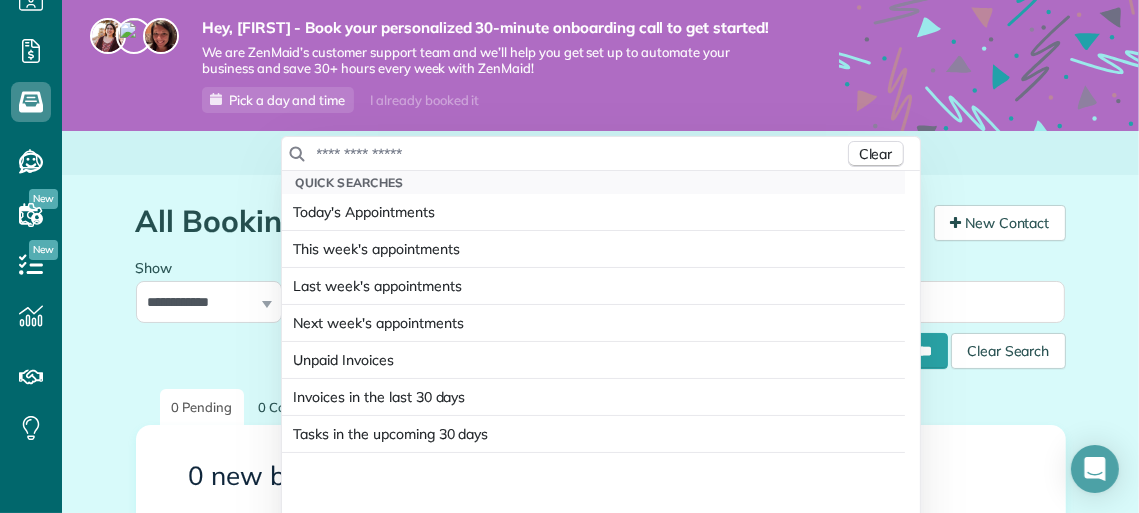 click at bounding box center (580, 154) 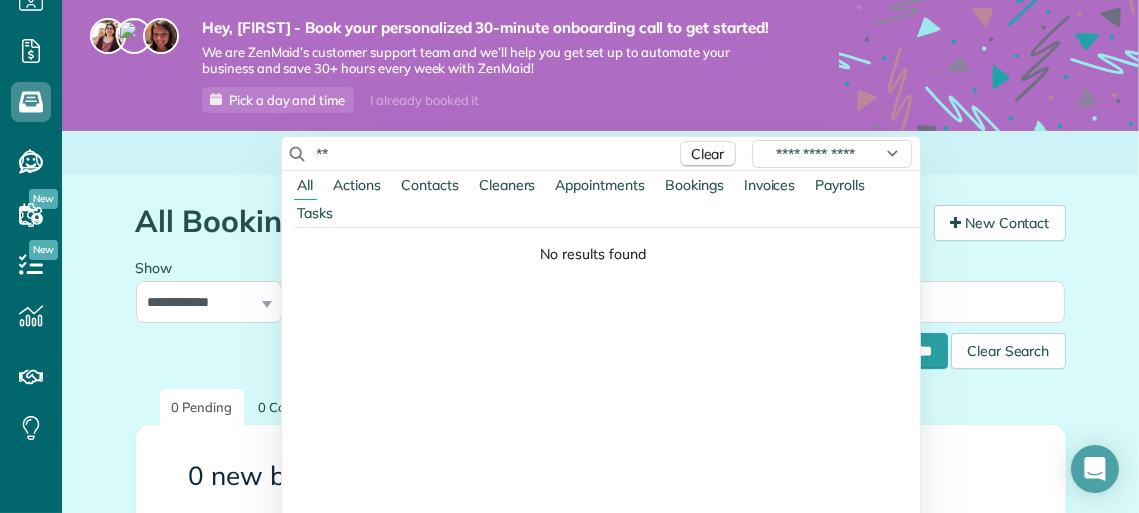 type on "*" 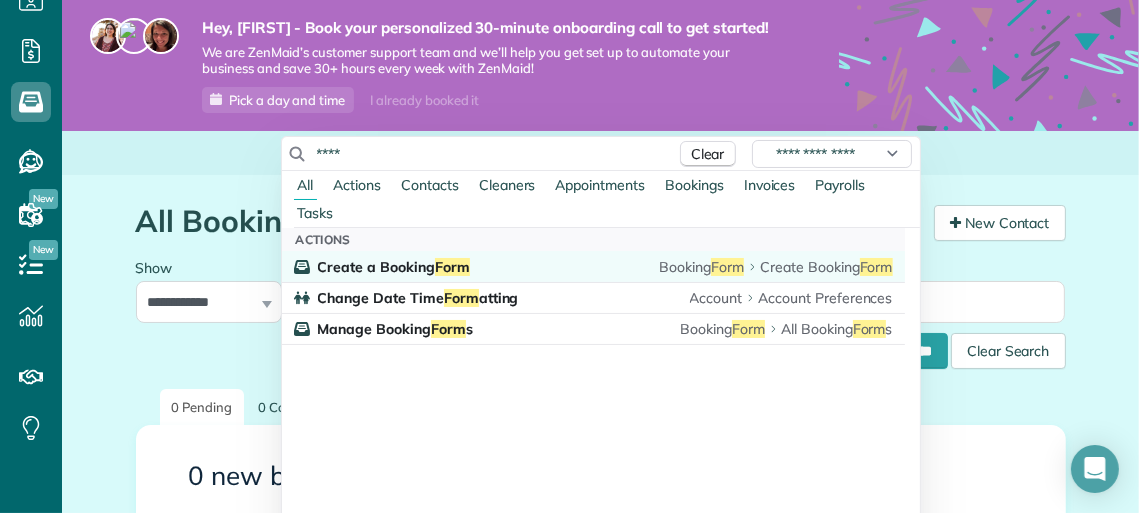 type on "****" 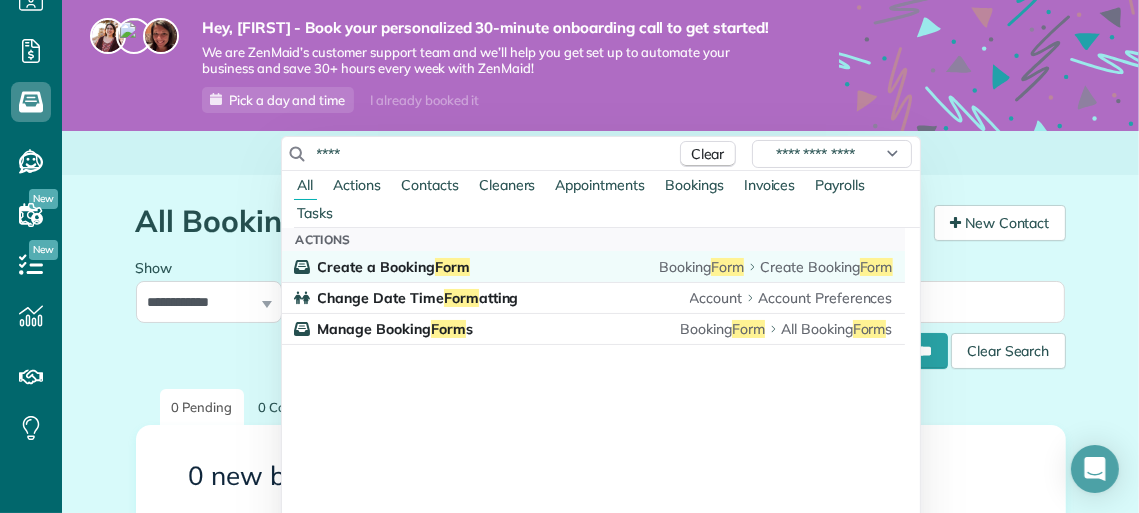 click on "Create a Booking  Form Booking  Form Create Booking  Form" at bounding box center [605, 267] 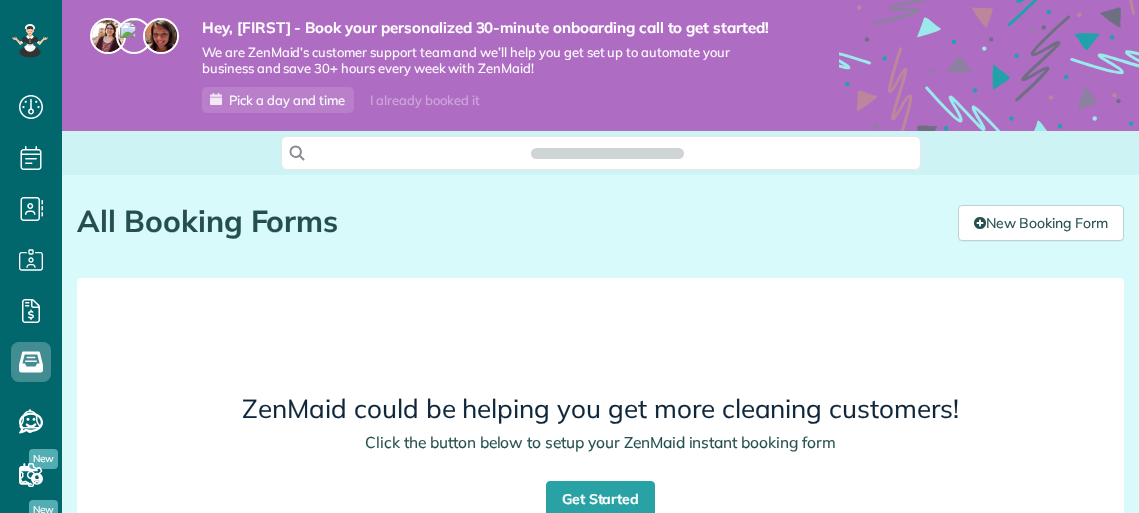 scroll, scrollTop: 0, scrollLeft: 0, axis: both 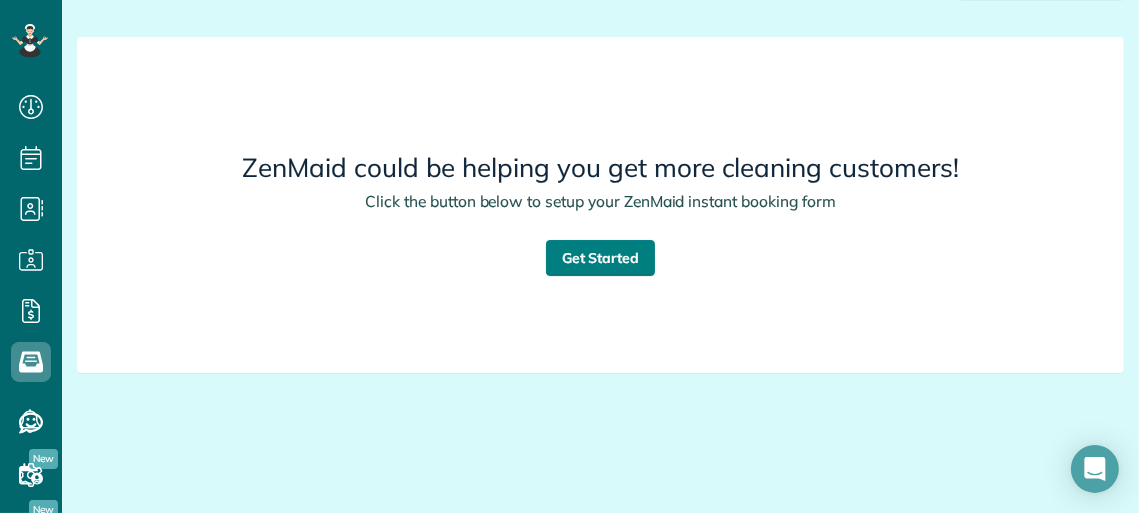 click on "Get Started" at bounding box center (601, 258) 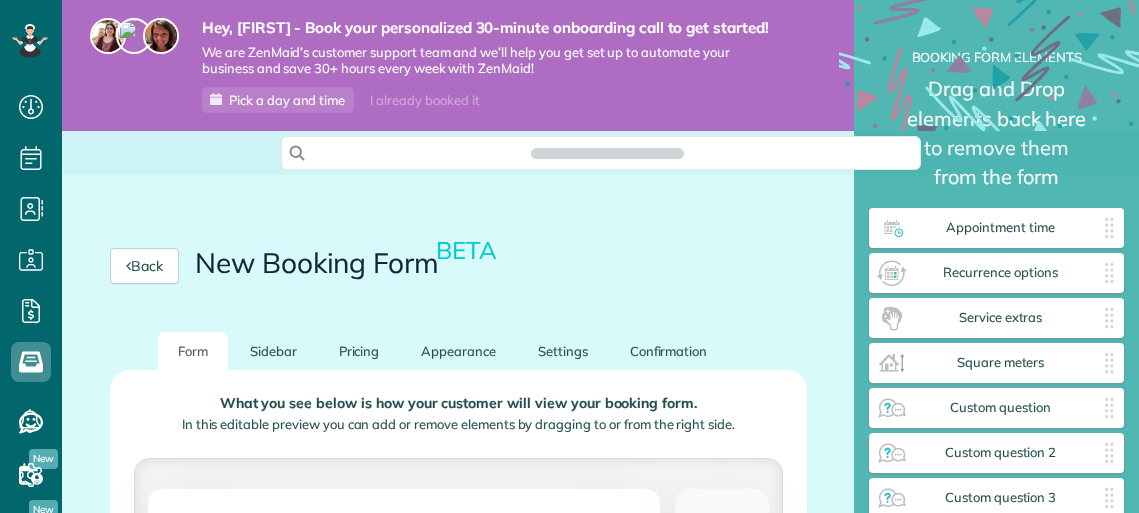 scroll, scrollTop: 0, scrollLeft: 0, axis: both 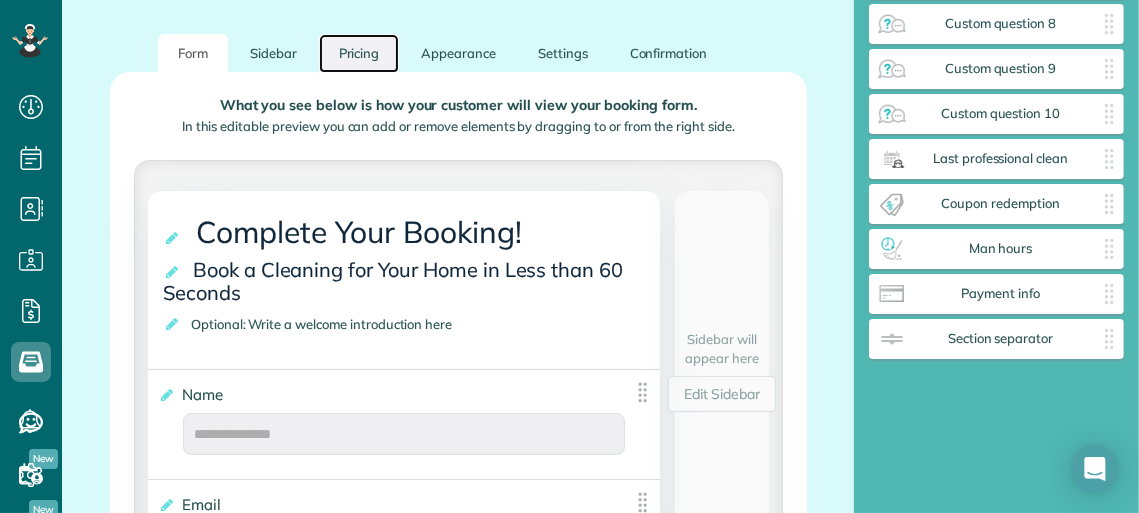 click on "Pricing" at bounding box center [359, 53] 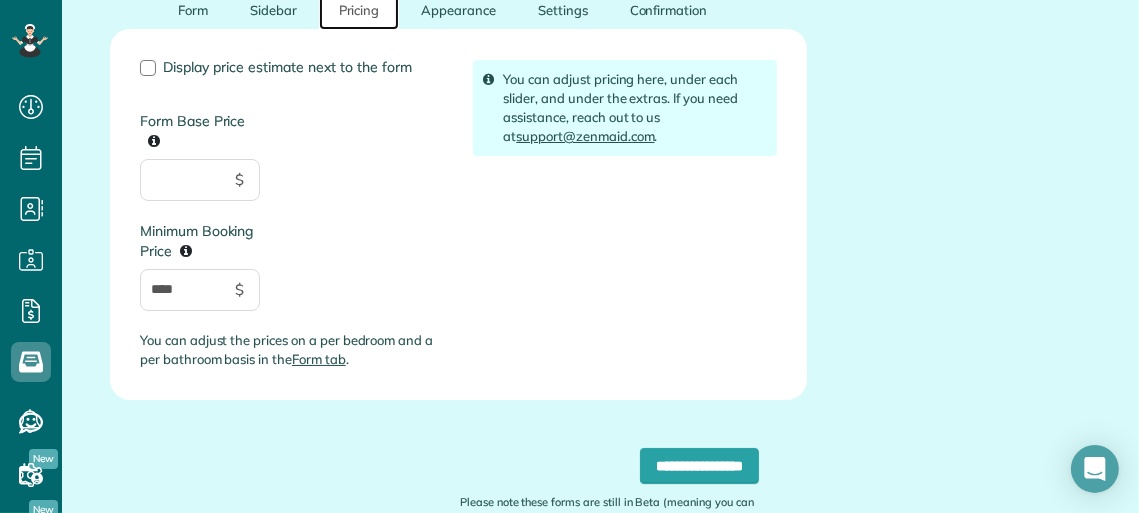 scroll, scrollTop: 340, scrollLeft: 0, axis: vertical 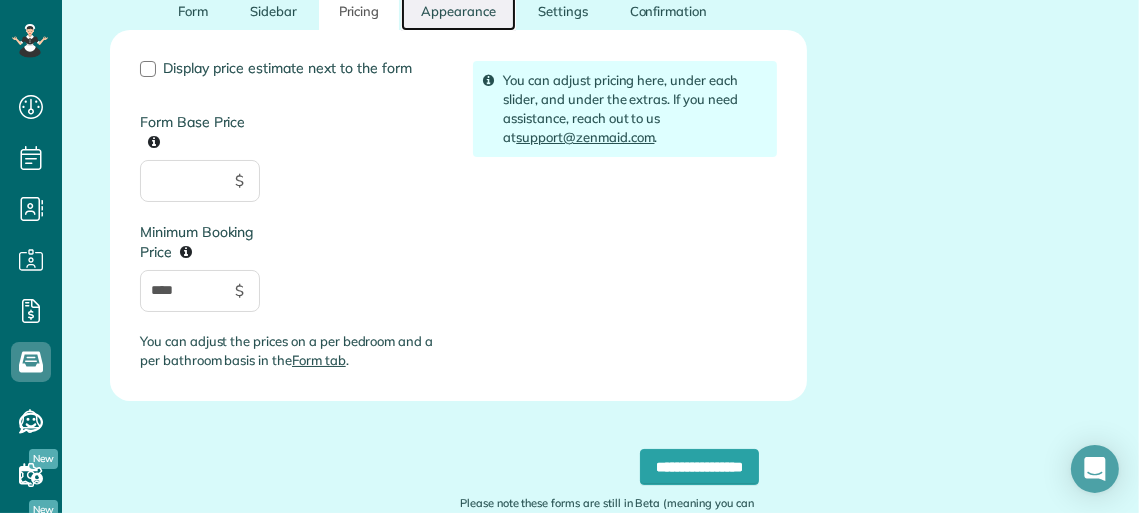 click on "Appearance" at bounding box center [458, 11] 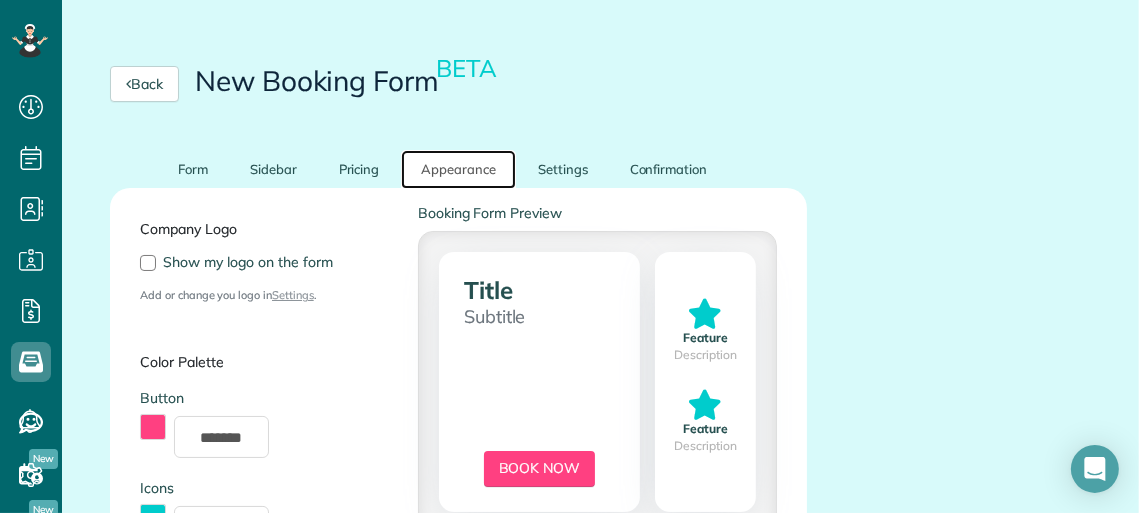 scroll, scrollTop: 180, scrollLeft: 0, axis: vertical 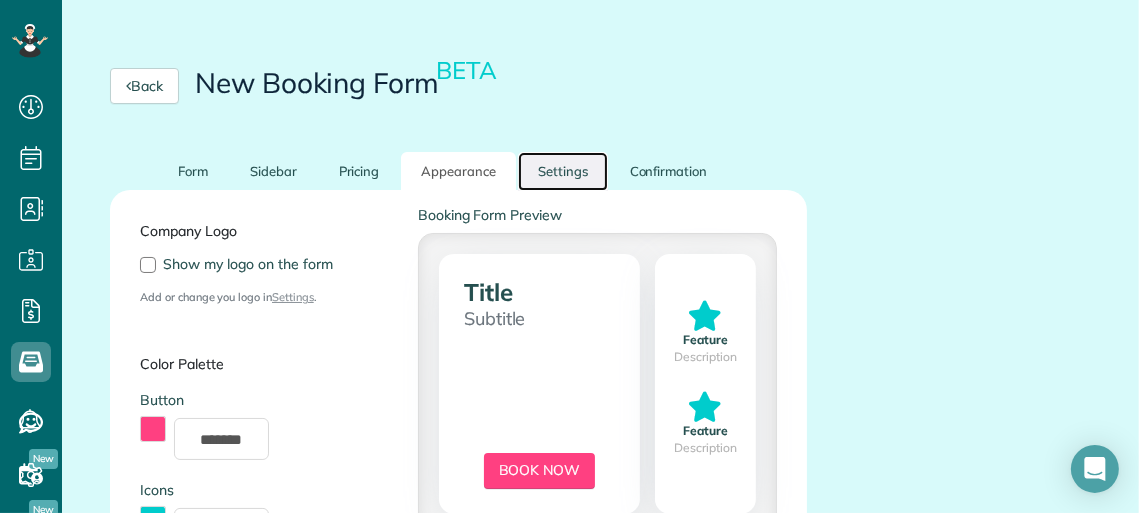 click on "Settings" at bounding box center [563, 171] 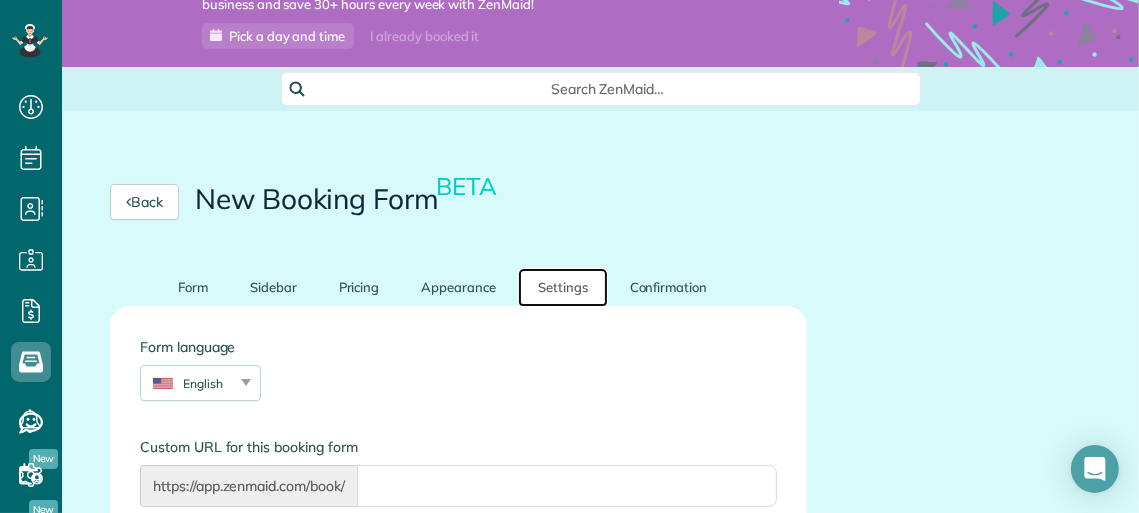 scroll, scrollTop: 54, scrollLeft: 0, axis: vertical 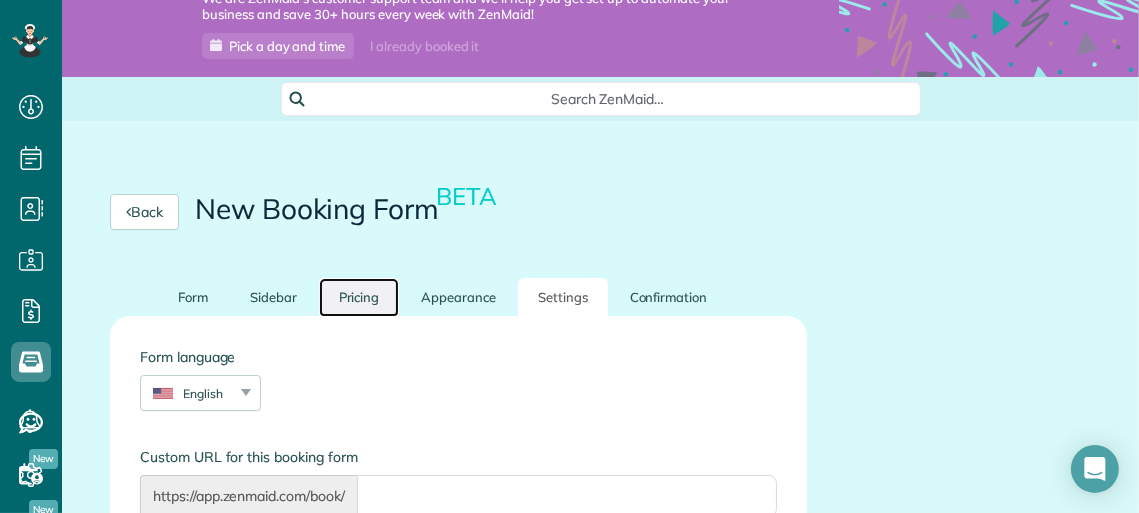 click on "Pricing" at bounding box center (359, 297) 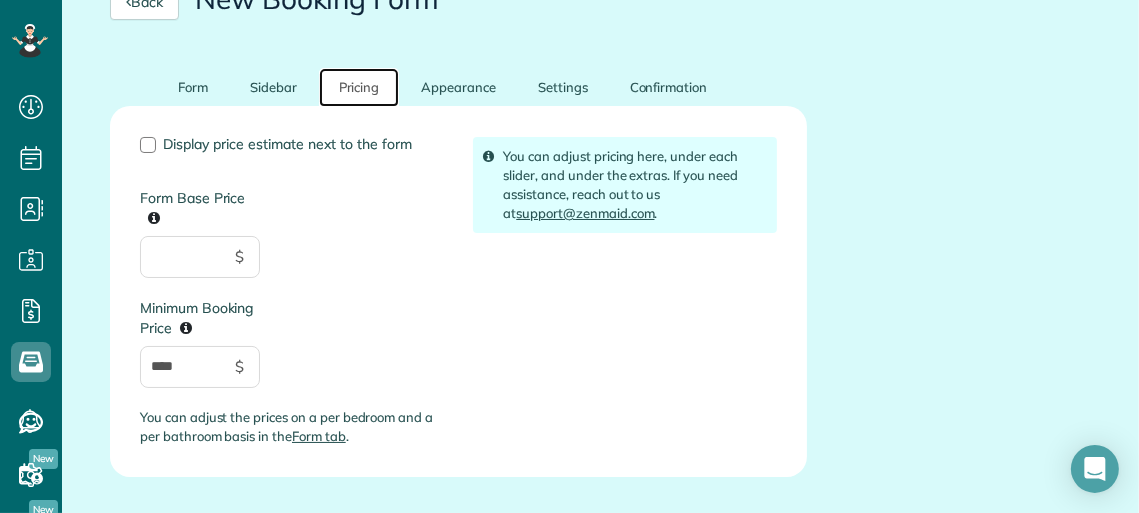 scroll, scrollTop: 265, scrollLeft: 0, axis: vertical 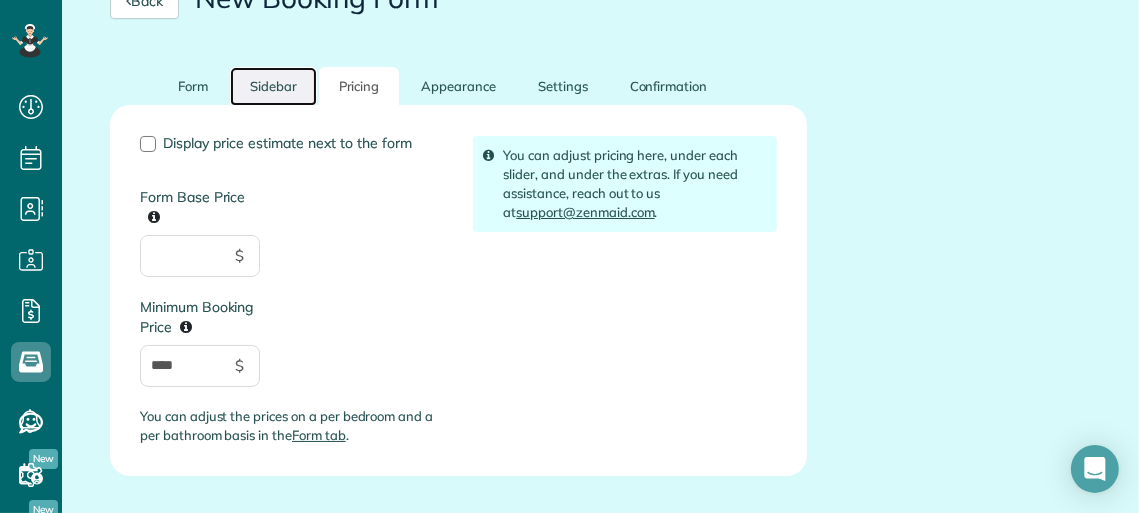click on "Sidebar" at bounding box center (273, 86) 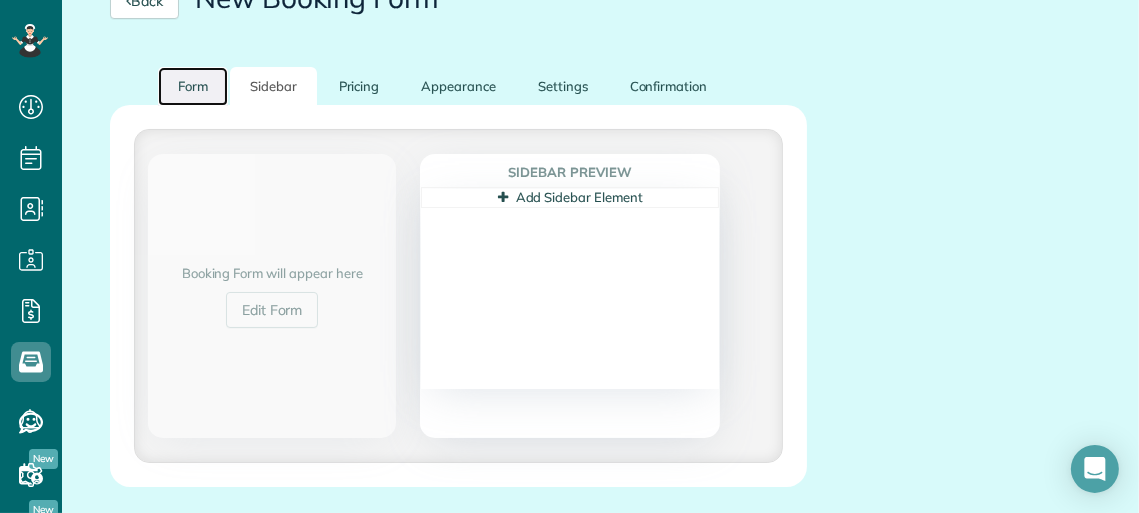click on "Form" at bounding box center (193, 86) 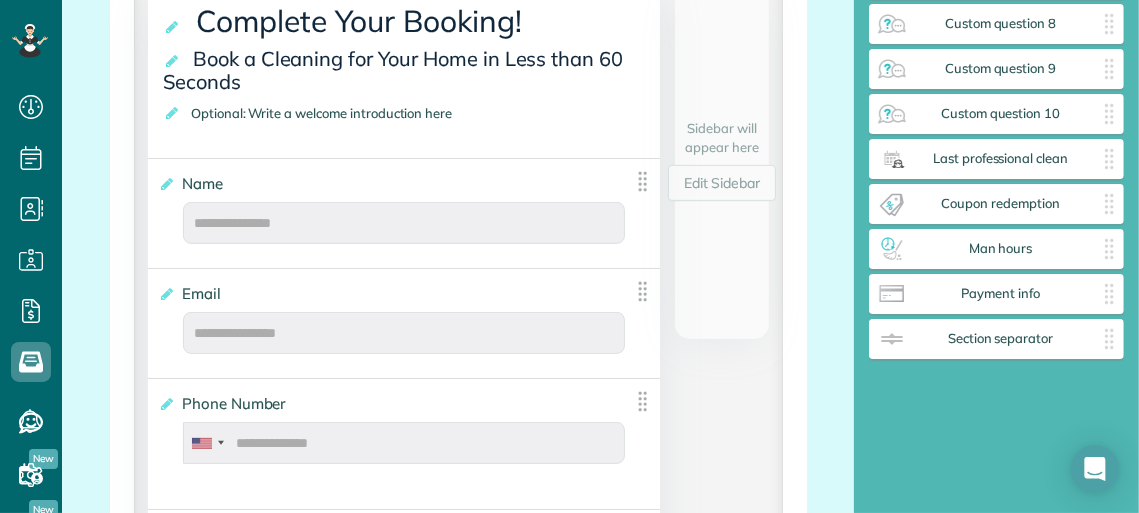 scroll, scrollTop: 510, scrollLeft: 0, axis: vertical 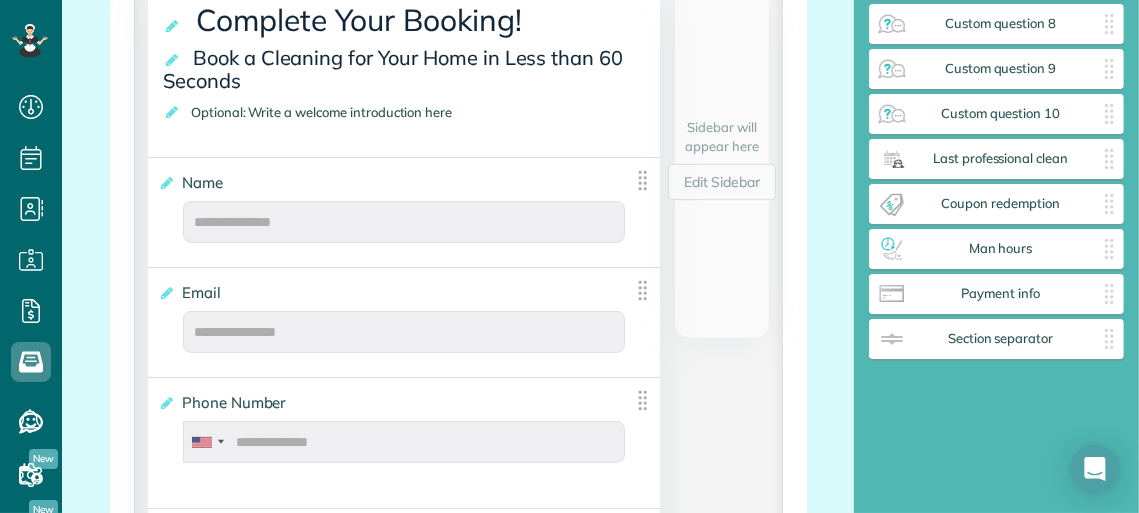 click on "Book a Cleaning for Your Home in Less than 60 Seconds" at bounding box center [393, 69] 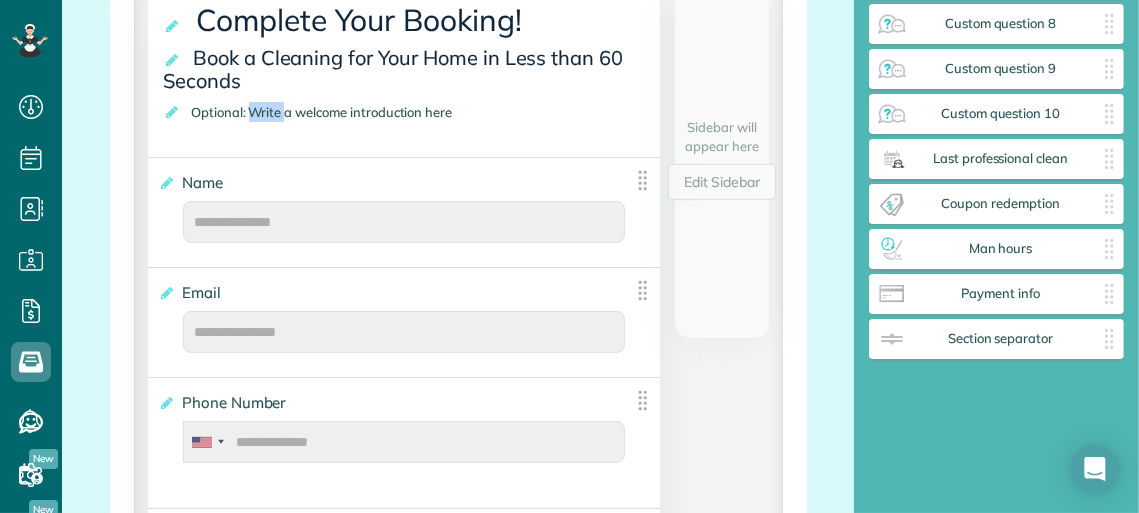 click on "Optional: Write a welcome introduction here" at bounding box center [325, 112] 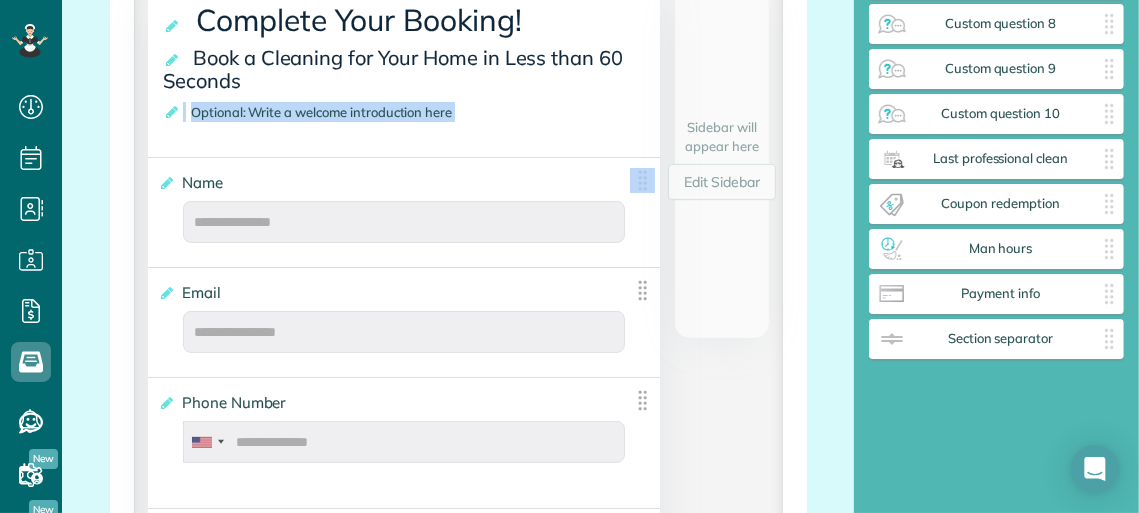 click on "Optional: Write a welcome introduction here" at bounding box center [325, 112] 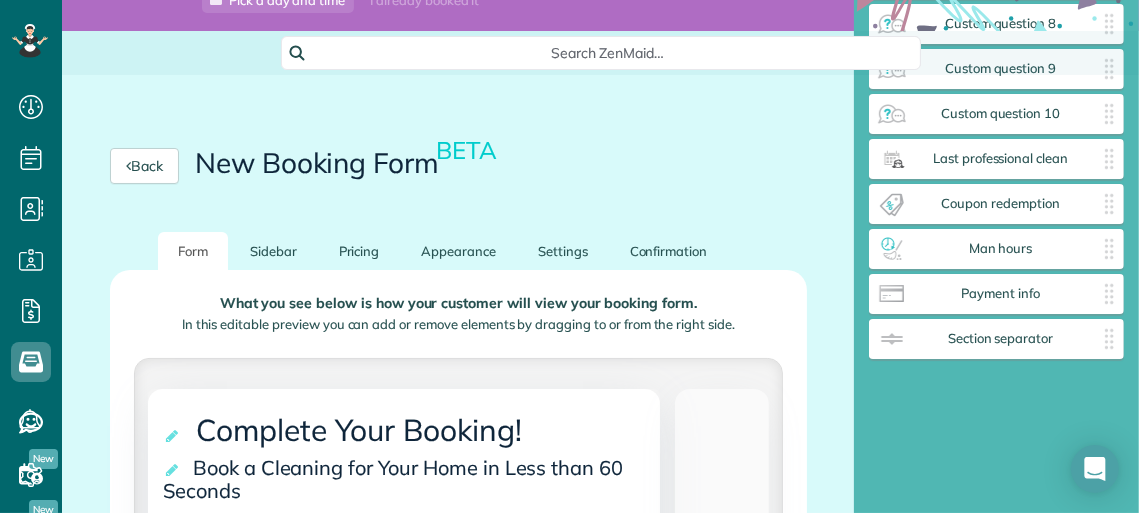 scroll, scrollTop: 86, scrollLeft: 0, axis: vertical 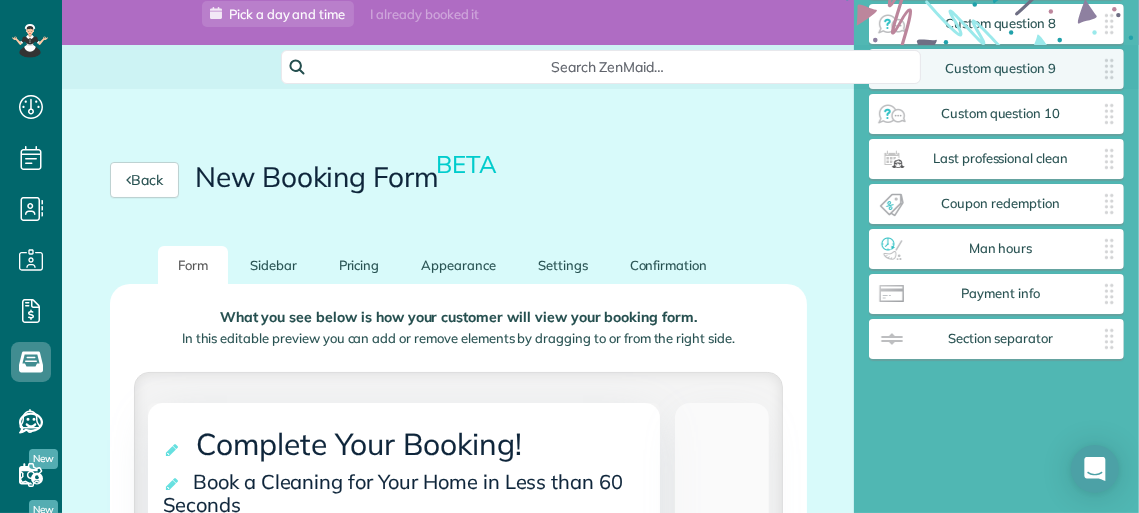 click on "Search ZenMaid…" at bounding box center (608, 67) 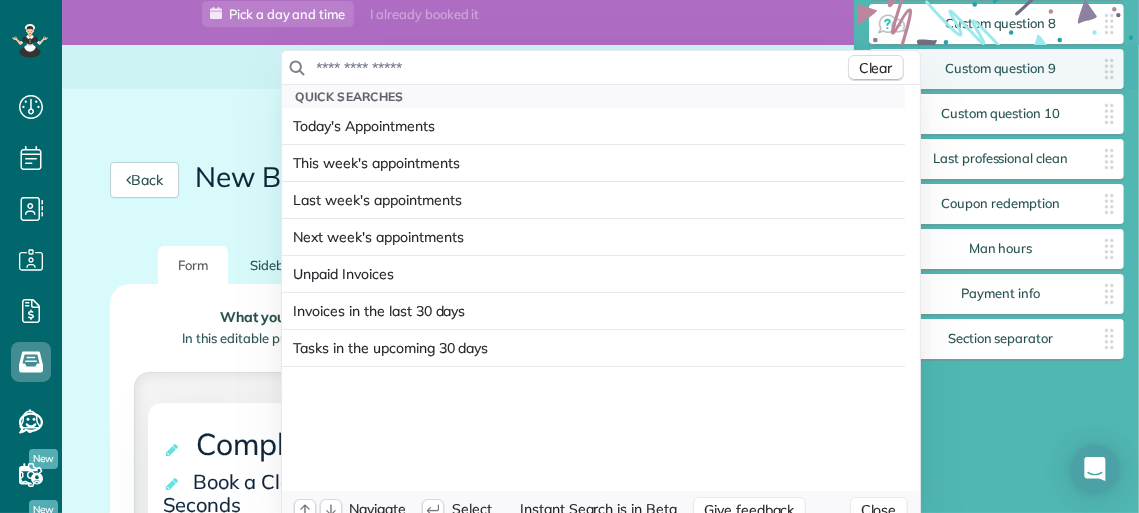 click at bounding box center (580, 68) 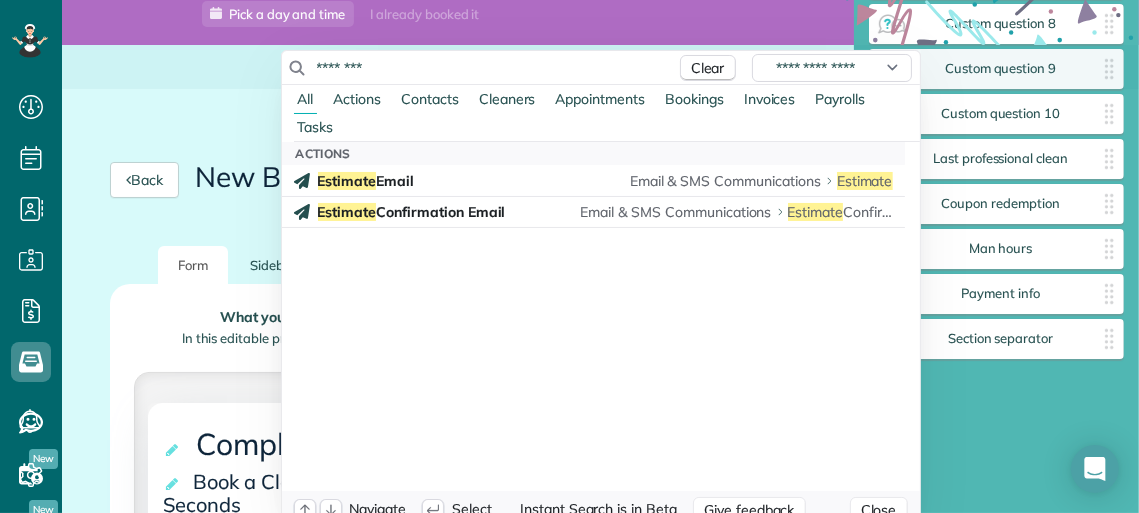 type on "********" 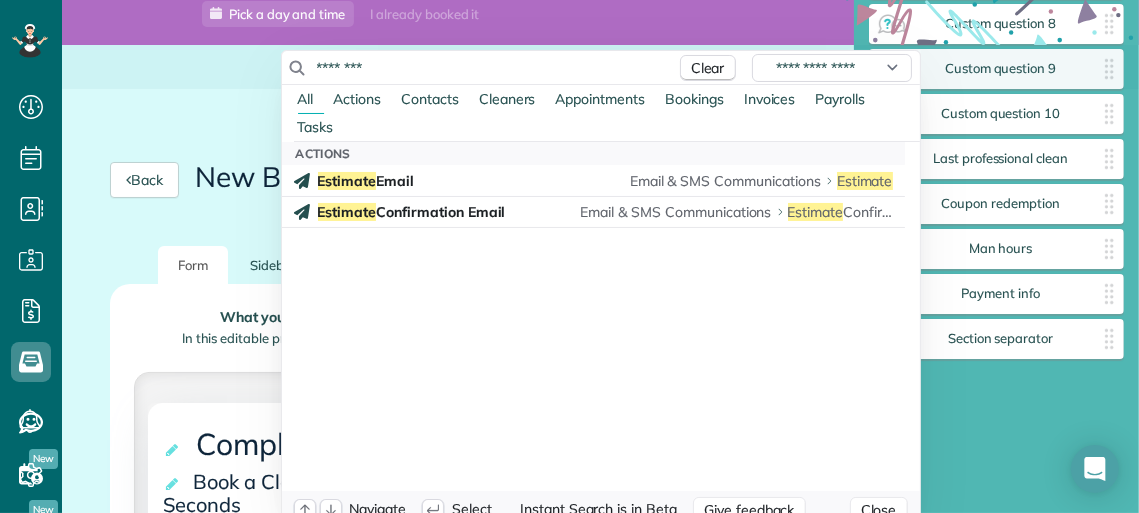 click on "Appointments" at bounding box center (601, 99) 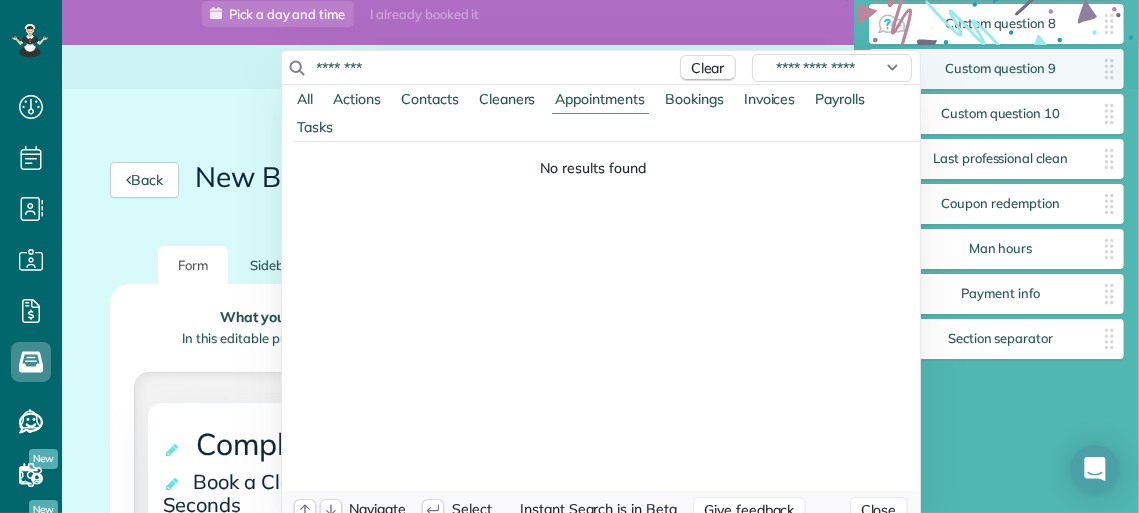 click on "********" at bounding box center [491, 68] 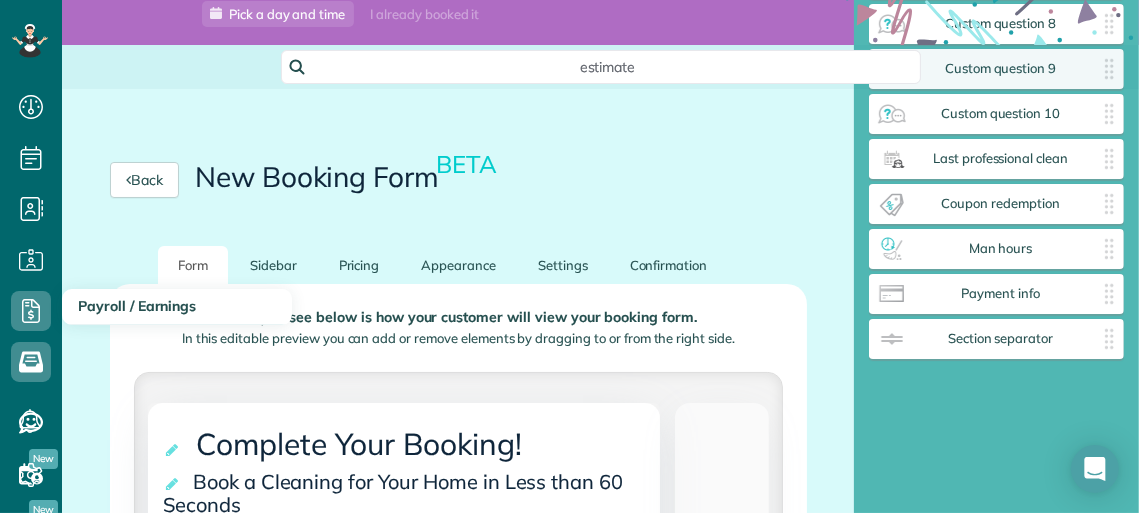 scroll, scrollTop: 260, scrollLeft: 0, axis: vertical 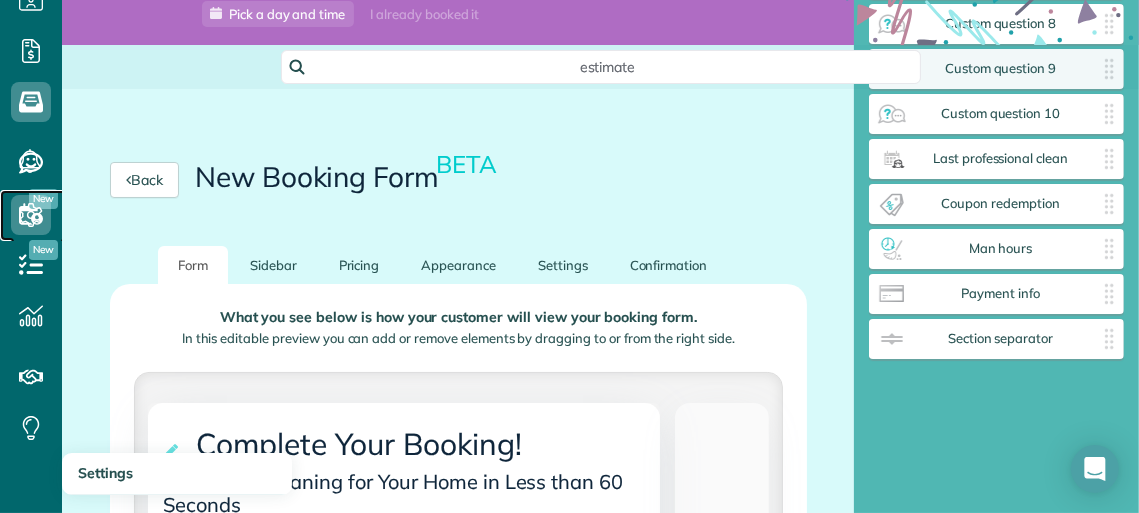click 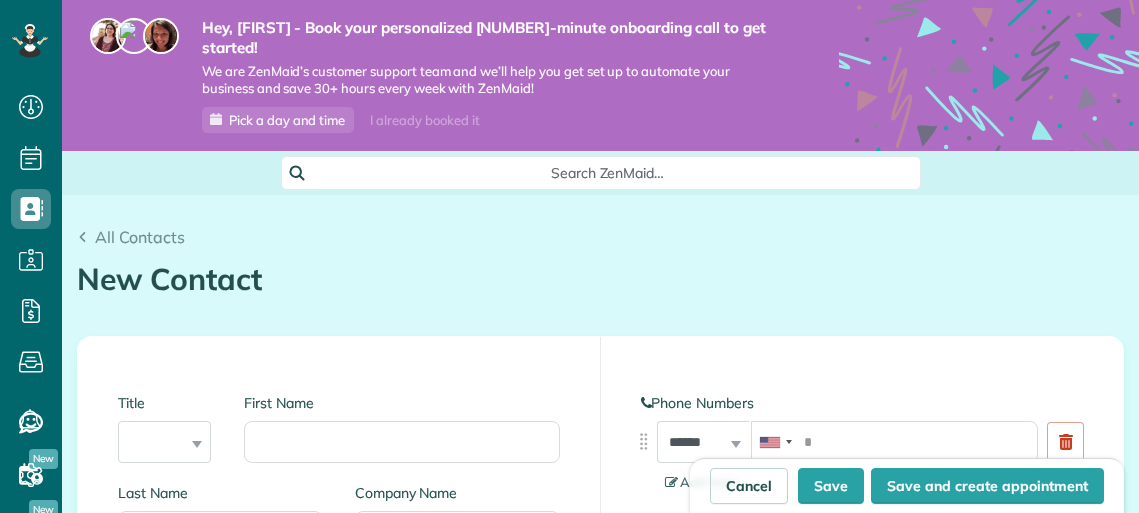 scroll, scrollTop: 0, scrollLeft: 0, axis: both 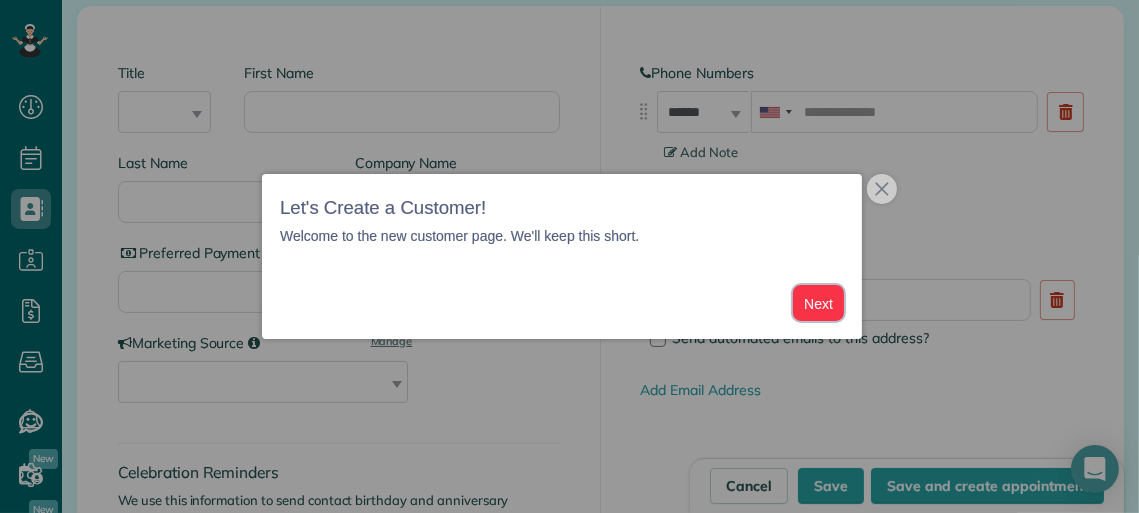 click on "Next" at bounding box center [818, 303] 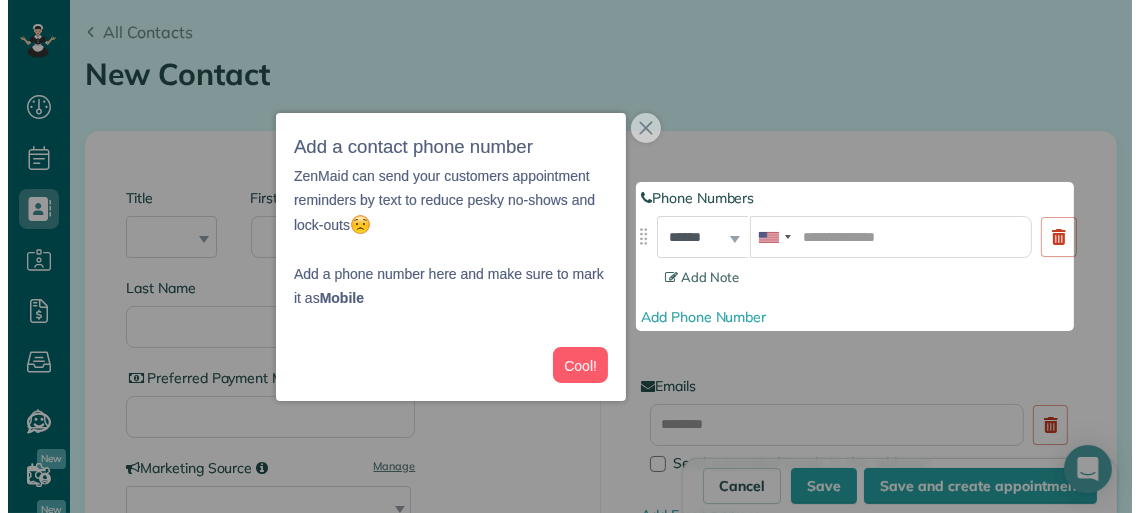 scroll, scrollTop: 205, scrollLeft: 0, axis: vertical 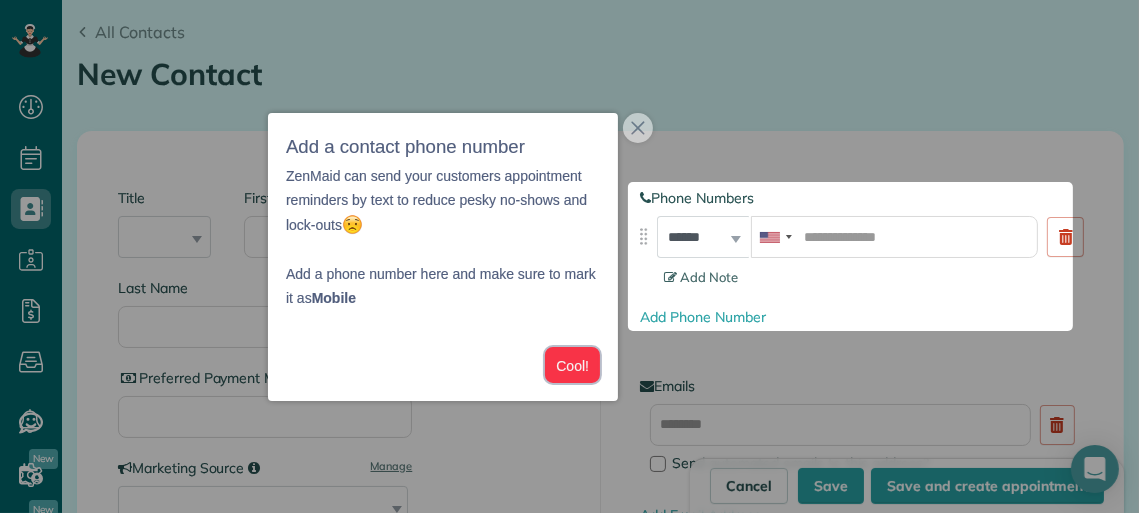 click on "Cool!" at bounding box center (572, 365) 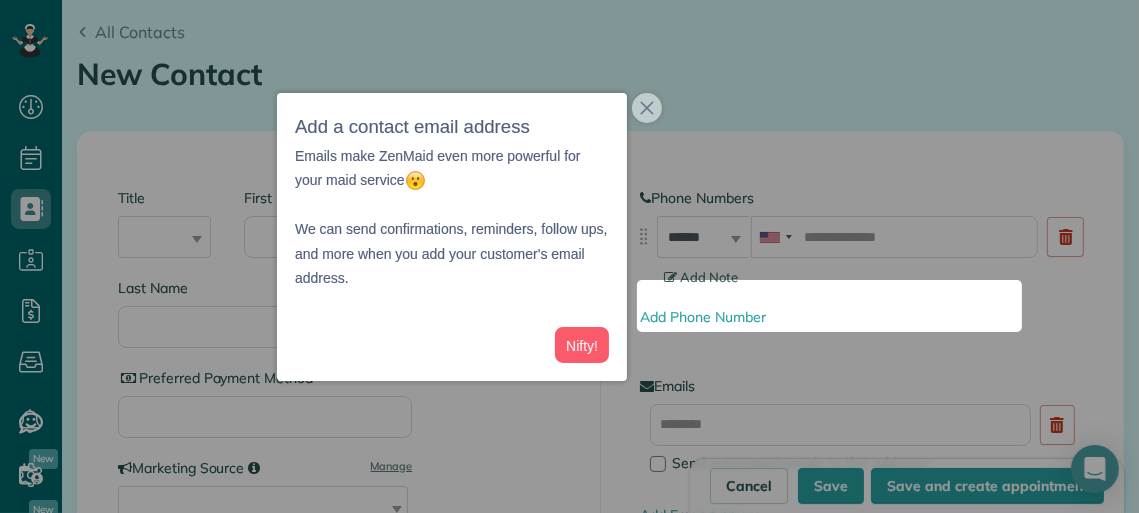 scroll, scrollTop: 372, scrollLeft: 0, axis: vertical 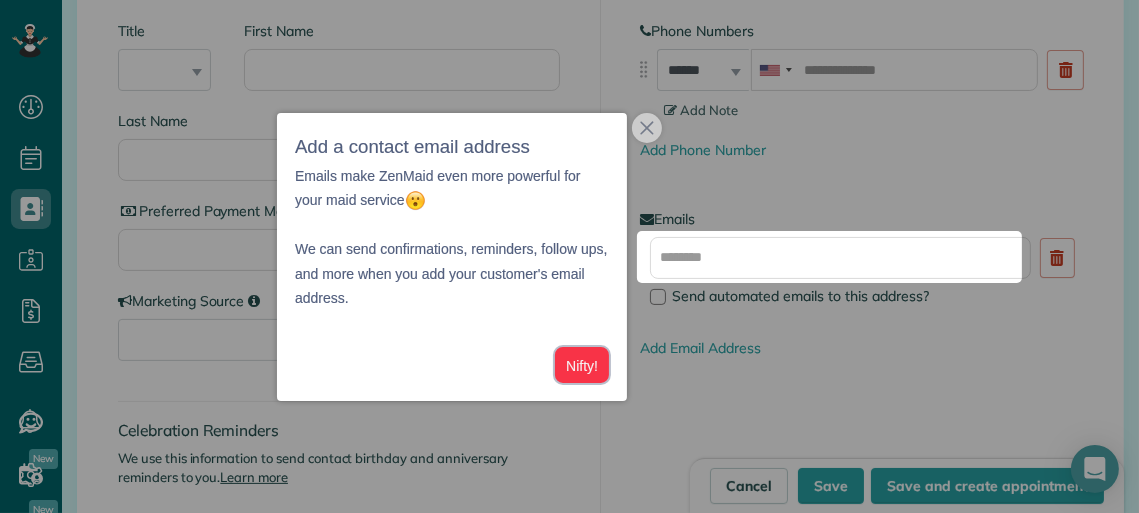 click on "Nifty!" at bounding box center (582, 365) 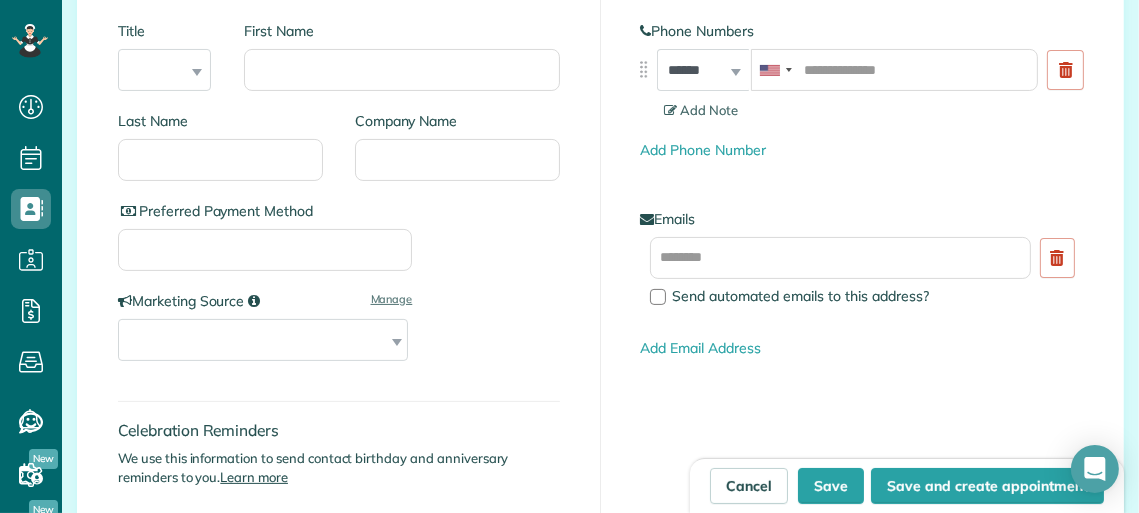 scroll, scrollTop: 2051, scrollLeft: 0, axis: vertical 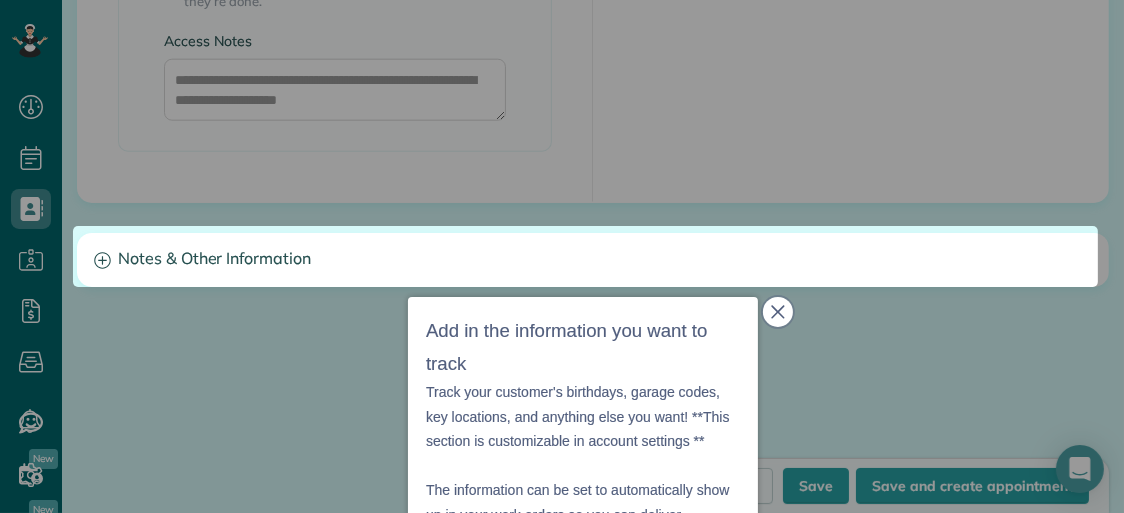 click at bounding box center [778, 312] 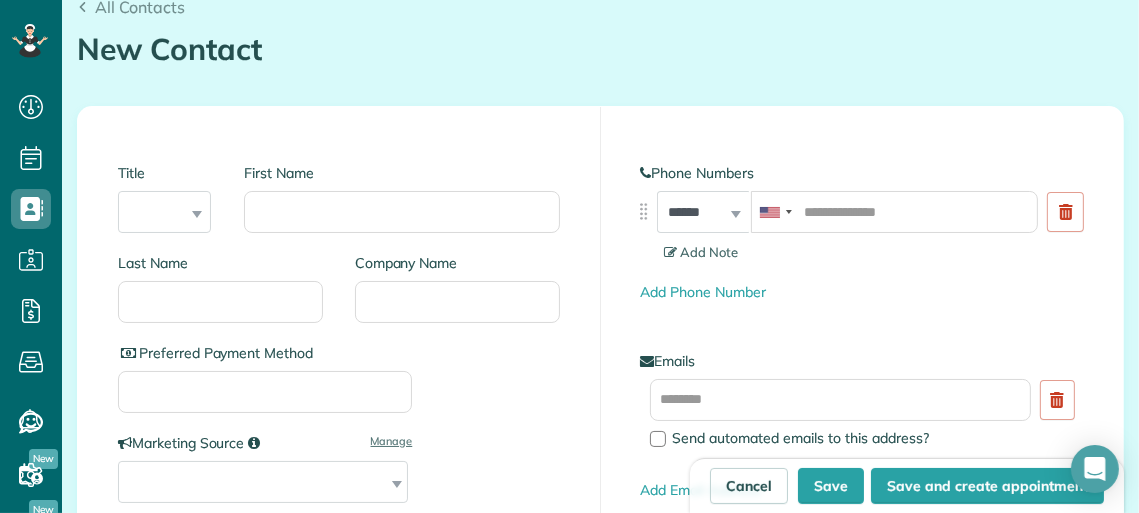 scroll, scrollTop: 236, scrollLeft: 0, axis: vertical 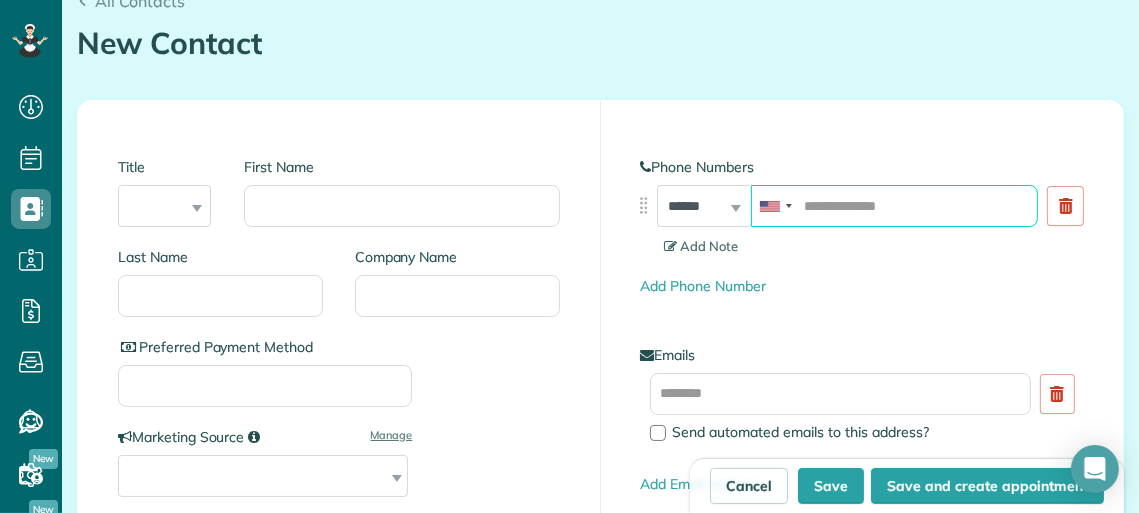 click at bounding box center [894, 206] 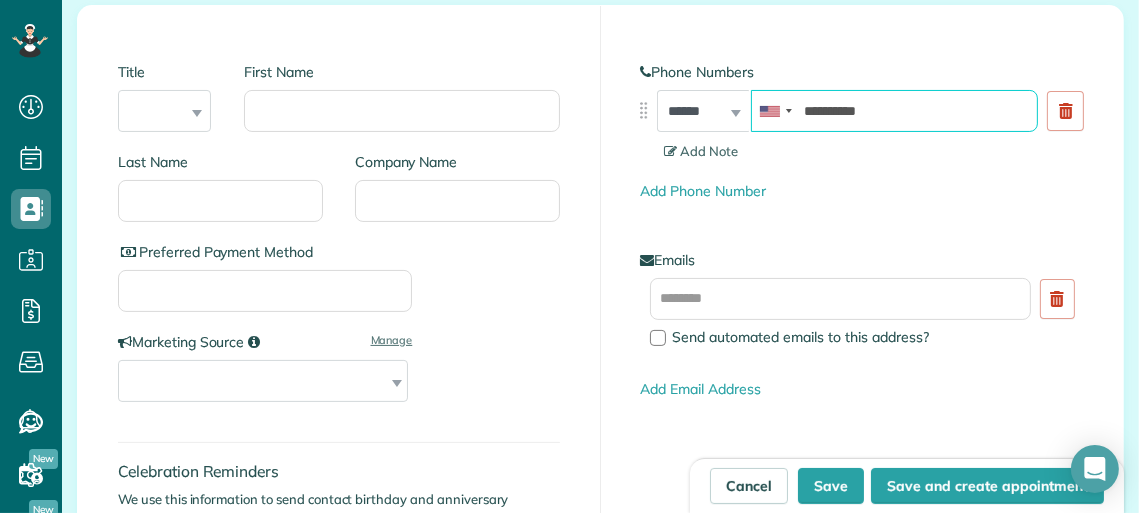 scroll, scrollTop: 340, scrollLeft: 0, axis: vertical 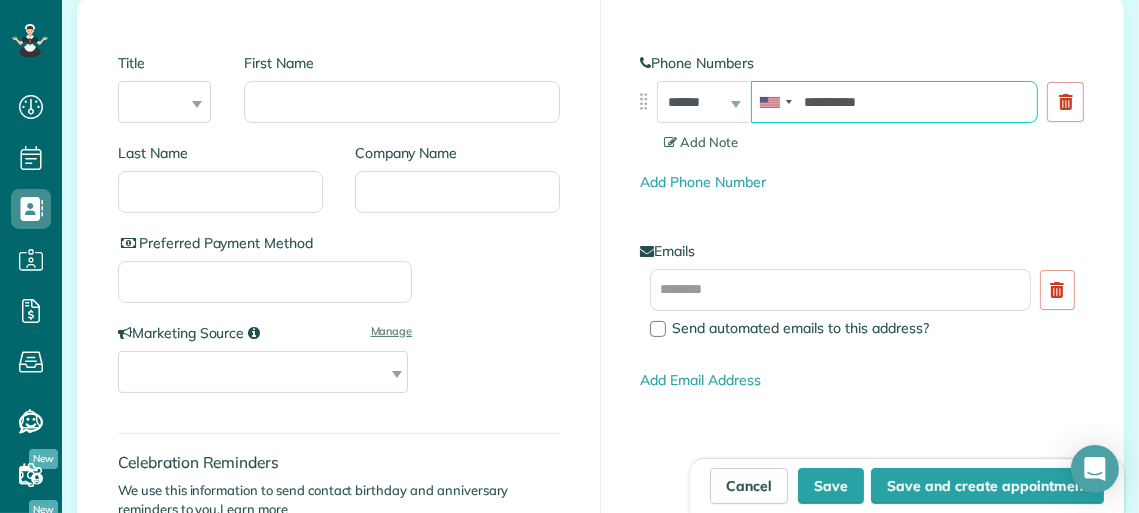 type on "**********" 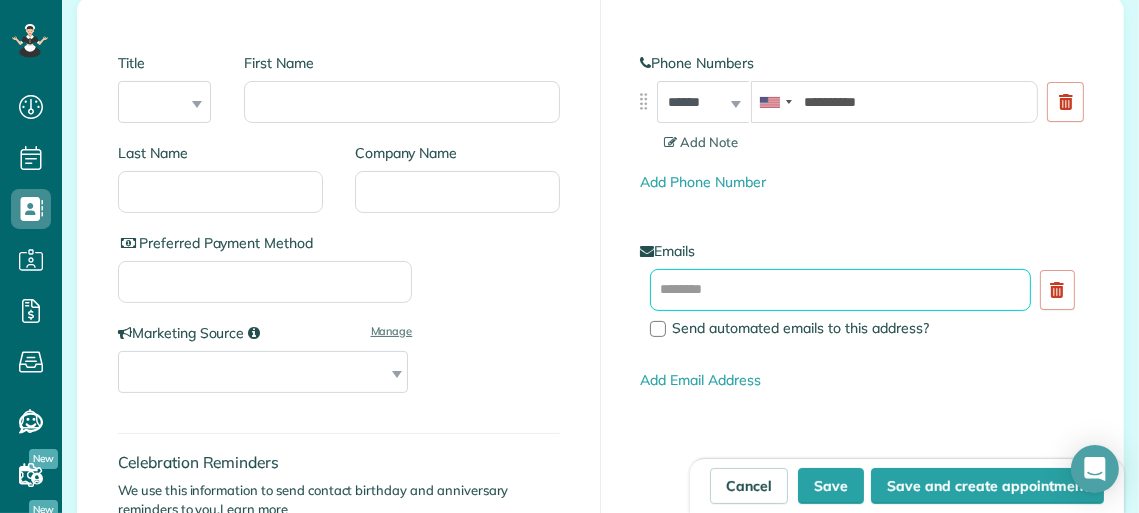 click at bounding box center [840, 290] 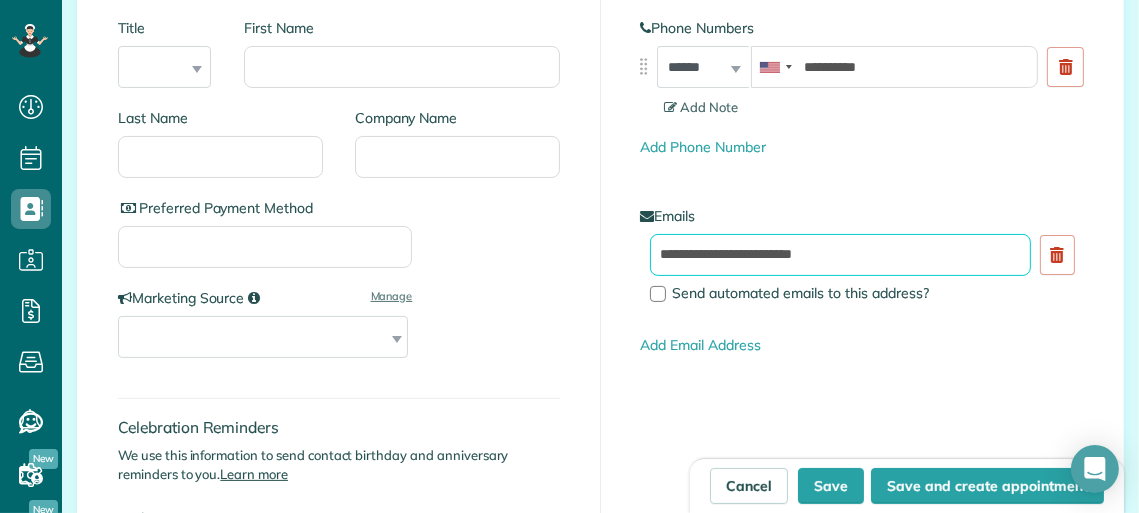 scroll, scrollTop: 354, scrollLeft: 0, axis: vertical 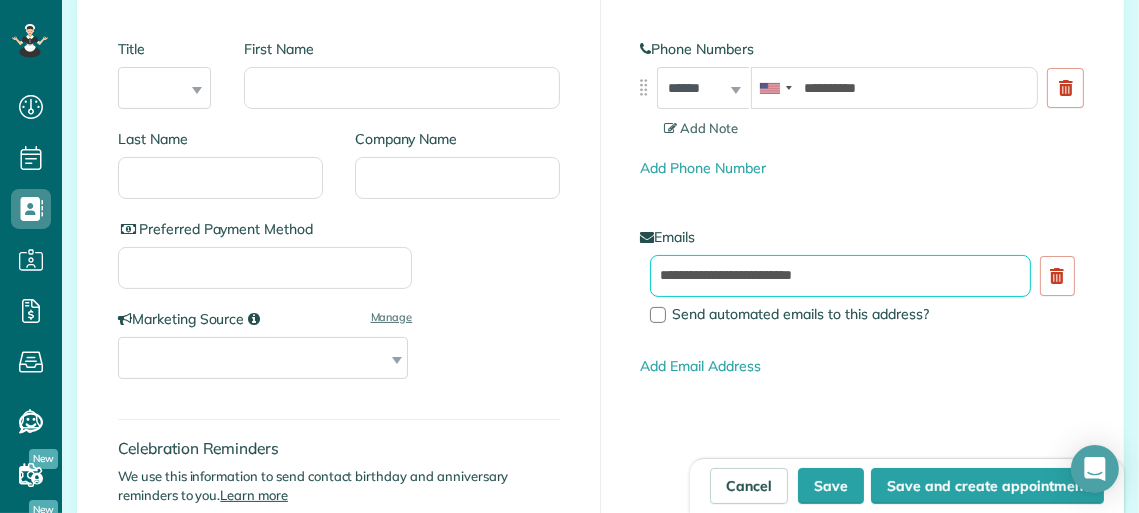 type on "**********" 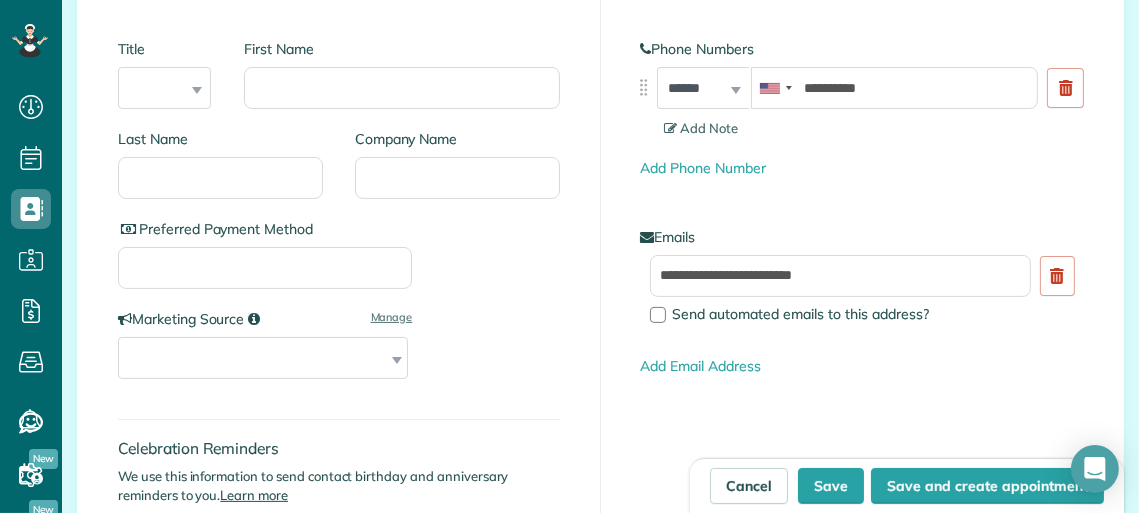 click on "**********" at bounding box center [339, 373] 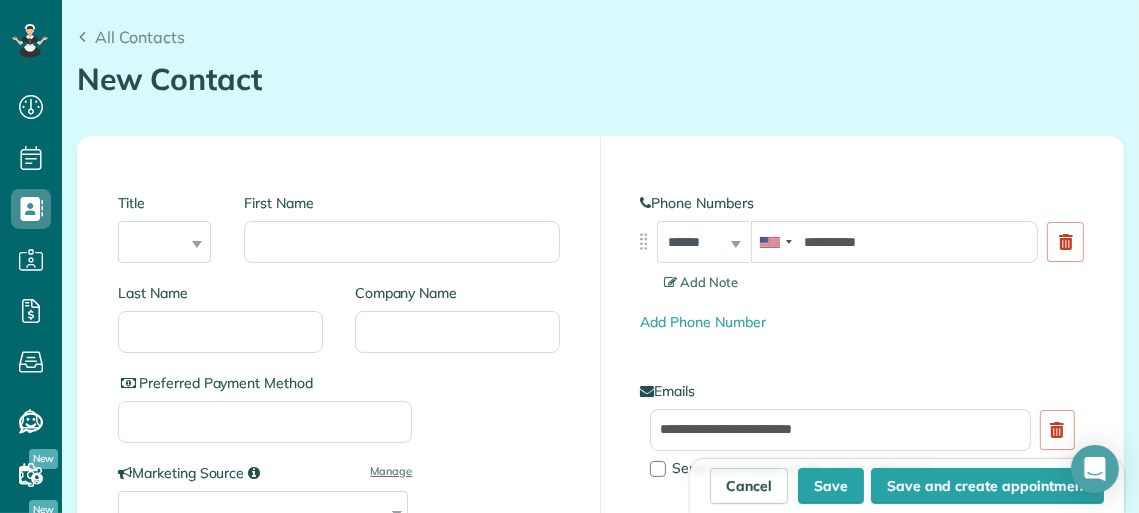 scroll, scrollTop: 199, scrollLeft: 0, axis: vertical 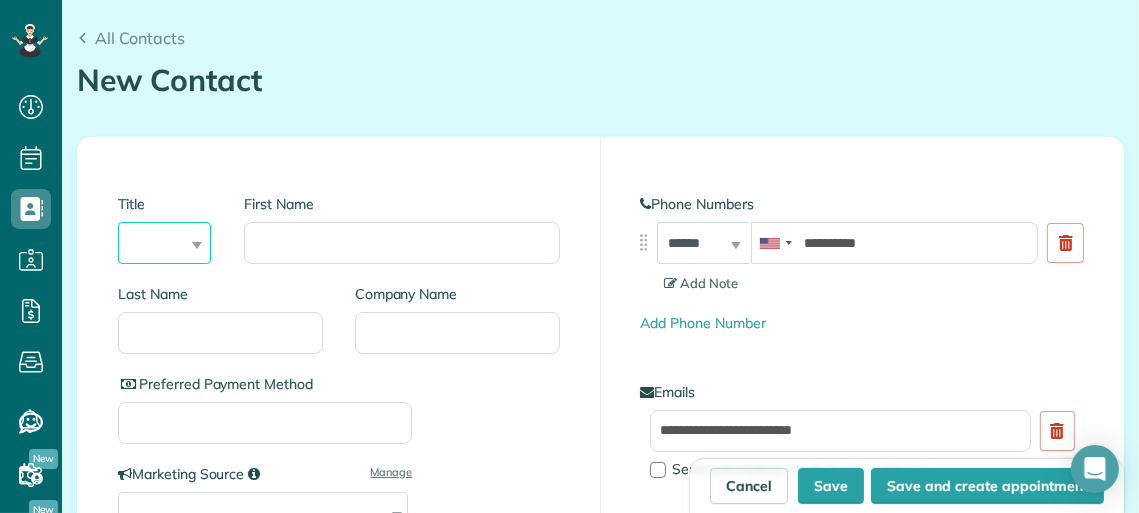 click on "***
****
***
***" at bounding box center (164, 243) 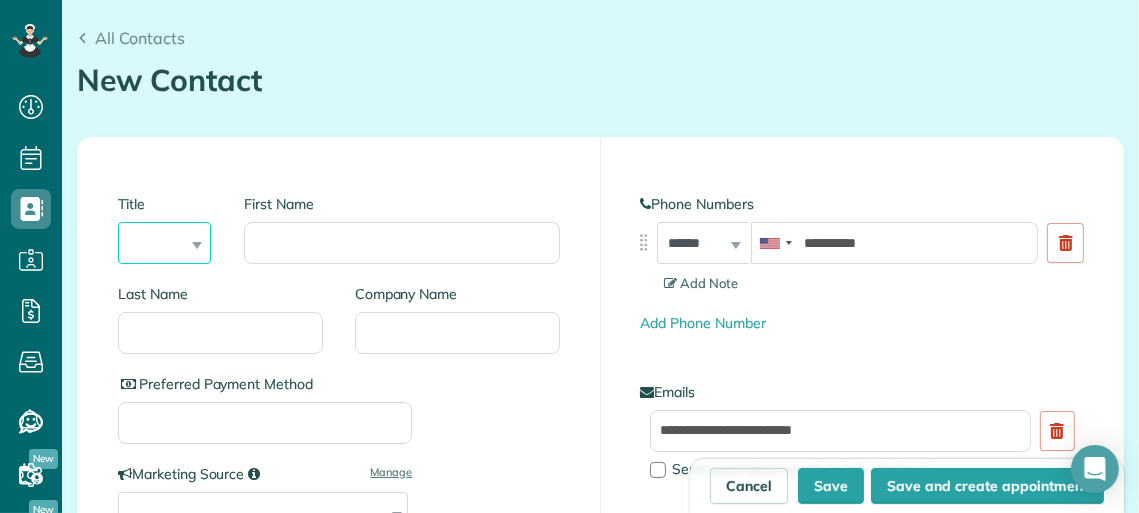 select on "***" 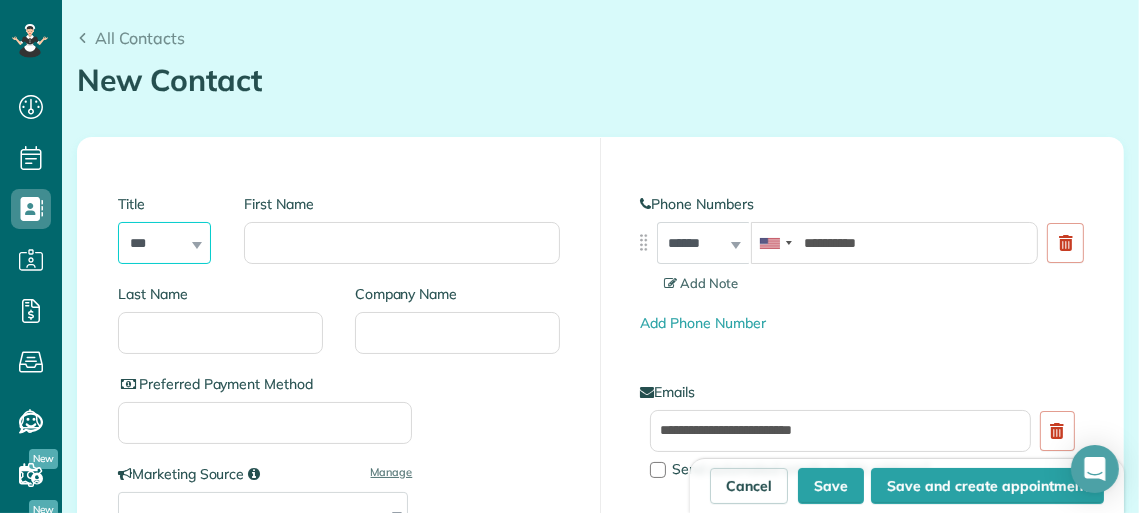 click on "***
****
***
***" at bounding box center [164, 243] 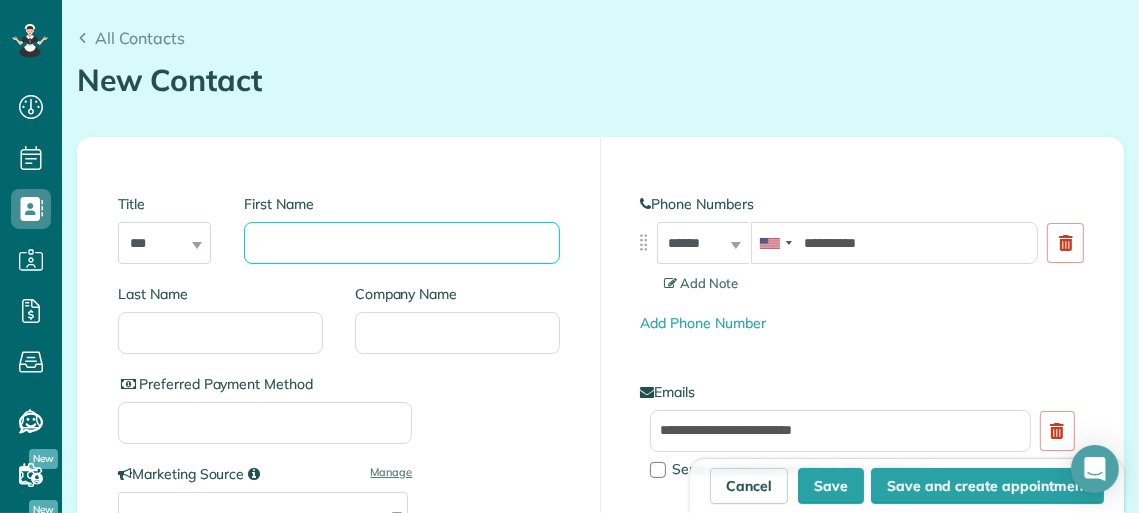 click on "First Name" at bounding box center [401, 243] 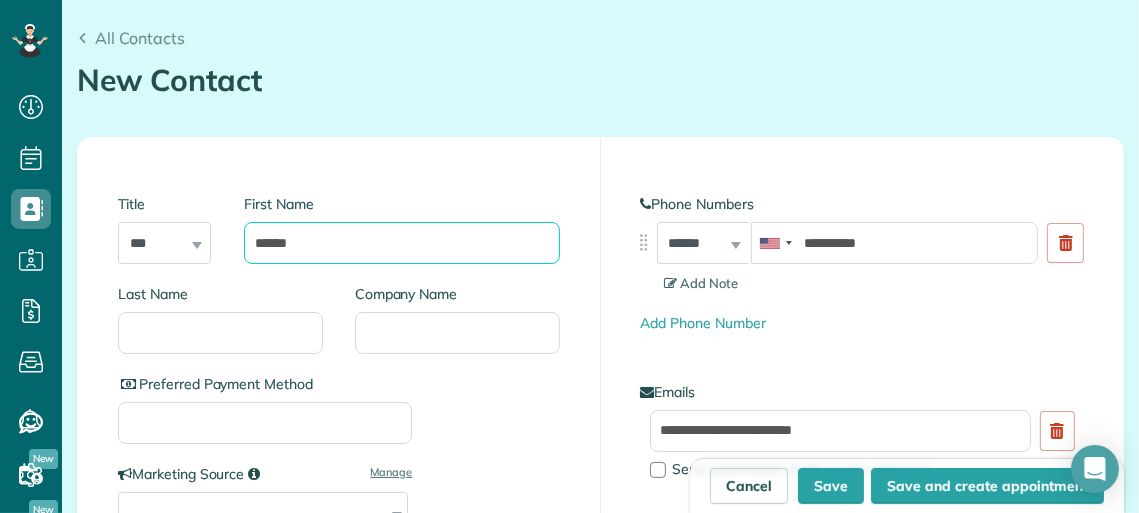 type on "******" 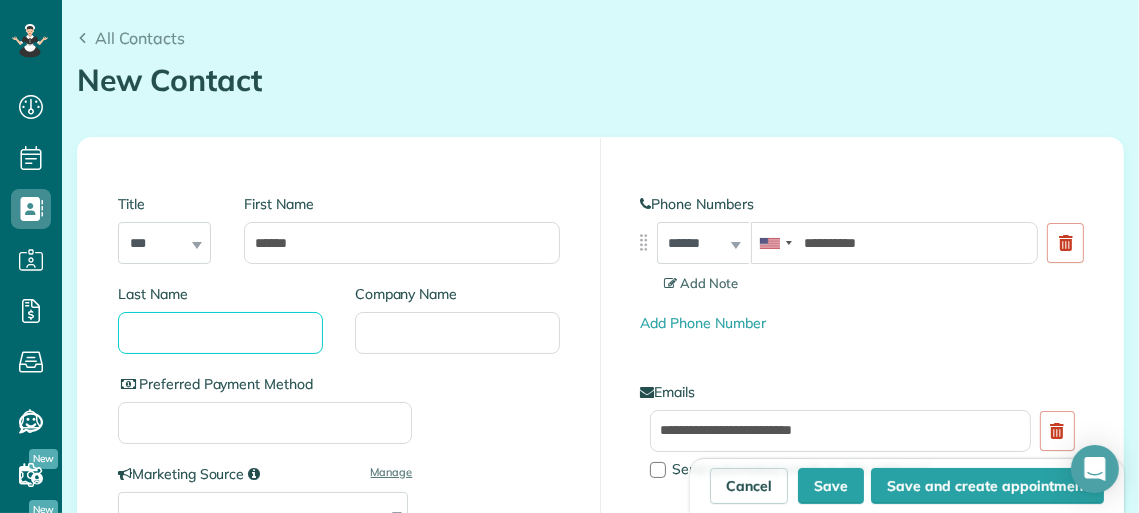 click on "Last Name" at bounding box center [220, 333] 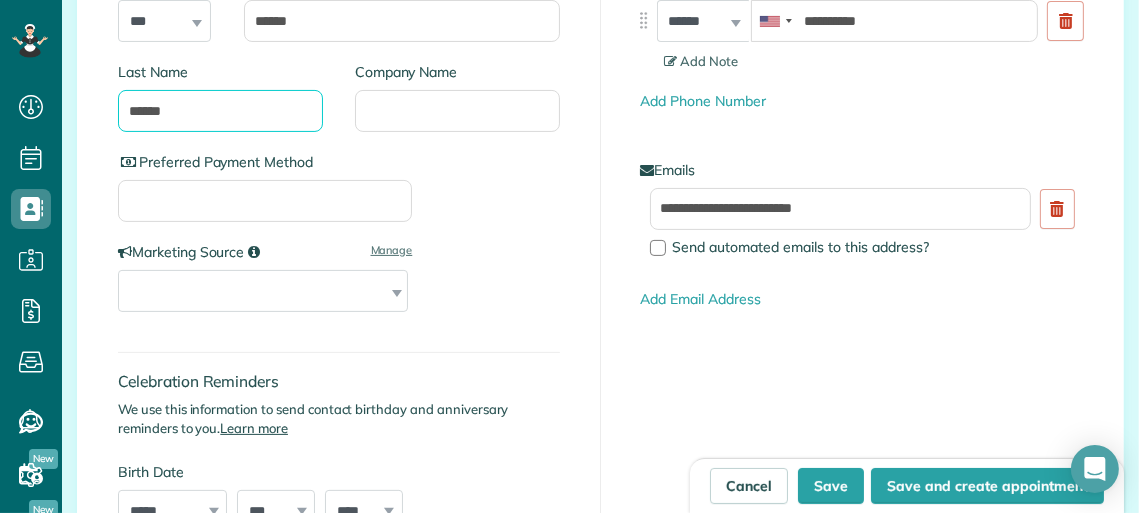 scroll, scrollTop: 435, scrollLeft: 0, axis: vertical 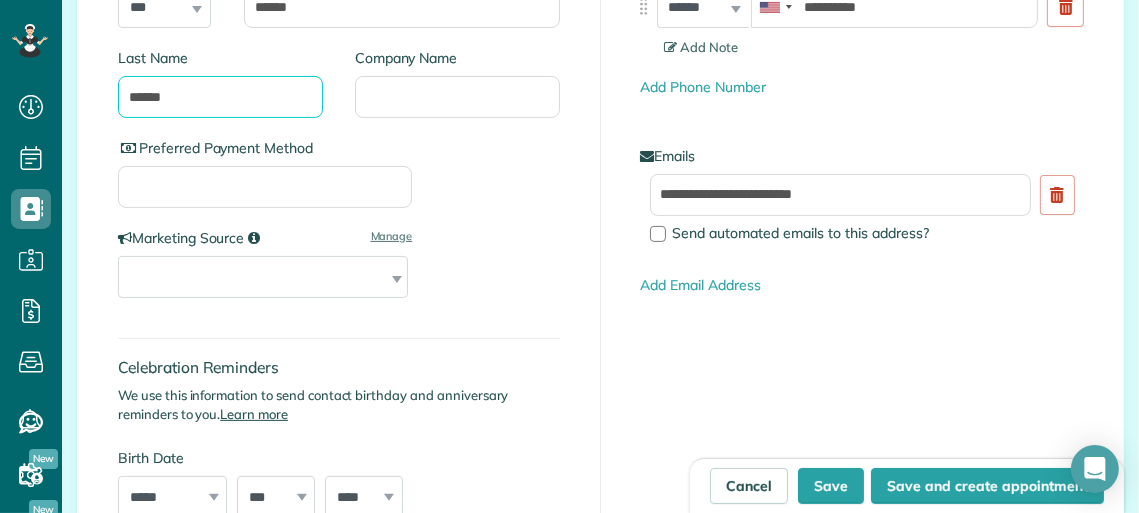 type on "******" 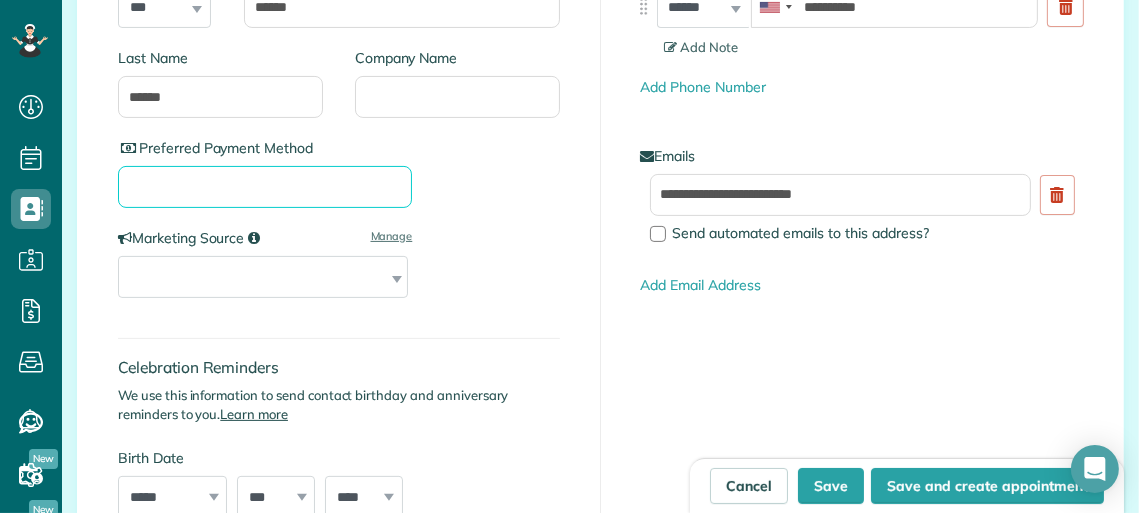 click on "Preferred Payment Method" at bounding box center [265, 187] 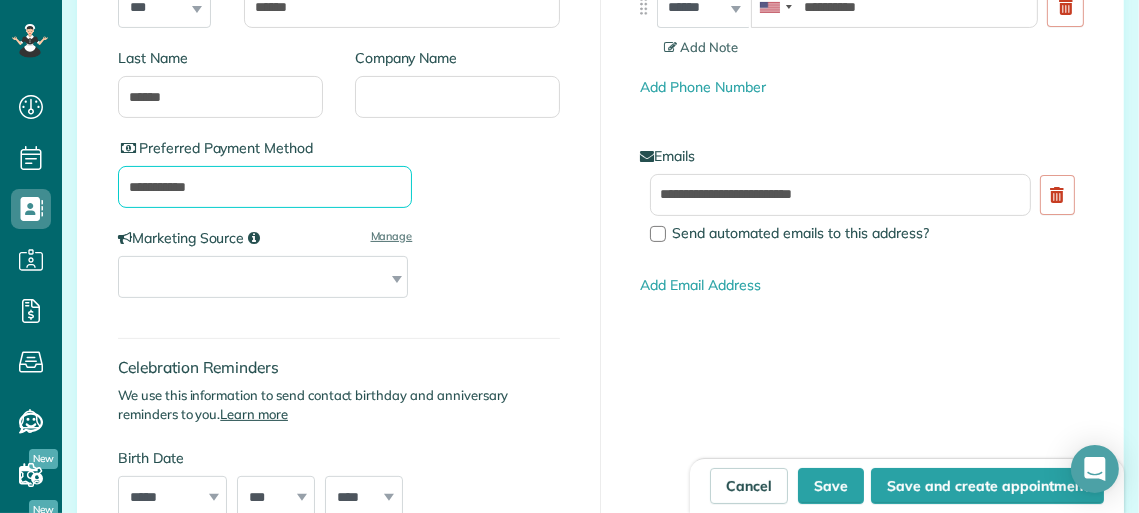 type on "**********" 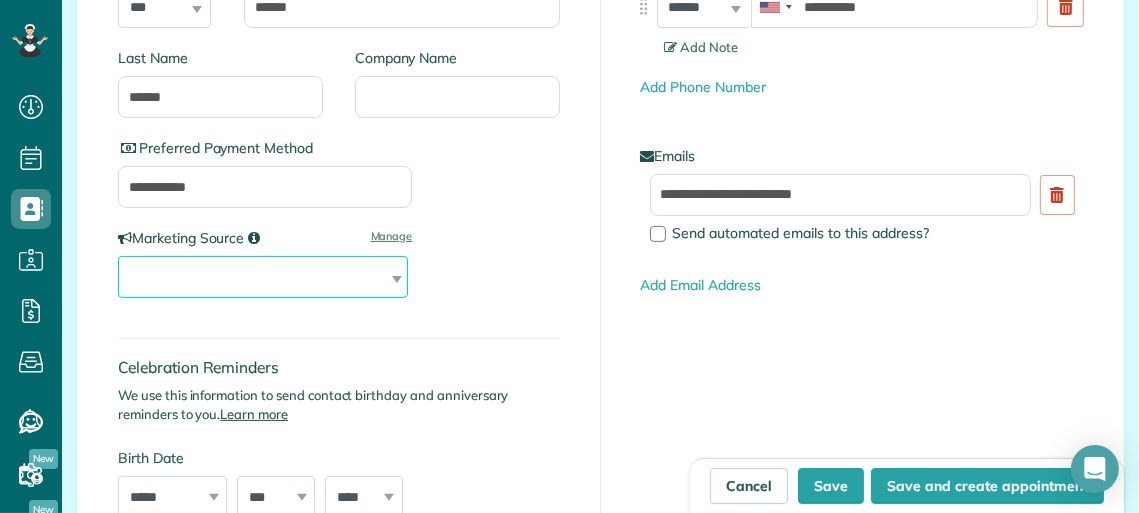 click on "**********" at bounding box center [263, 277] 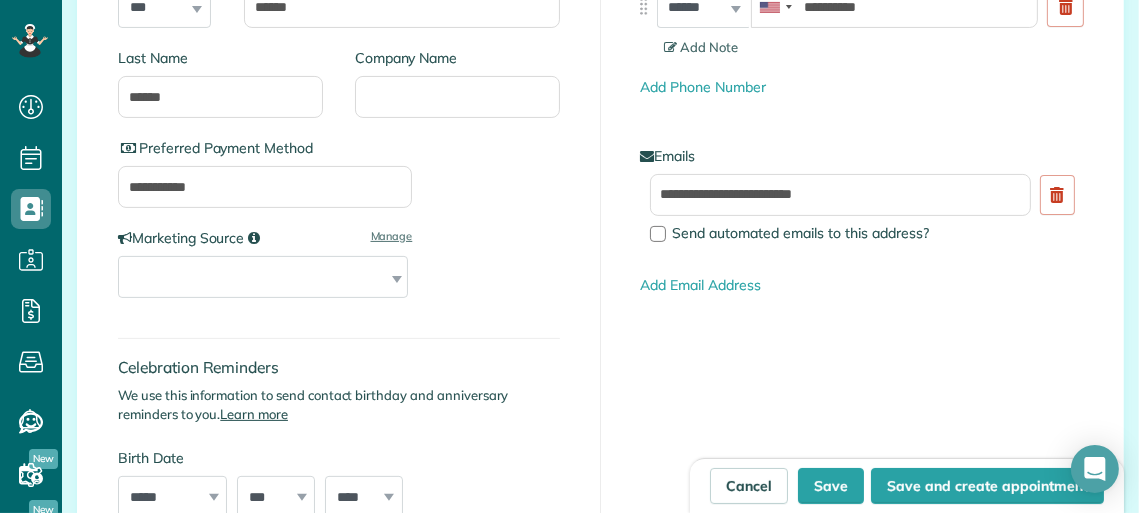 click on "**********" at bounding box center (339, 228) 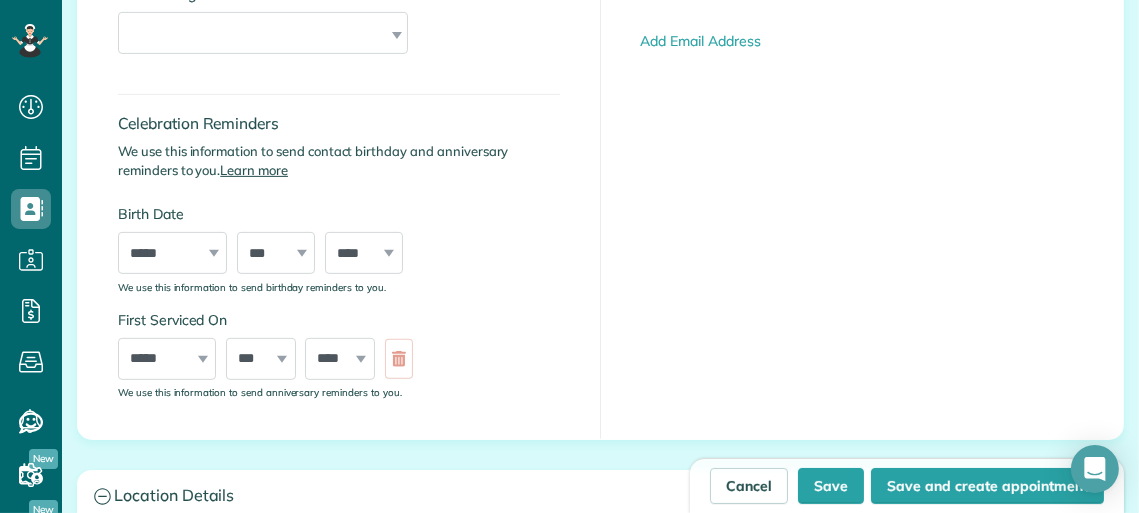 scroll, scrollTop: 680, scrollLeft: 0, axis: vertical 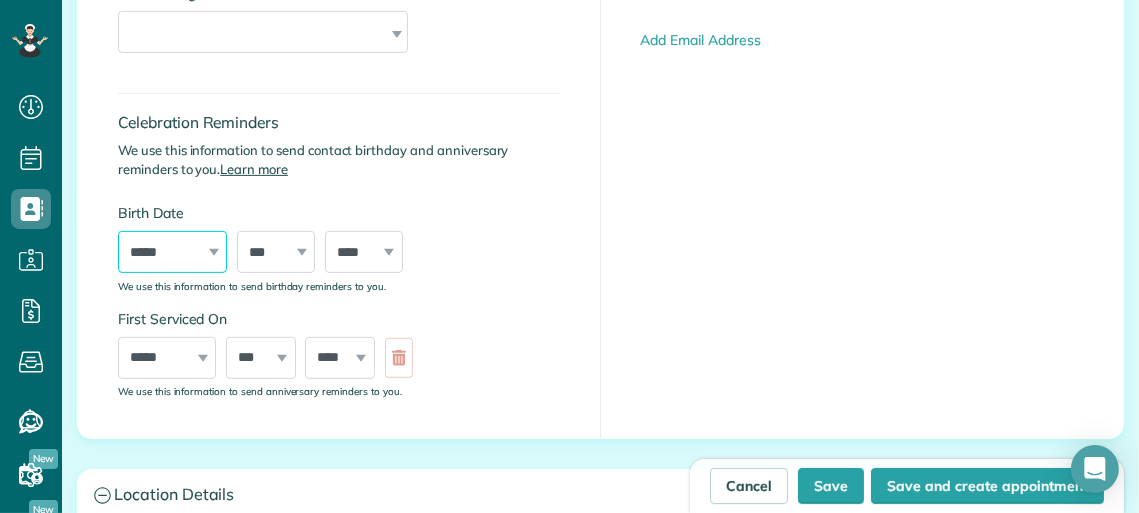 click on "*****
*******
********
*****
*****
***
****
****
******
*********
*******
********
********" at bounding box center [172, 252] 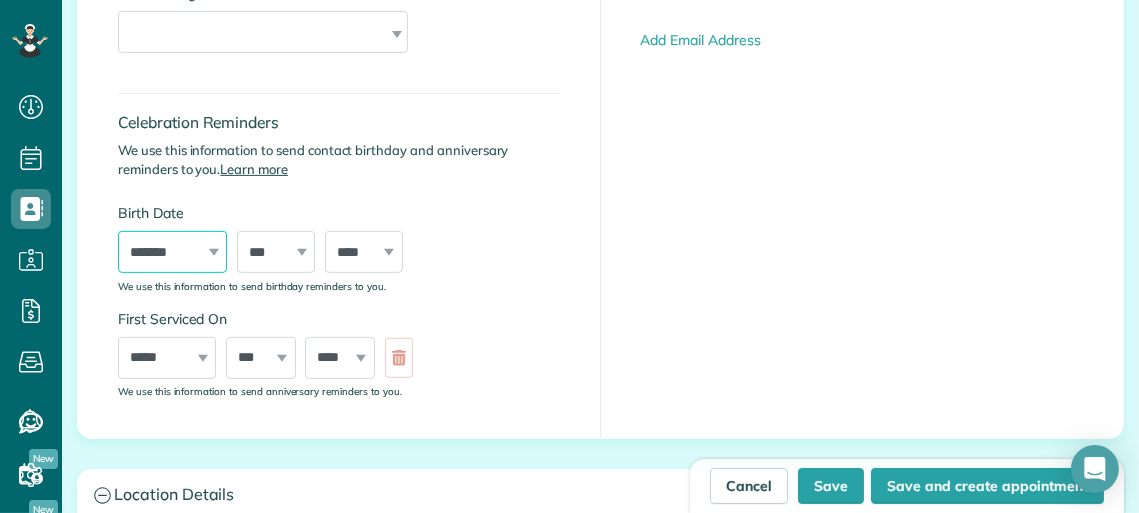 click on "*****
*******
********
*****
*****
***
****
****
******
*********
*******
********
********" at bounding box center [172, 252] 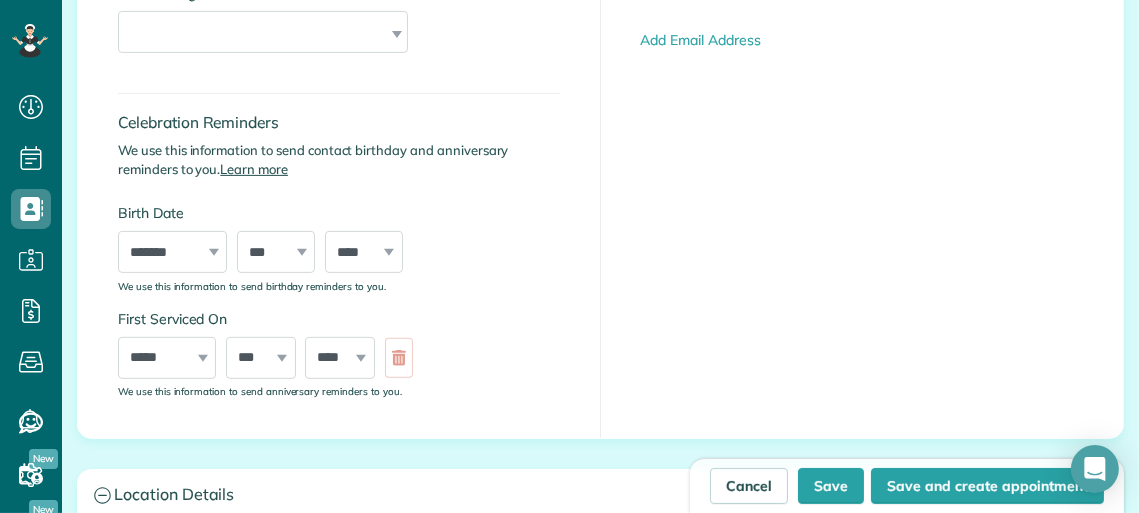 click on "Celebration Reminders
We use this information to send contact birthday and anniversary reminders to you.
Learn more
Birth Date
*****
*******
********
*****
*****
***
****
****
******
*********
*******
********
********
***
*
*
*
*
*
*
*
*
*
**
**
**
**
**
**
**
**
**
**
**
**
**
**
**
**
**
**
**
**
**
**
****
****
****
****
****
****
****
****
****
****
****
****
****
****
****
****
****
****
****
****
****
****
****
****
****
****
****
****
****
****
****
****
****
****
****
****
****
****
****
****
****
****
****
****
****
****
****
****
****
****
****
****
****
****
****
****
****
****
****" at bounding box center [339, 235] 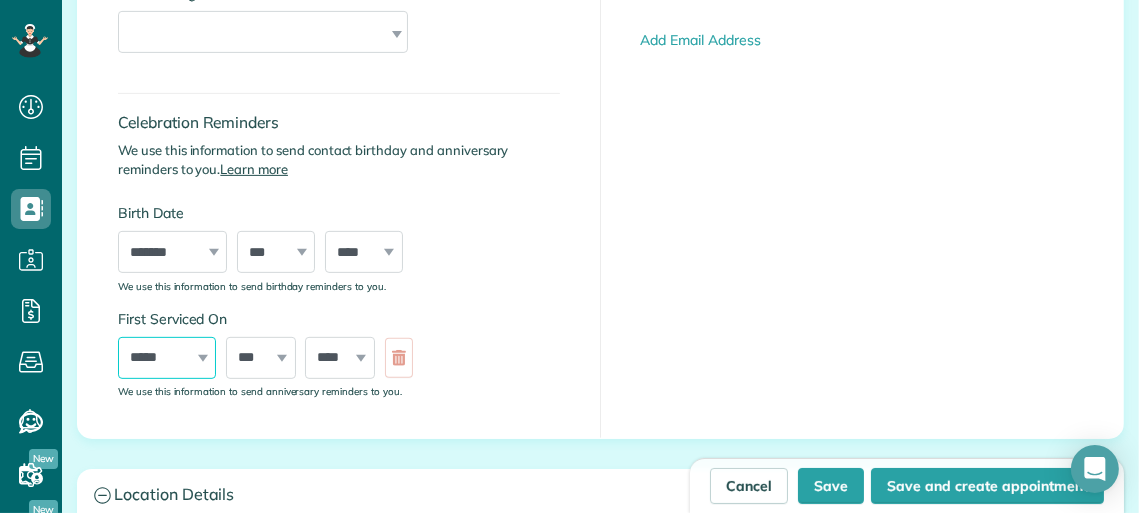 click on "*****
*******
********
*****
*****
***
****
****
******
*********
*******
********
********" at bounding box center [167, 358] 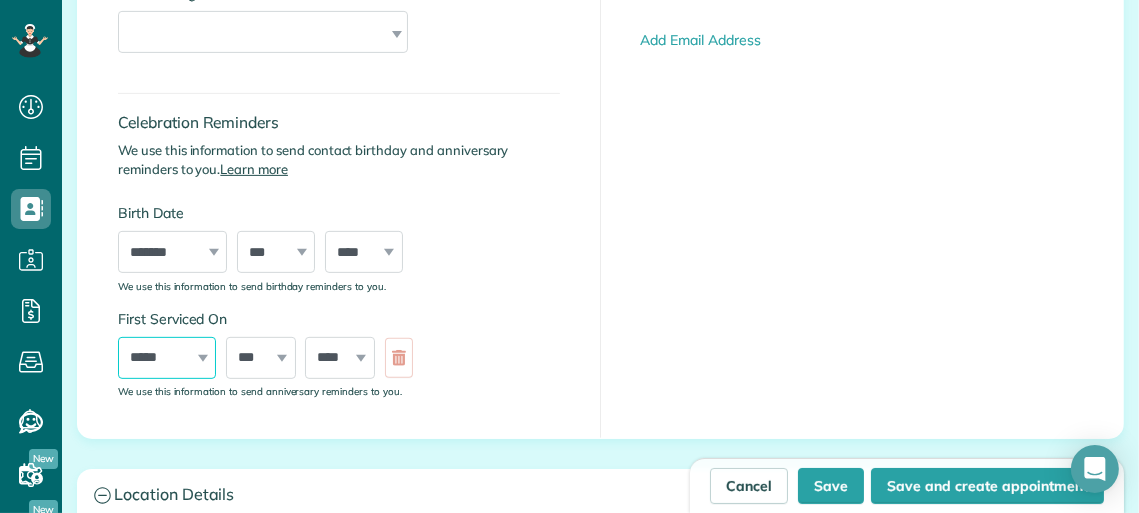 select on "*" 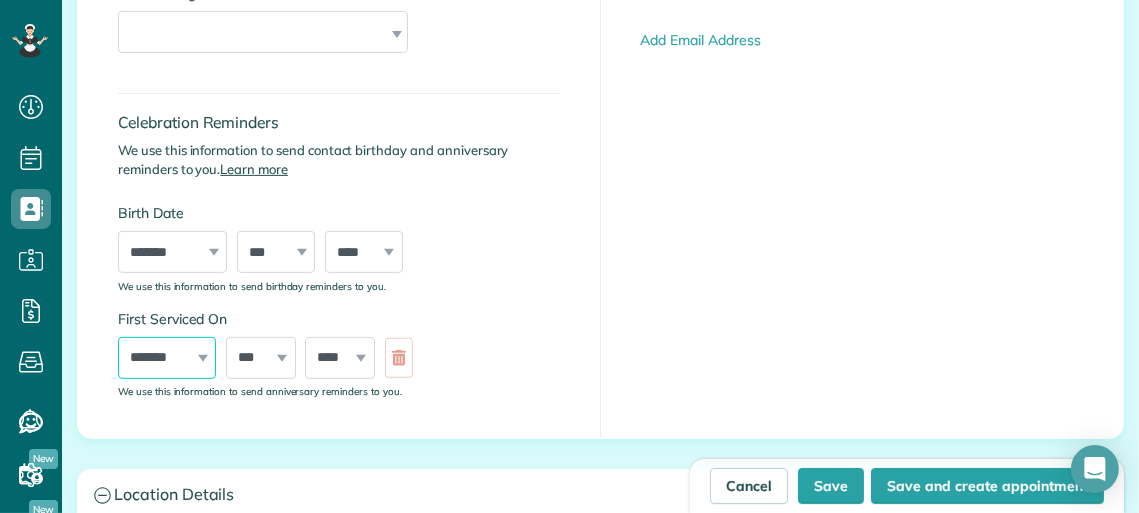 click on "*****
*******
********
*****
*****
***
****
****
******
*********
*******
********
********" at bounding box center (167, 358) 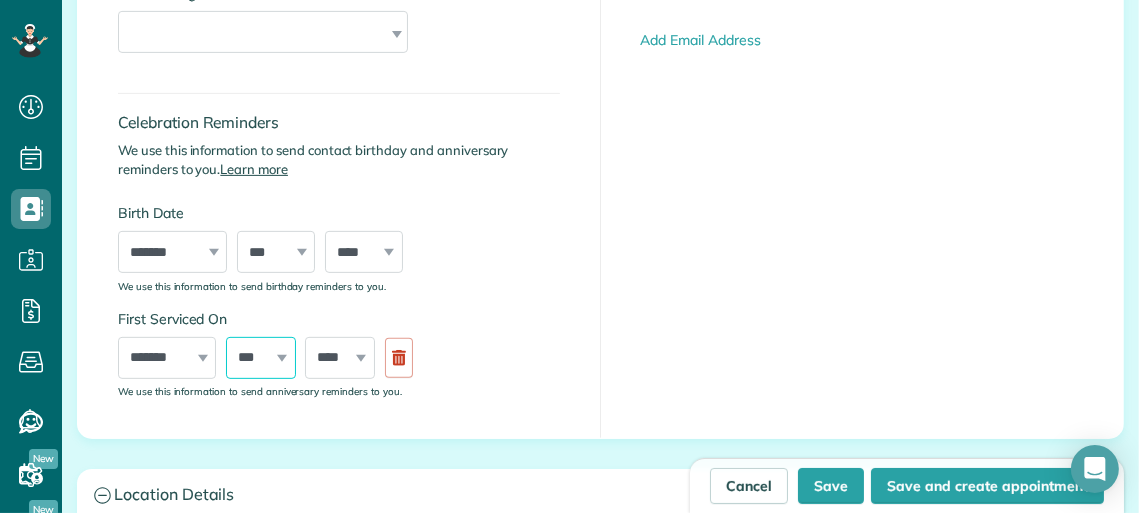 click on "***
*
*
*
*
*
*
*
*
*
**
**
**
**
**
**
**
**
**
**
**
**
**
**
**
**
**
**
**
**
**
**" at bounding box center (261, 358) 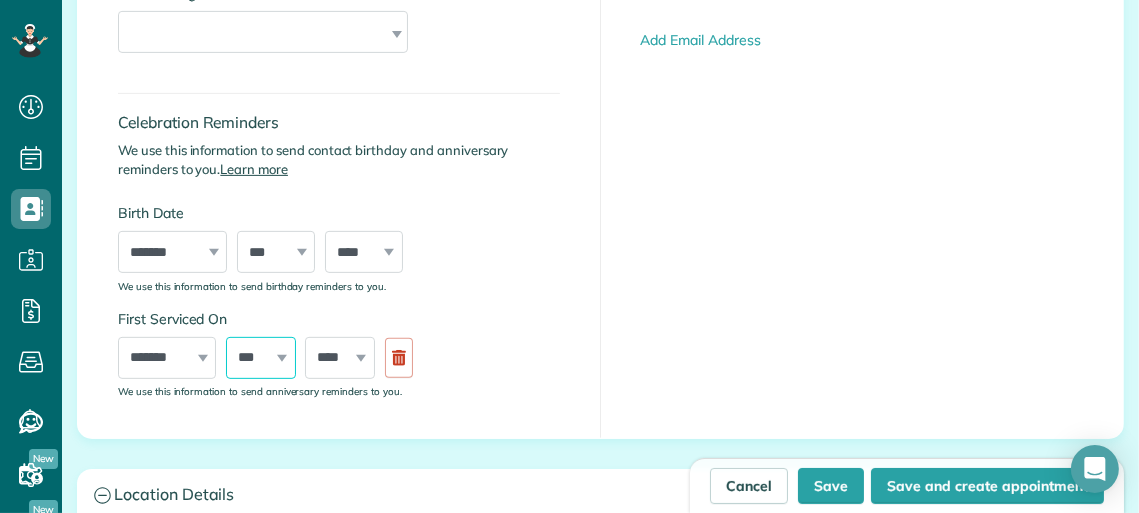 select on "*" 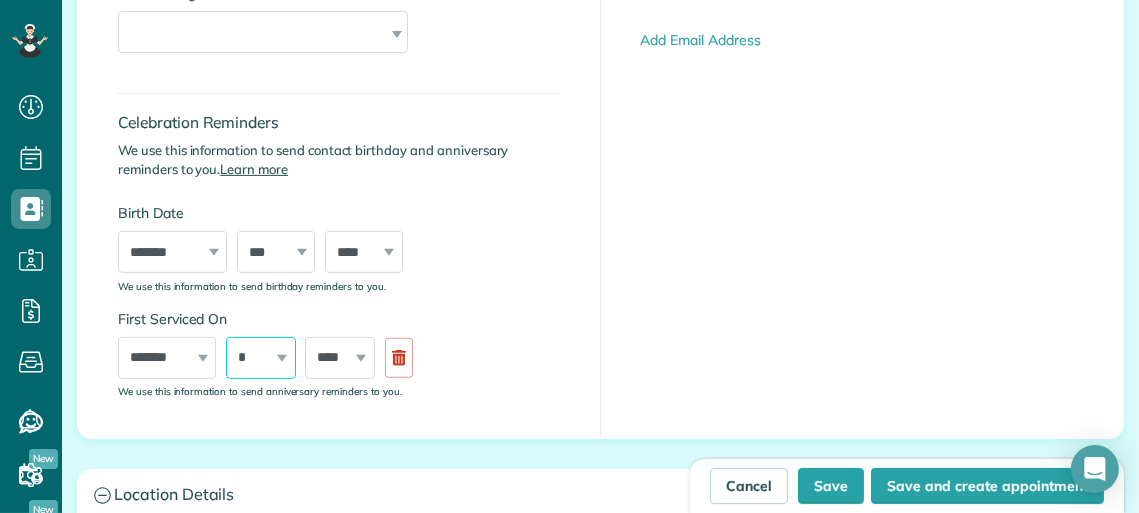 click on "***
*
*
*
*
*
*
*
*
*
**
**
**
**
**
**
**
**
**
**
**
**
**
**
**
**
**
**
**
**
**
**" at bounding box center [261, 358] 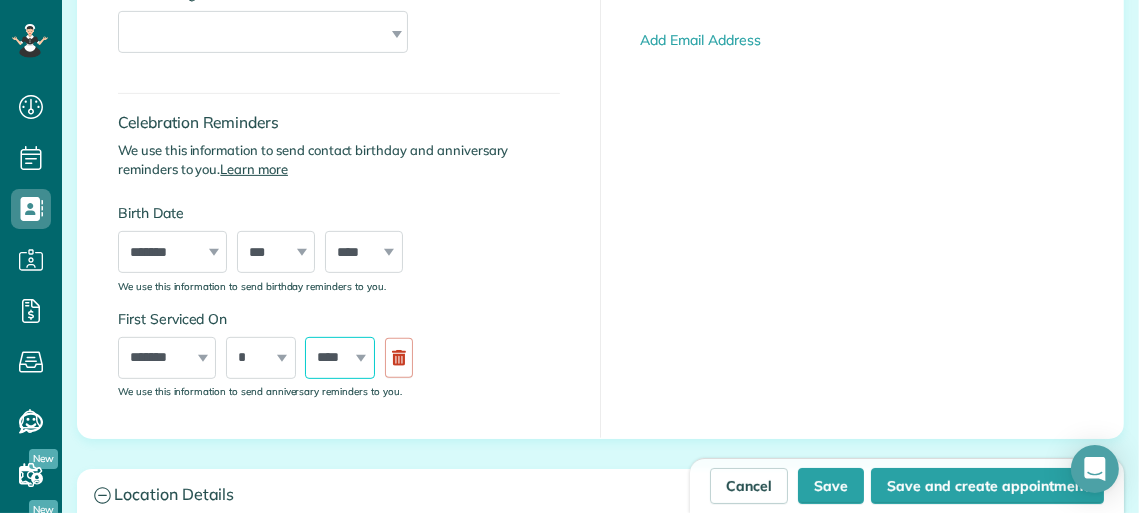 click on "****
****
****
****
****
****
****
****
****
****
****
****
****
****
****
****
****
****
****
****
****
****
****
****
****
****
****
****
****
****
****
****
****
****
****
****
****
****
****
****
****
****
****
****
****
****
****
****
****
****
****
****" at bounding box center [340, 358] 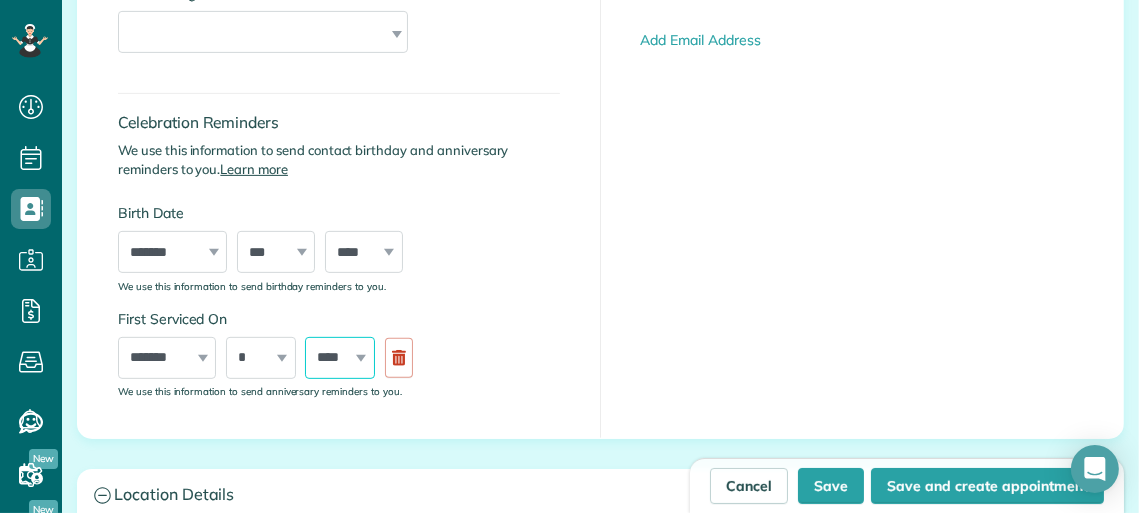 select on "****" 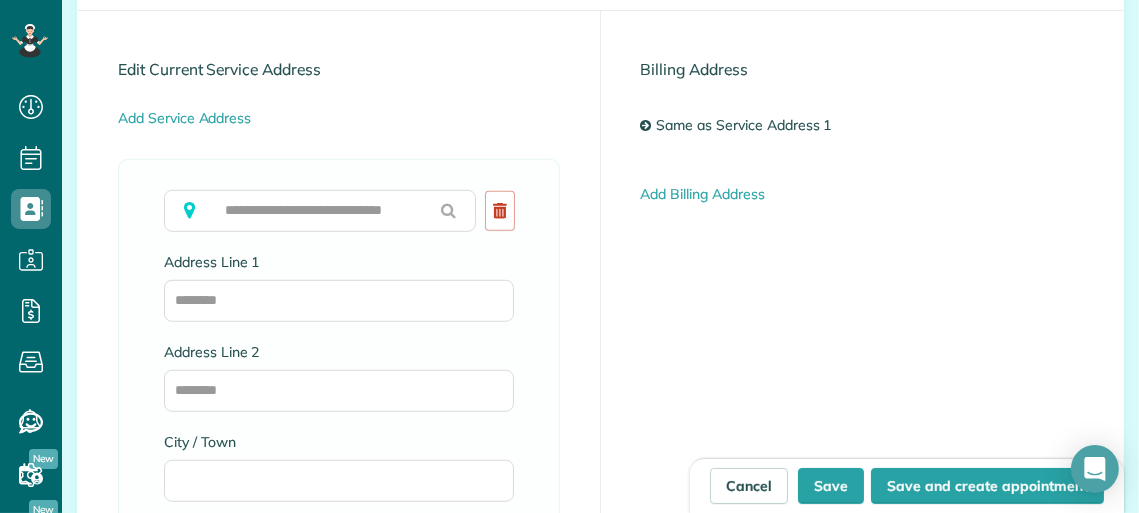 scroll, scrollTop: 1203, scrollLeft: 0, axis: vertical 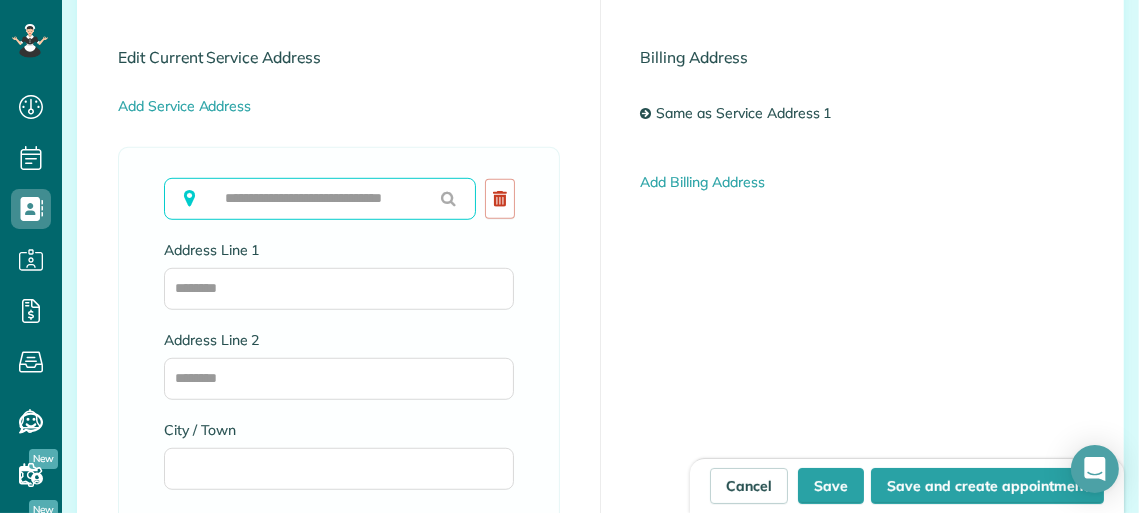 click at bounding box center [320, 199] 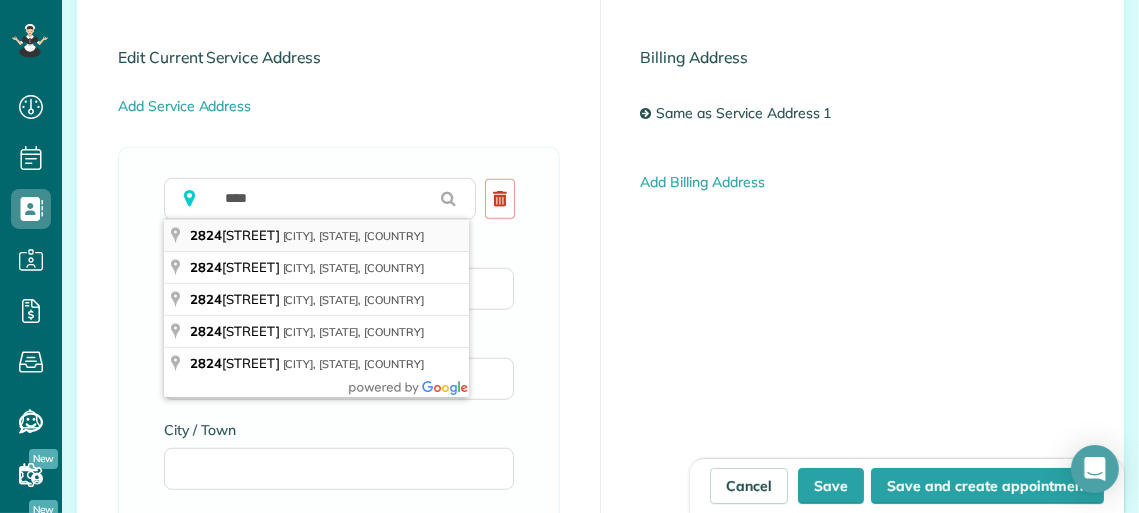 type on "**********" 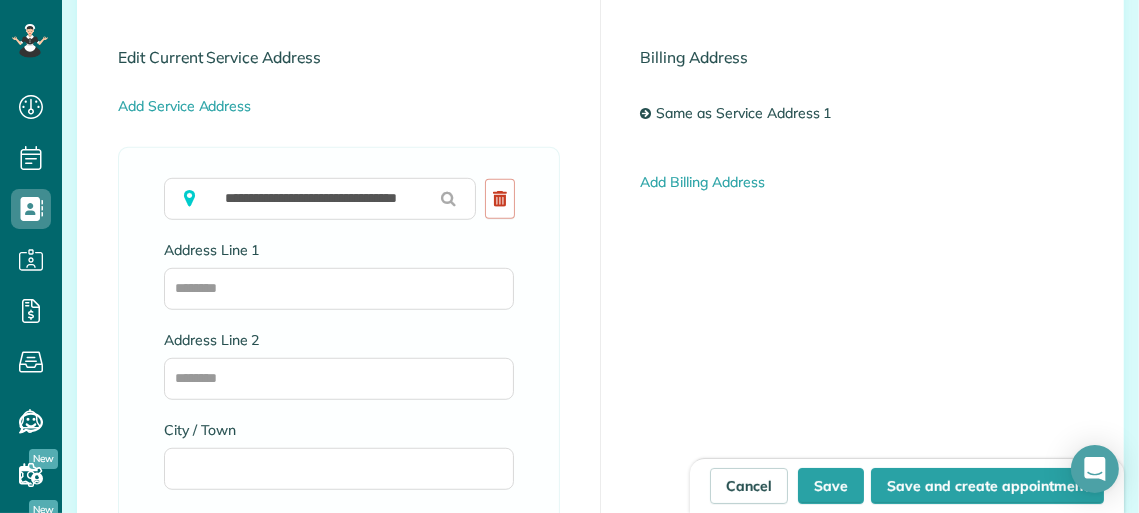 type on "**********" 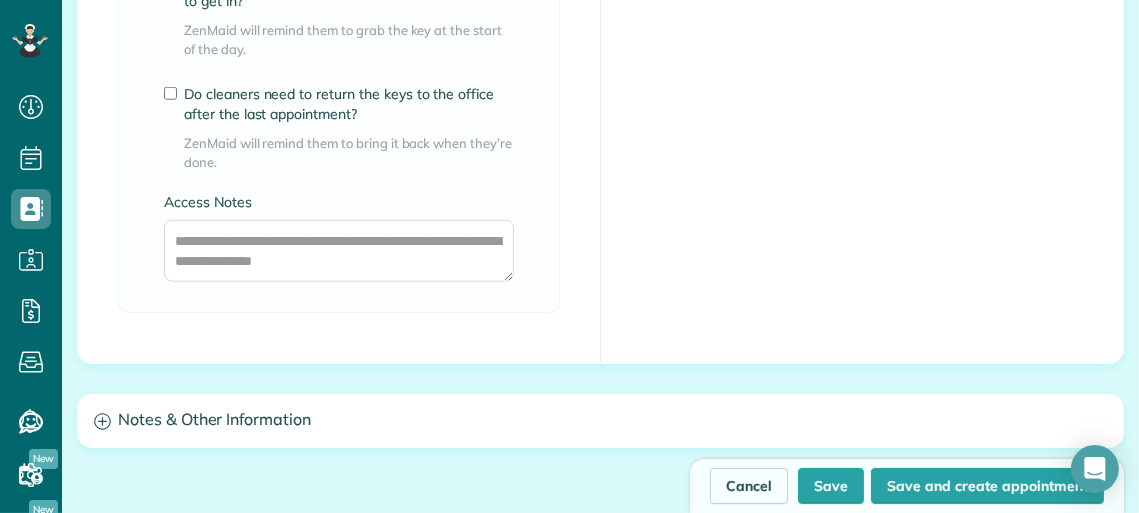 scroll, scrollTop: 1869, scrollLeft: 0, axis: vertical 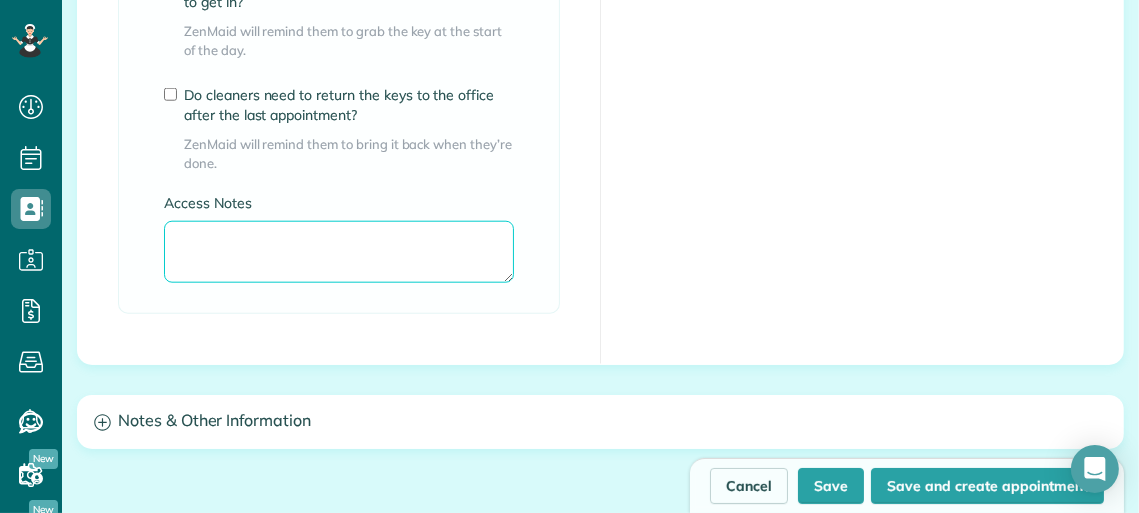 click on "Access Notes" at bounding box center [339, 252] 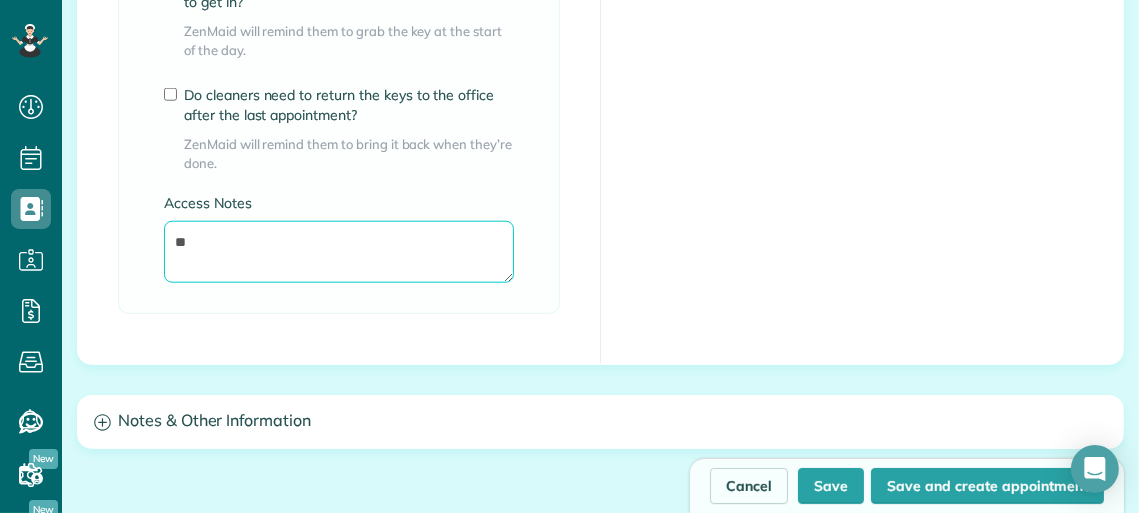 type on "*" 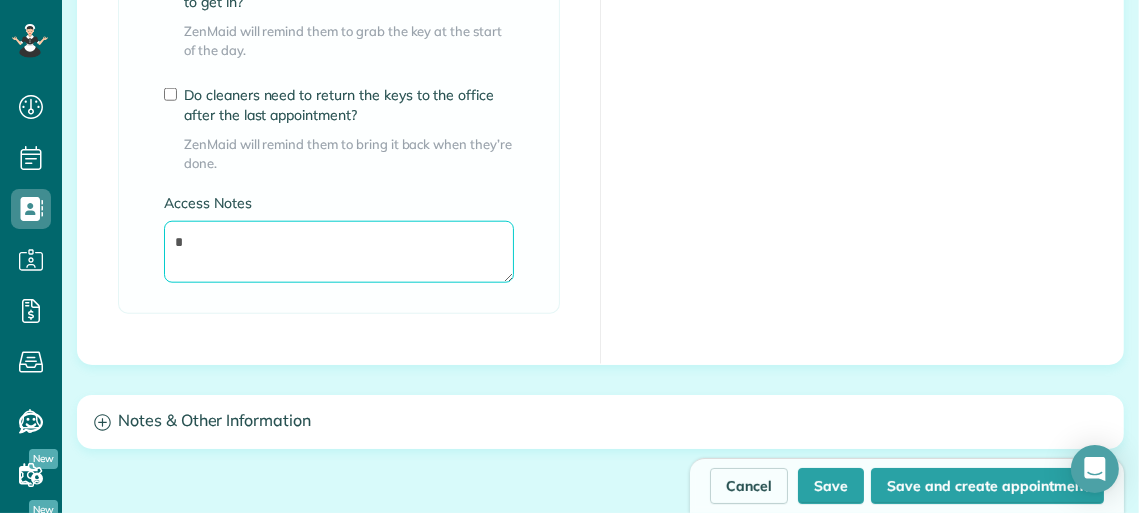 type 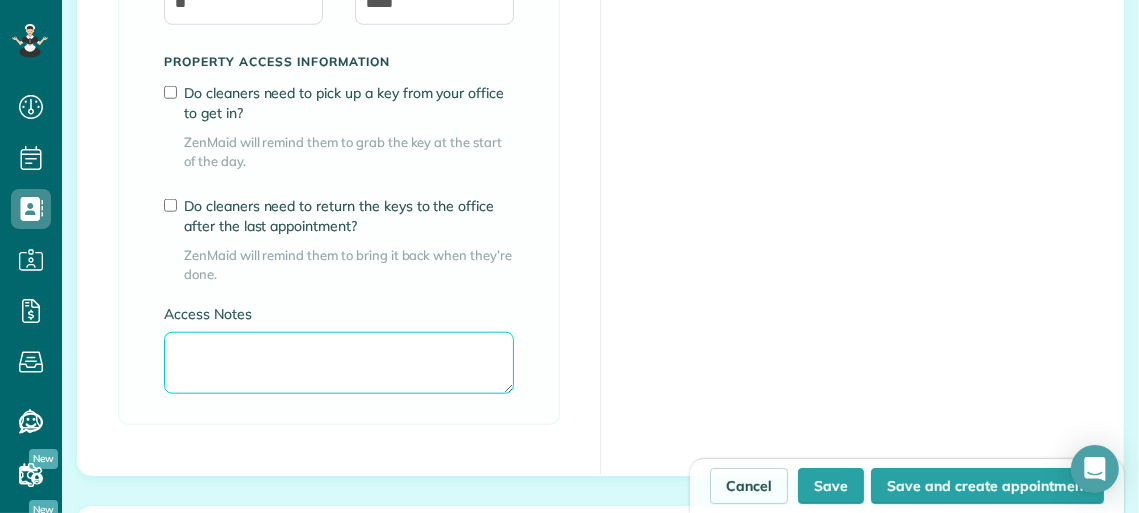 scroll, scrollTop: 1756, scrollLeft: 0, axis: vertical 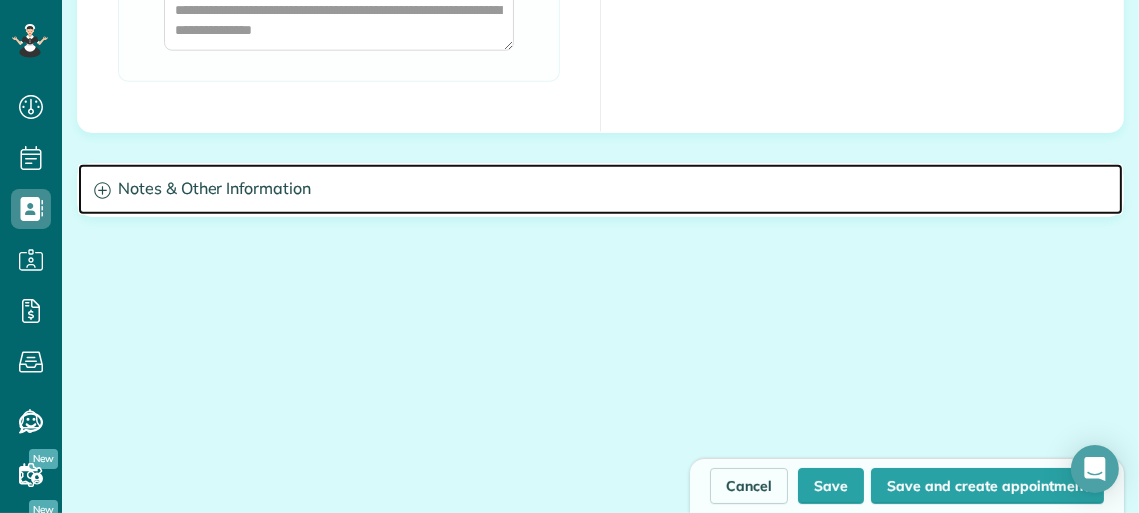 click on "Notes & Other Information" at bounding box center [600, 189] 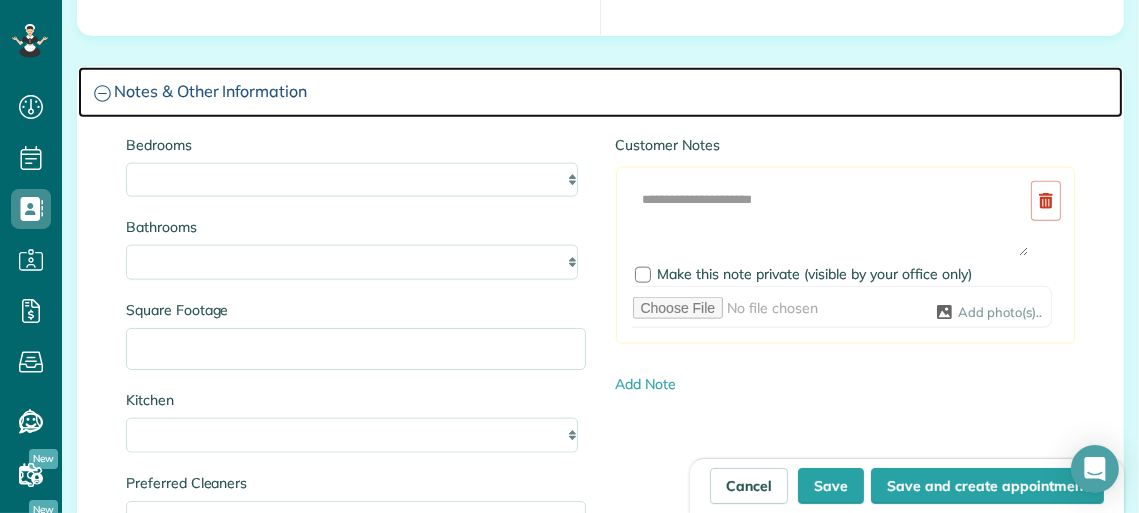 scroll, scrollTop: 2183, scrollLeft: 0, axis: vertical 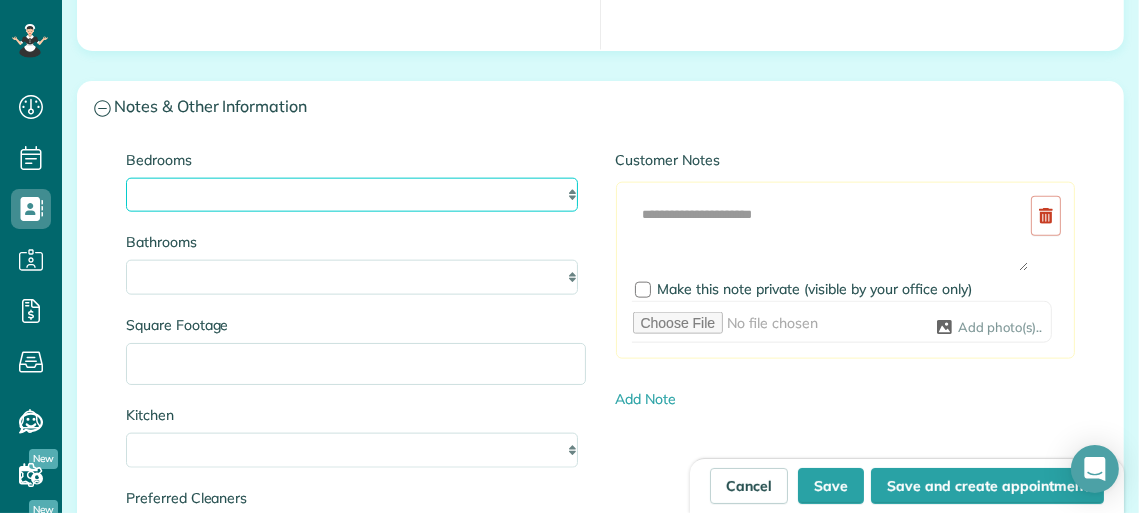 click on "*
*
*
*
**" at bounding box center (352, 195) 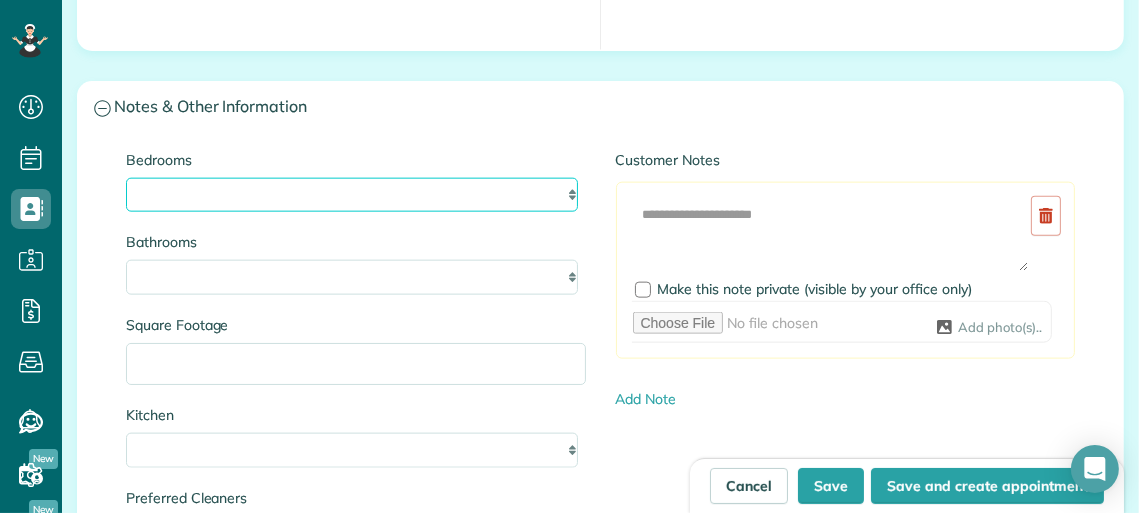 select on "*" 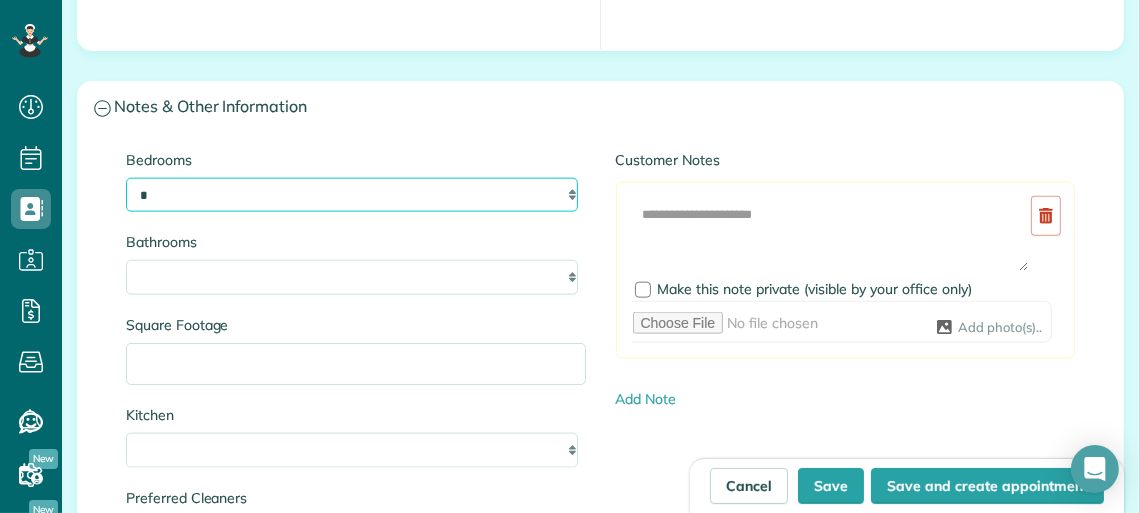 click on "*
*
*
*
**" at bounding box center (352, 195) 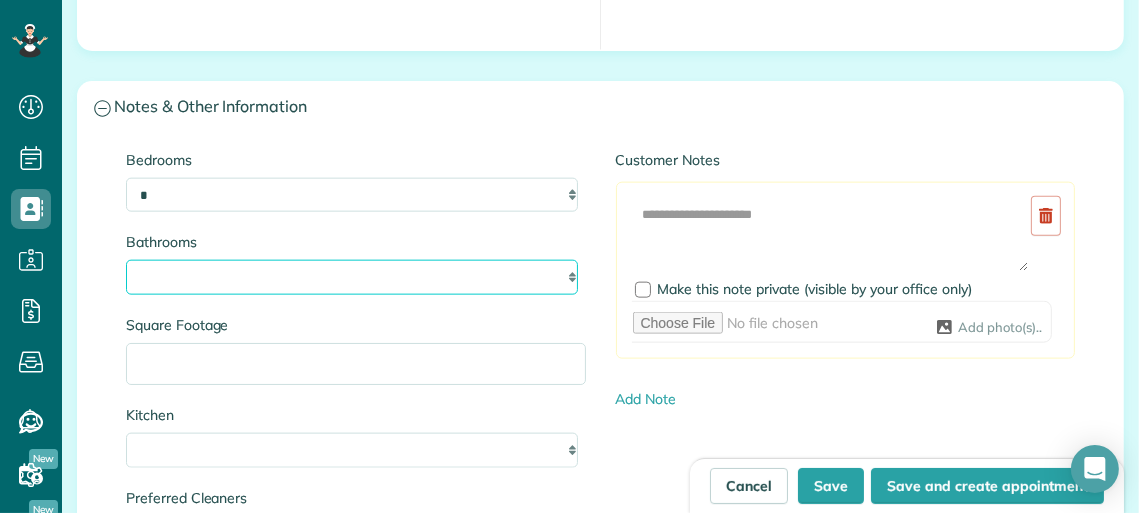 click on "*
***
*
***
*
***
*
***
**" at bounding box center [352, 277] 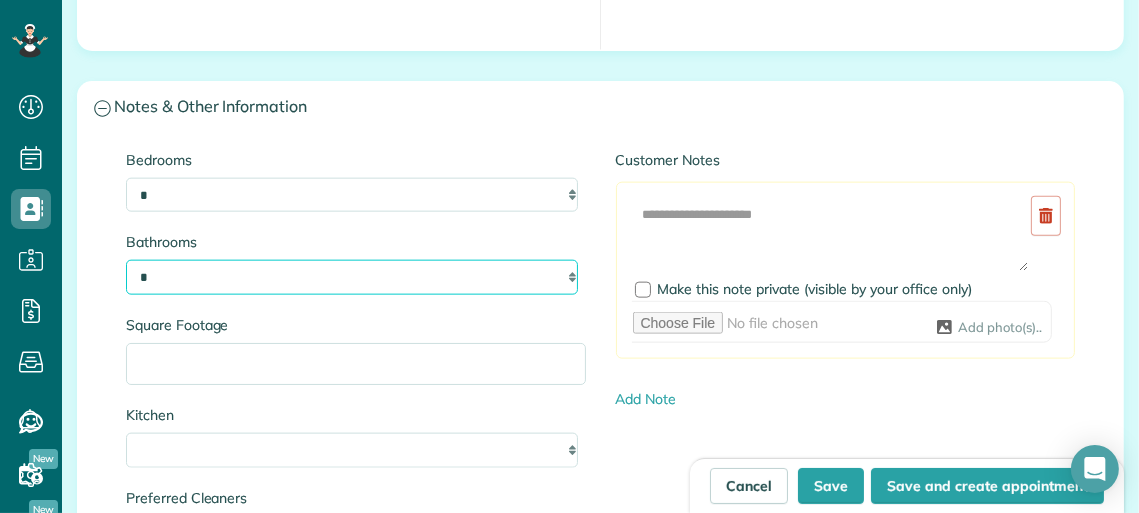 click on "*
***
*
***
*
***
*
***
**" at bounding box center (352, 277) 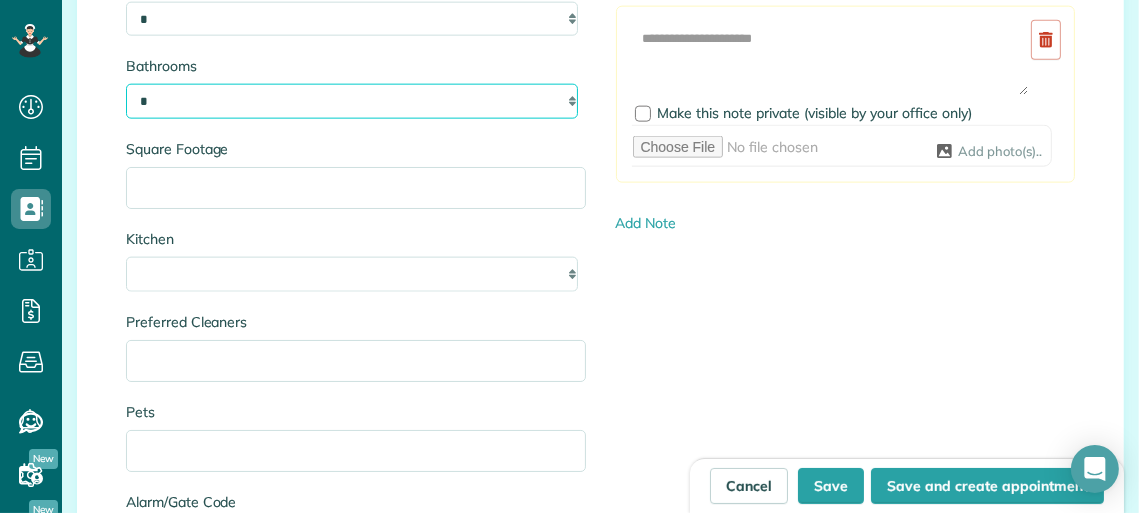 scroll, scrollTop: 2388, scrollLeft: 0, axis: vertical 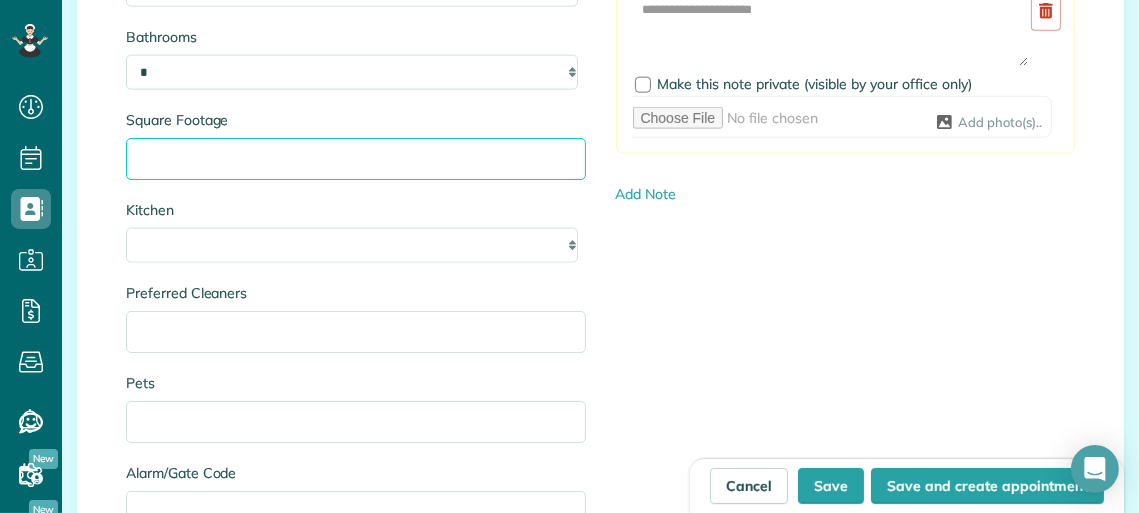 click on "Square Footage" at bounding box center [356, 159] 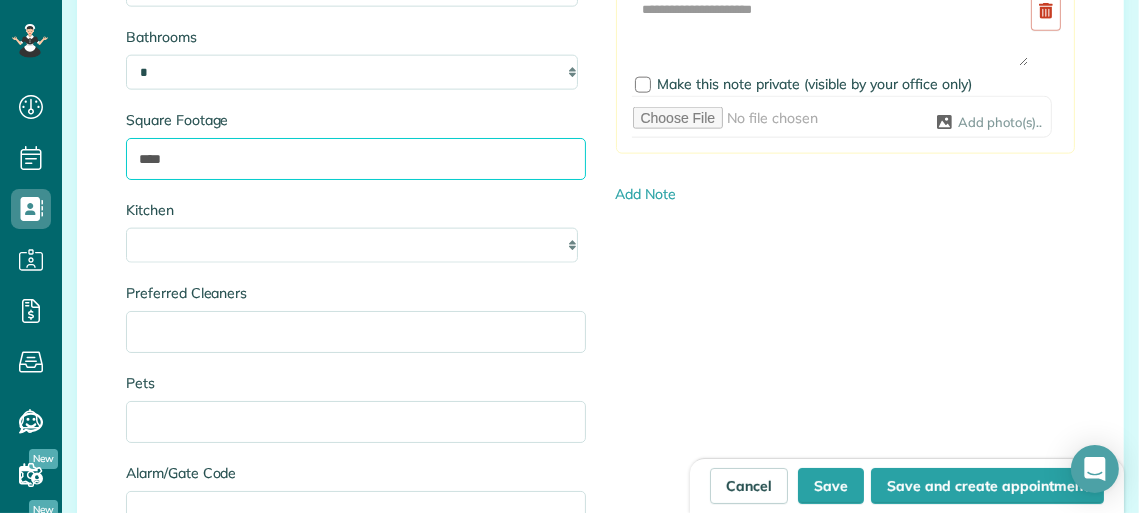 type on "****" 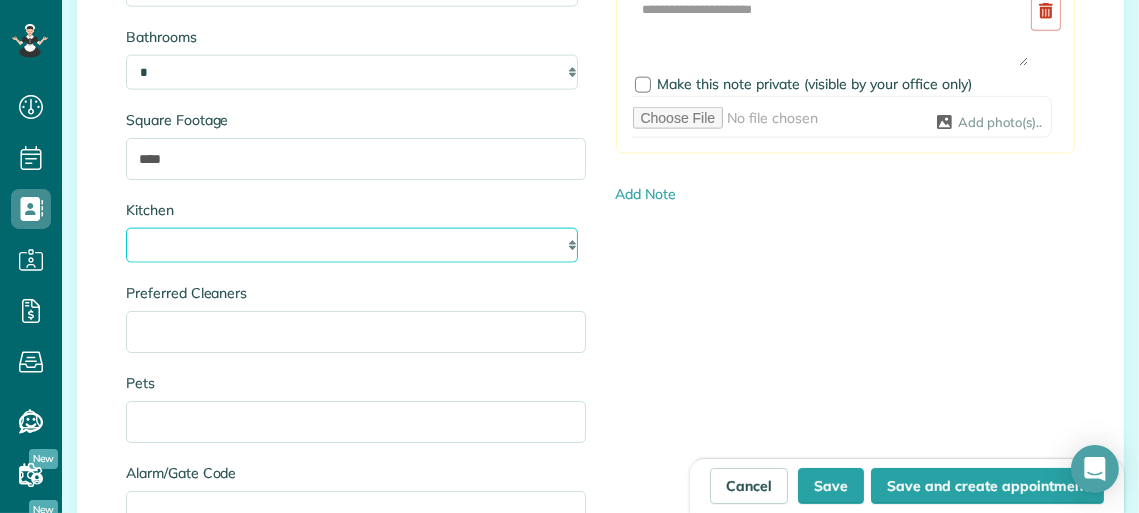 click on "*
*
*
*" at bounding box center [352, 245] 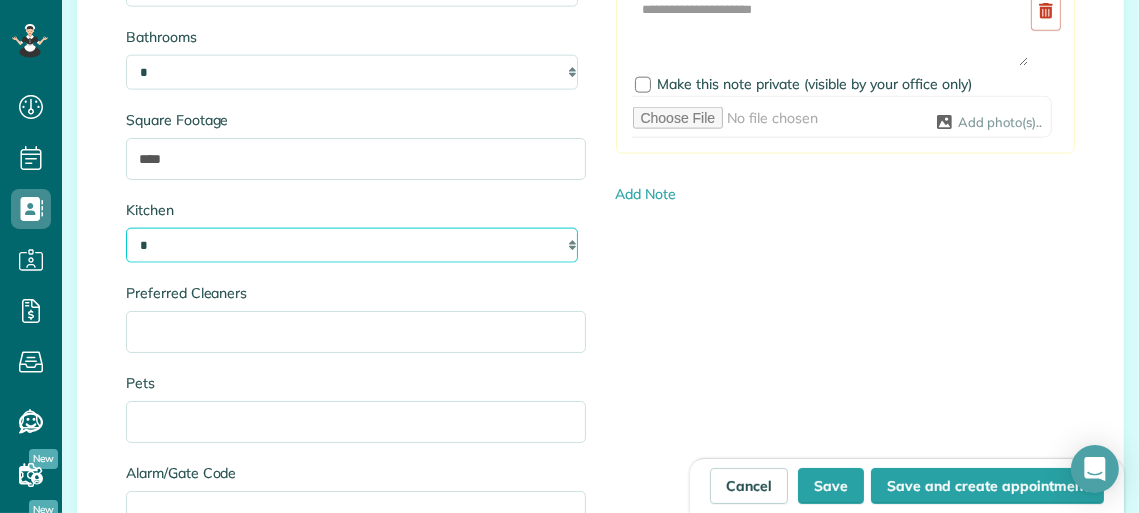 click on "*
*
*
*" at bounding box center (352, 245) 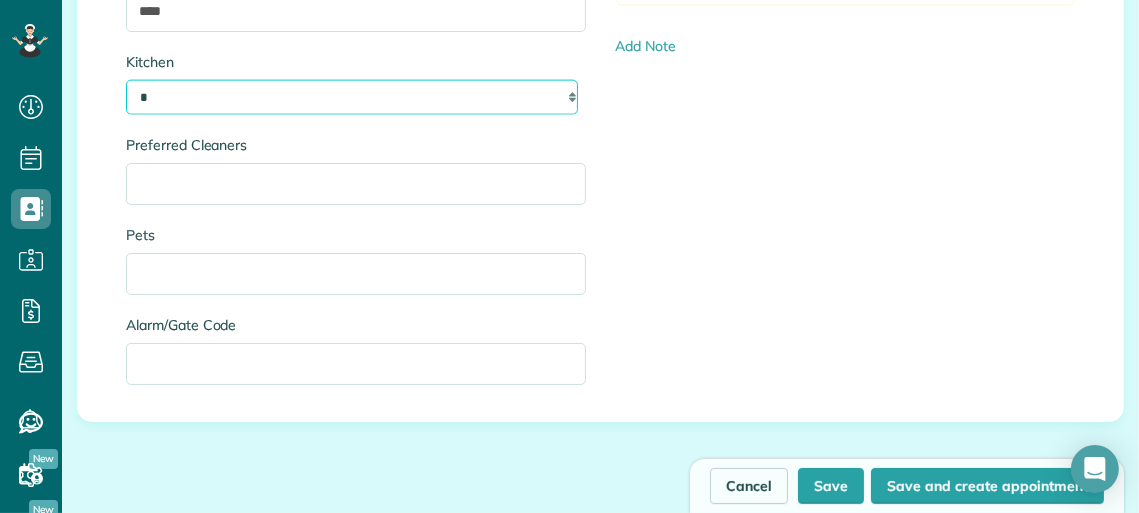 scroll, scrollTop: 2570, scrollLeft: 0, axis: vertical 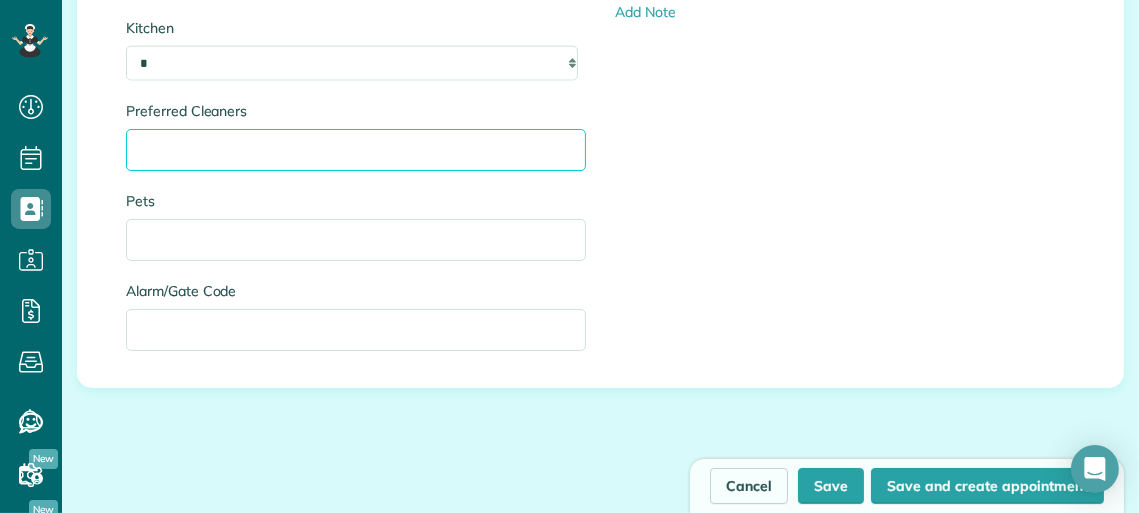 click on "Preferred Cleaners" at bounding box center [356, 150] 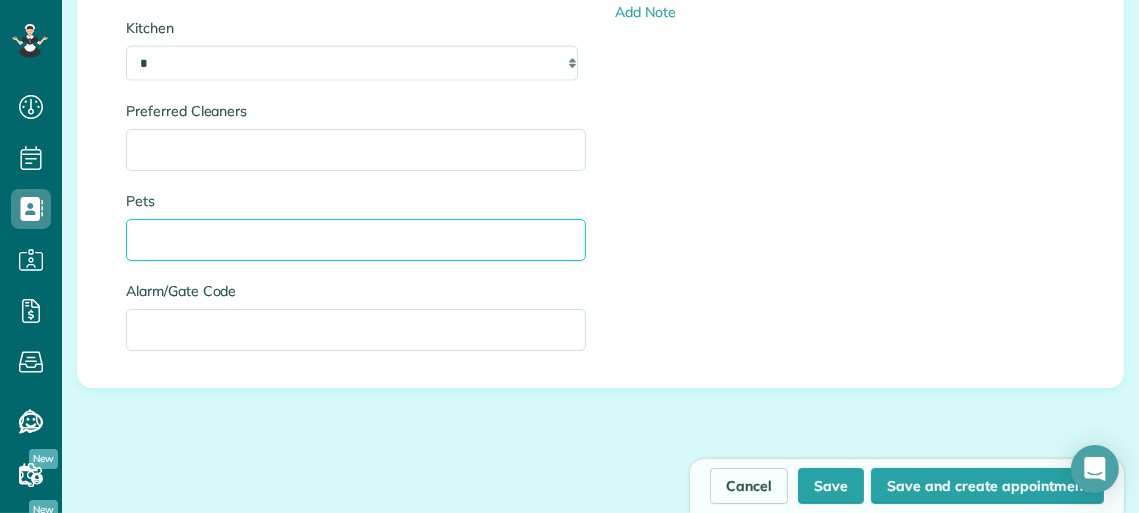 click on "Pets" at bounding box center (356, 240) 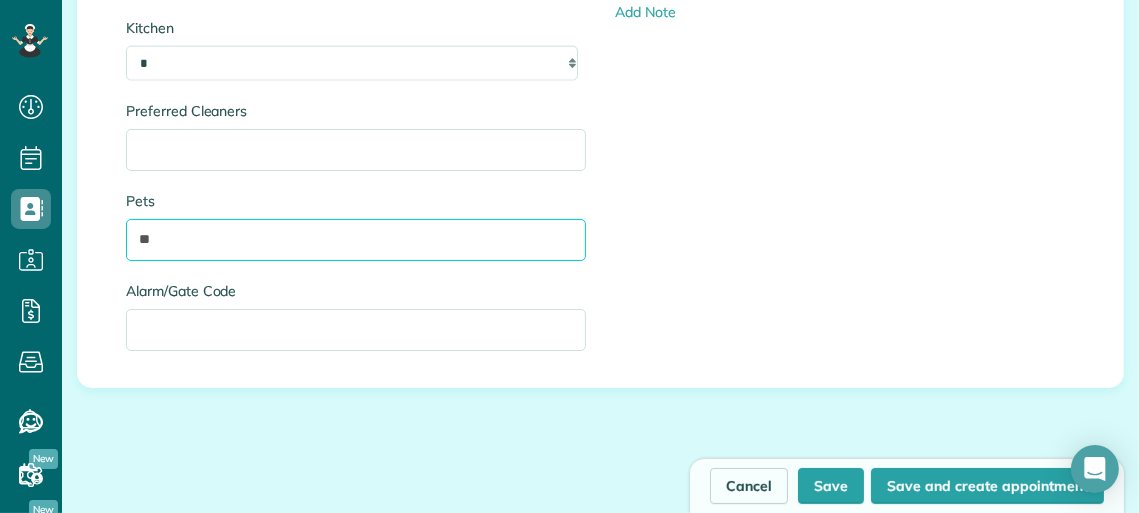 type on "*" 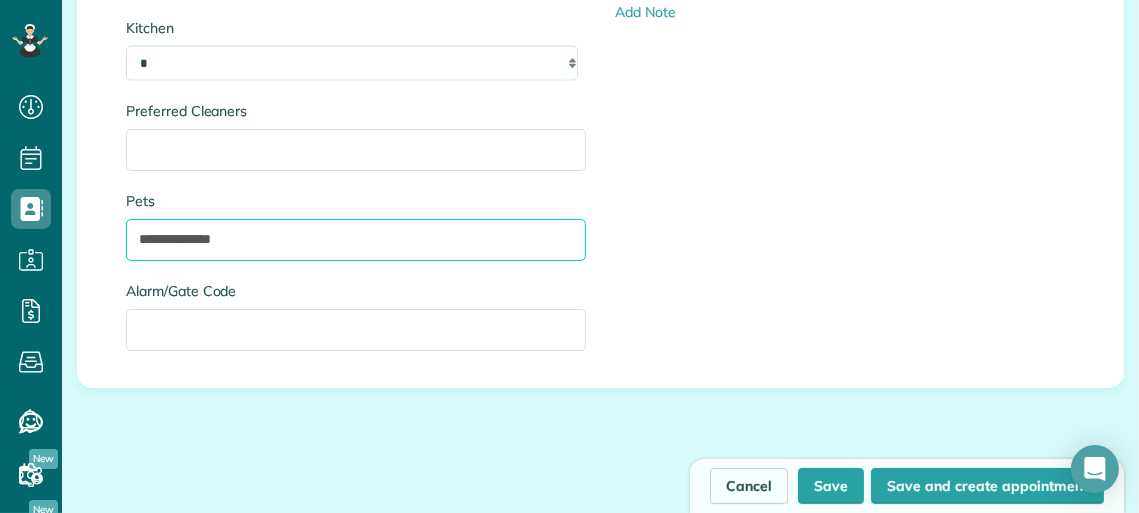 type on "**********" 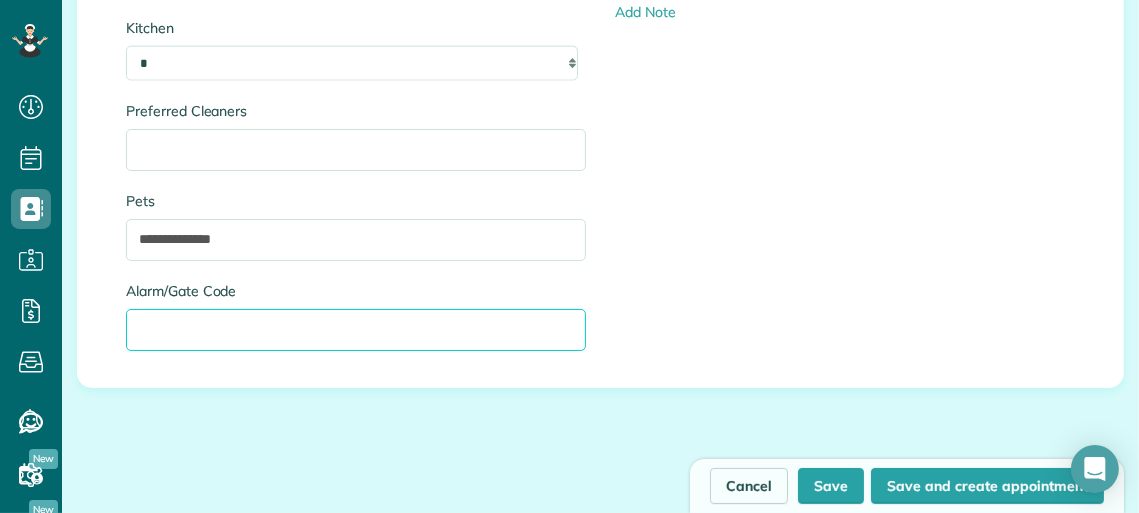 click on "Alarm/Gate Code" at bounding box center (356, 330) 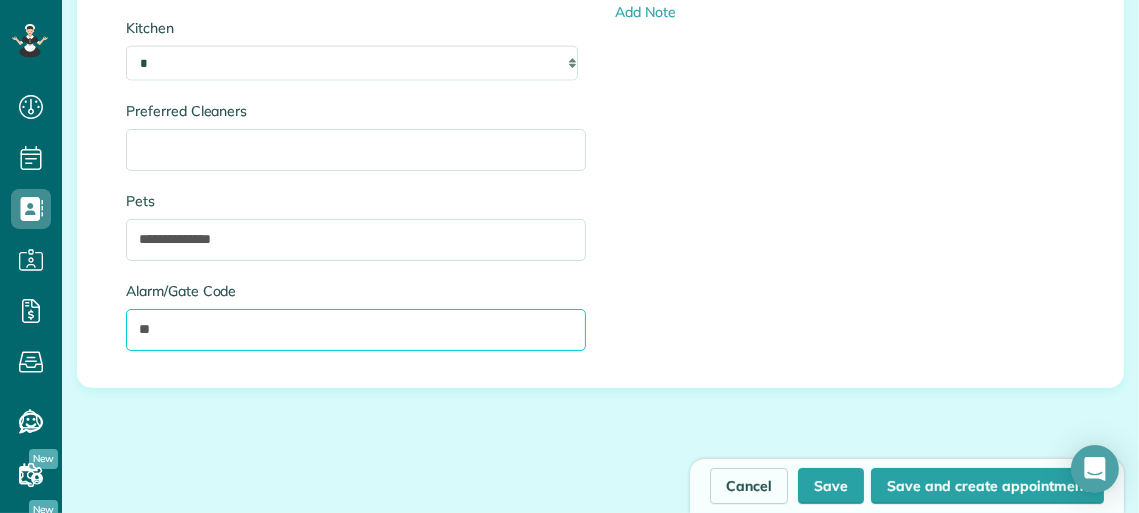 type on "*" 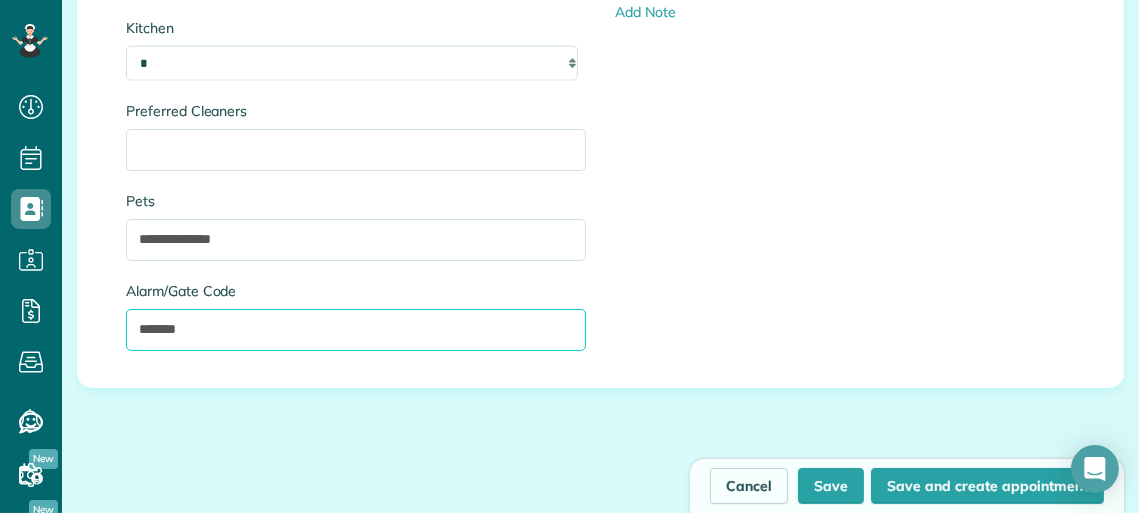 type on "*******" 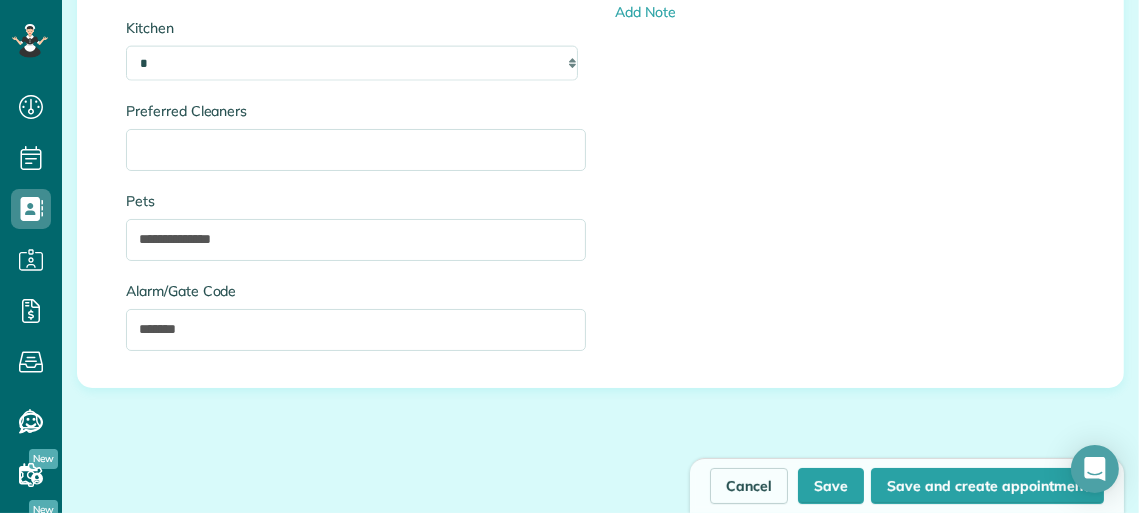 click on "**********" at bounding box center (600, 67) 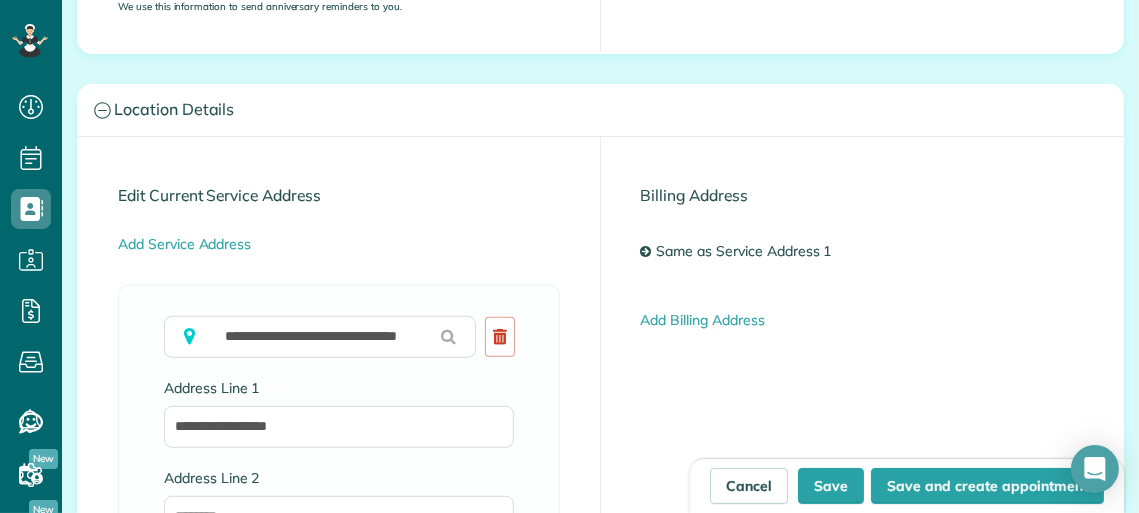scroll, scrollTop: 1066, scrollLeft: 0, axis: vertical 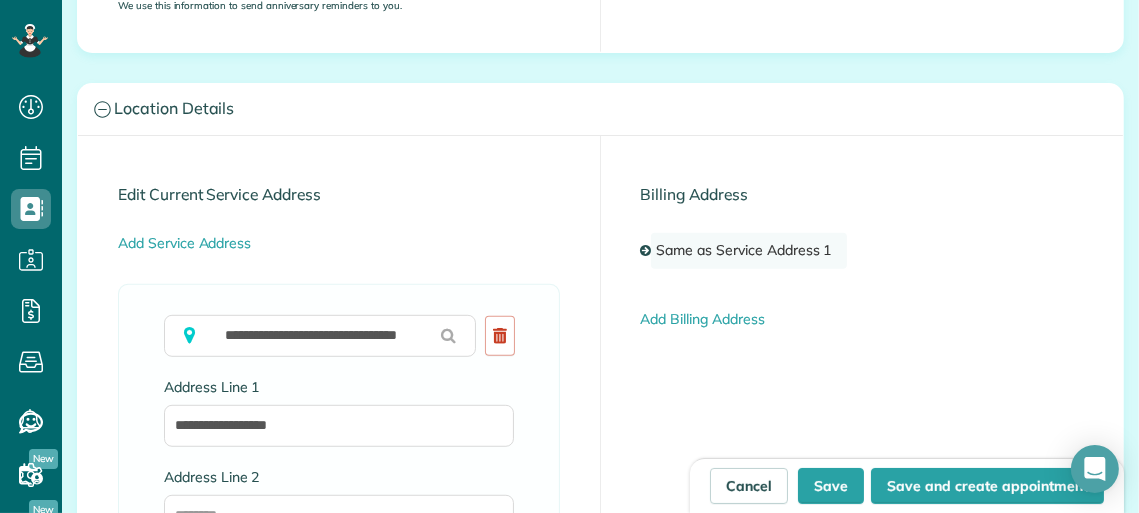 click on "Same as Service Address 1" at bounding box center (748, 251) 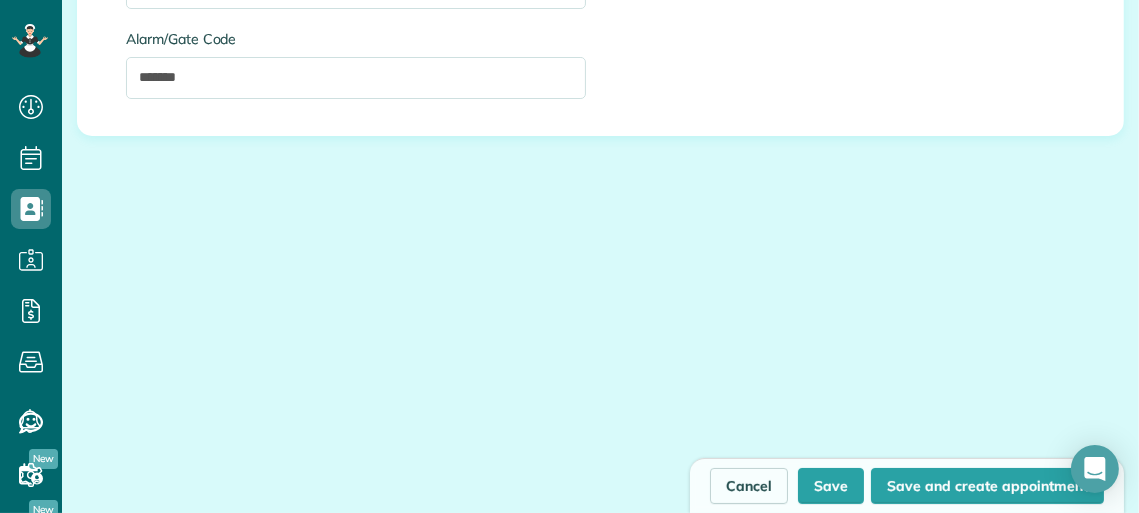 scroll, scrollTop: 2851, scrollLeft: 0, axis: vertical 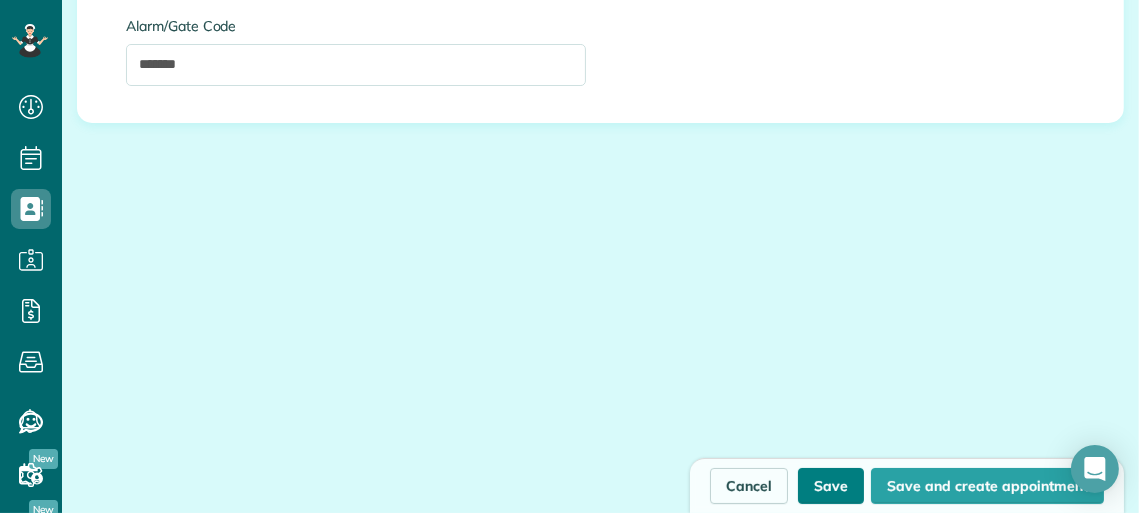 click on "Save" at bounding box center (831, 486) 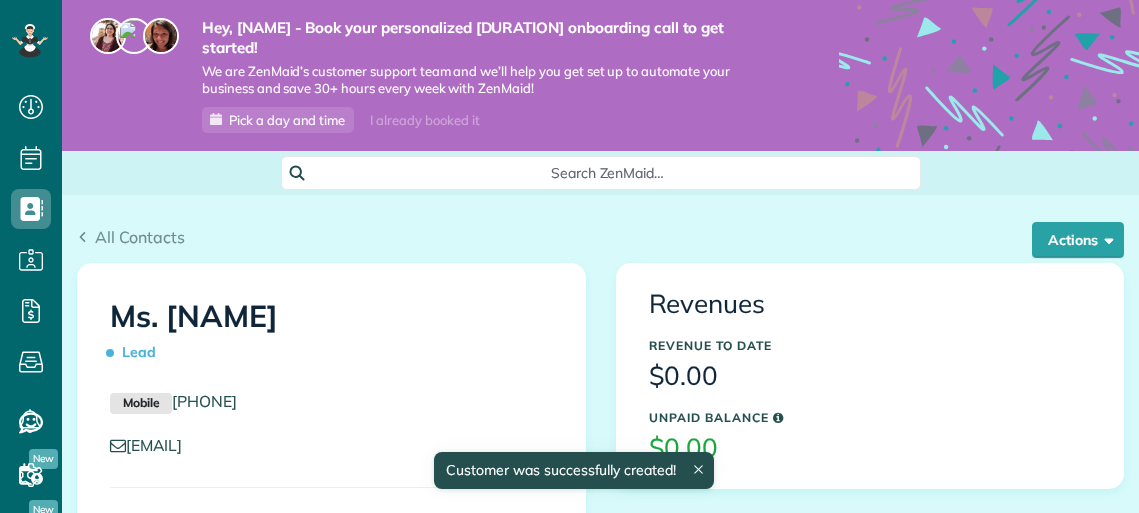 scroll, scrollTop: 0, scrollLeft: 0, axis: both 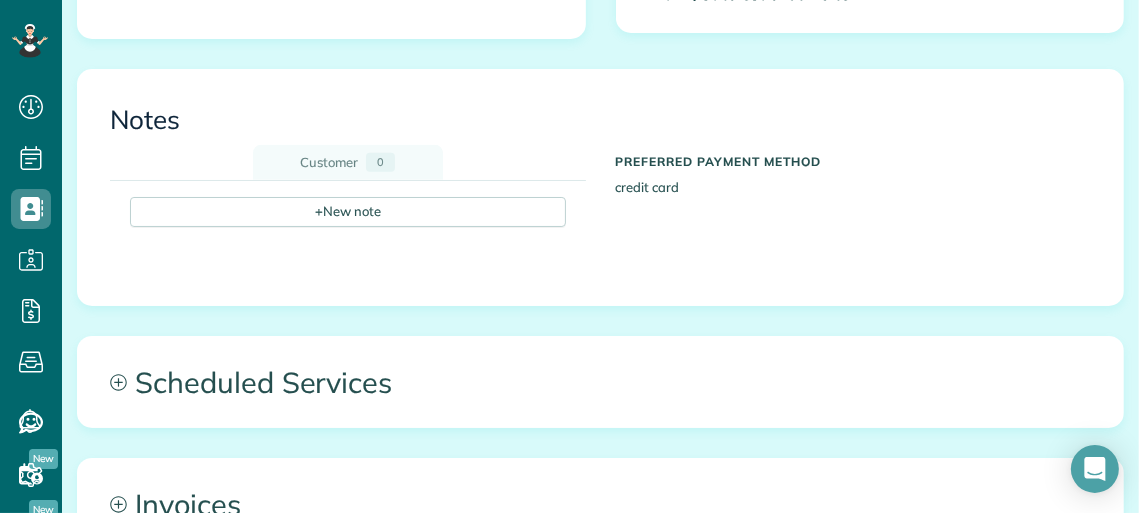 click on "0" at bounding box center [380, 162] 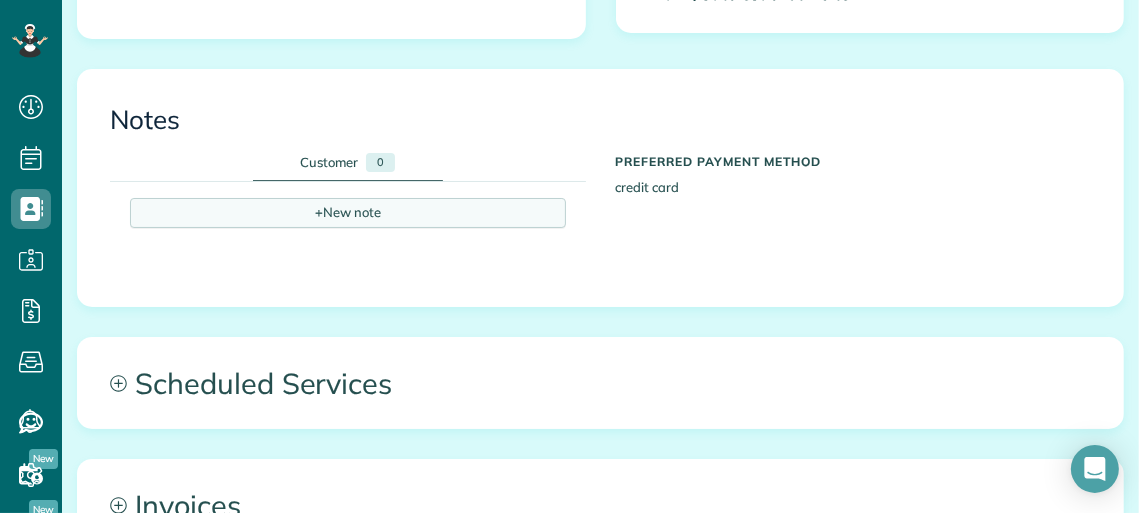 click on "+
New note" at bounding box center [348, 213] 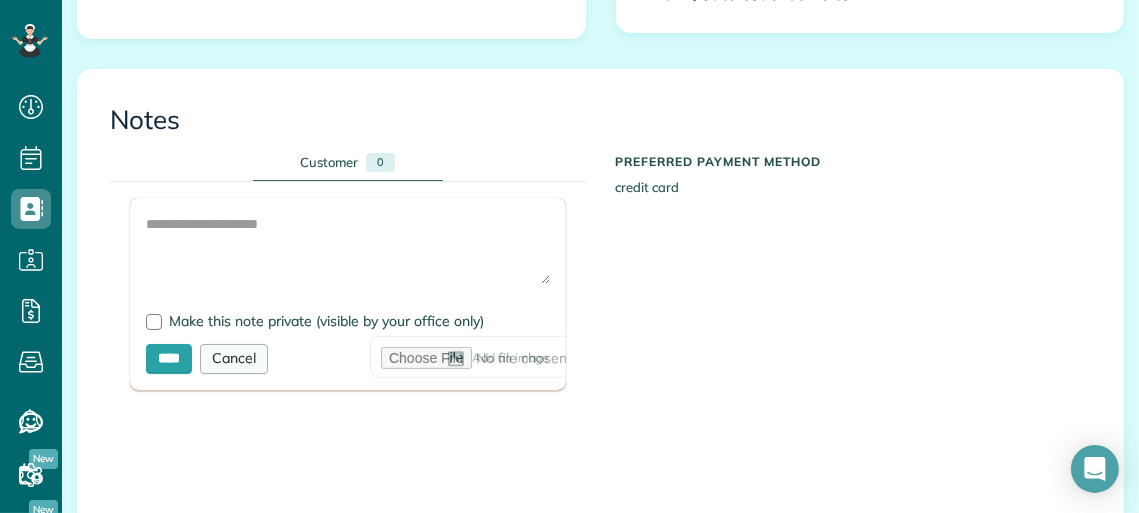 click on "Cancel" at bounding box center (234, 359) 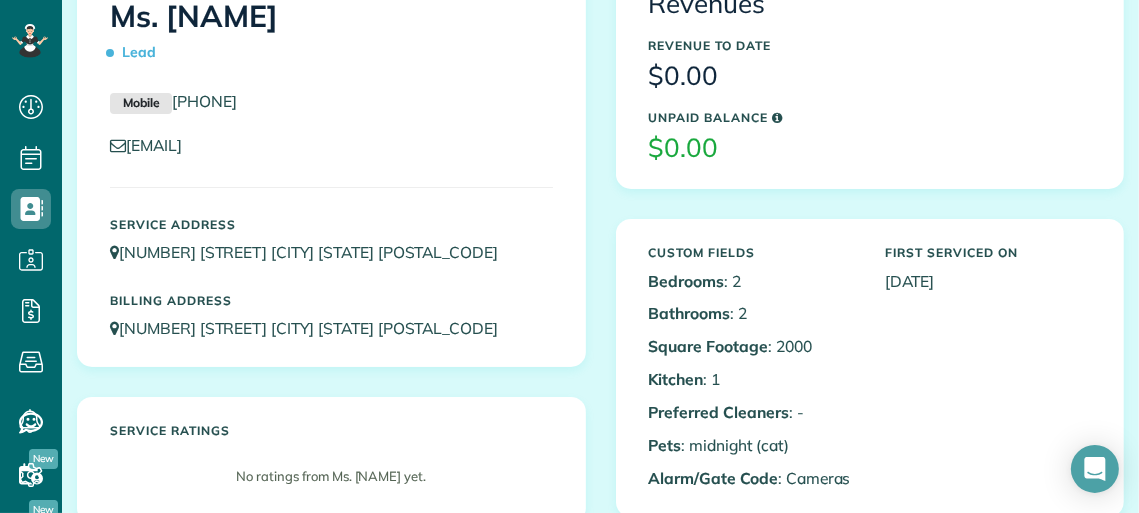 scroll, scrollTop: 0, scrollLeft: 0, axis: both 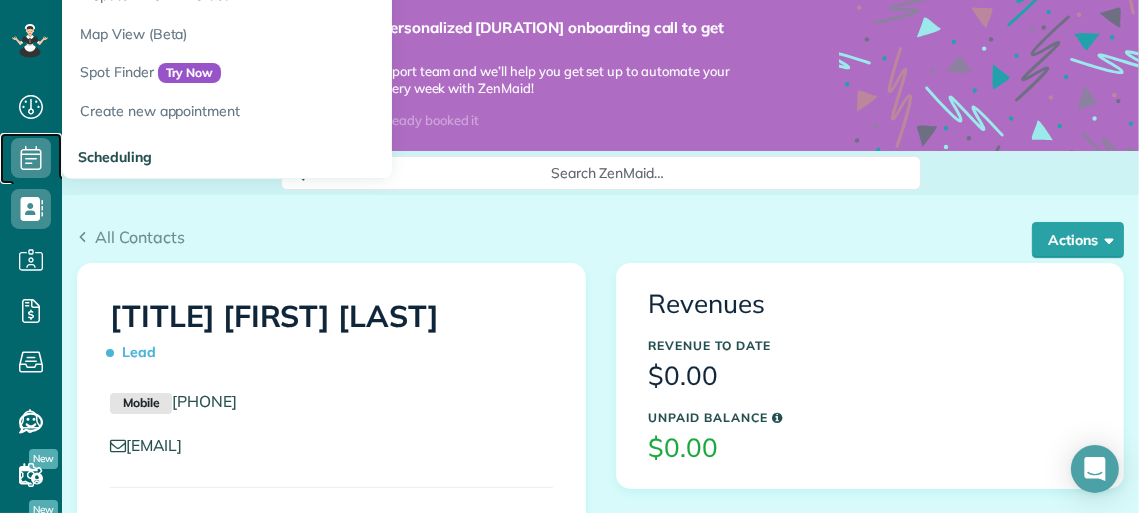 click 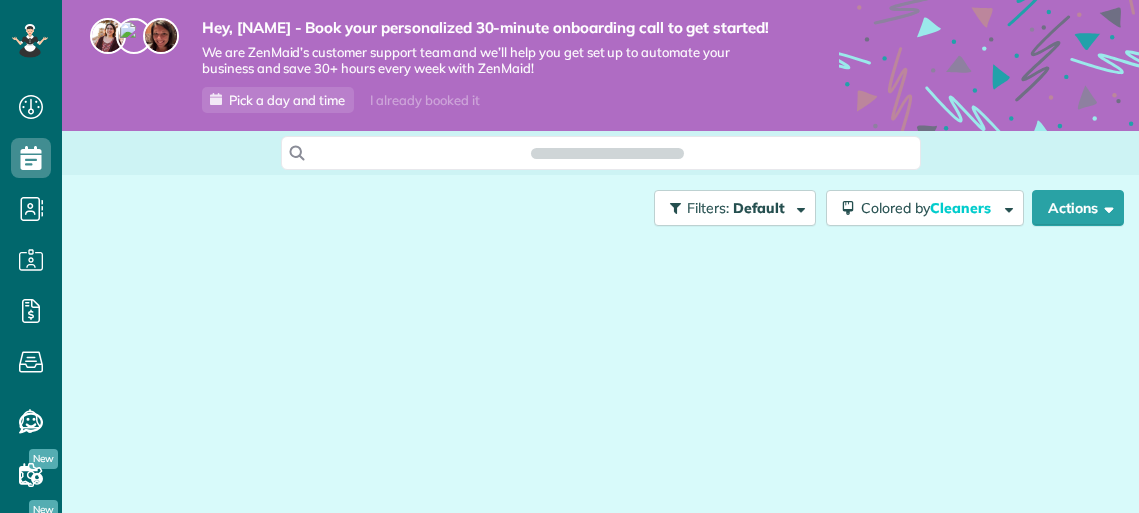 scroll, scrollTop: 0, scrollLeft: 0, axis: both 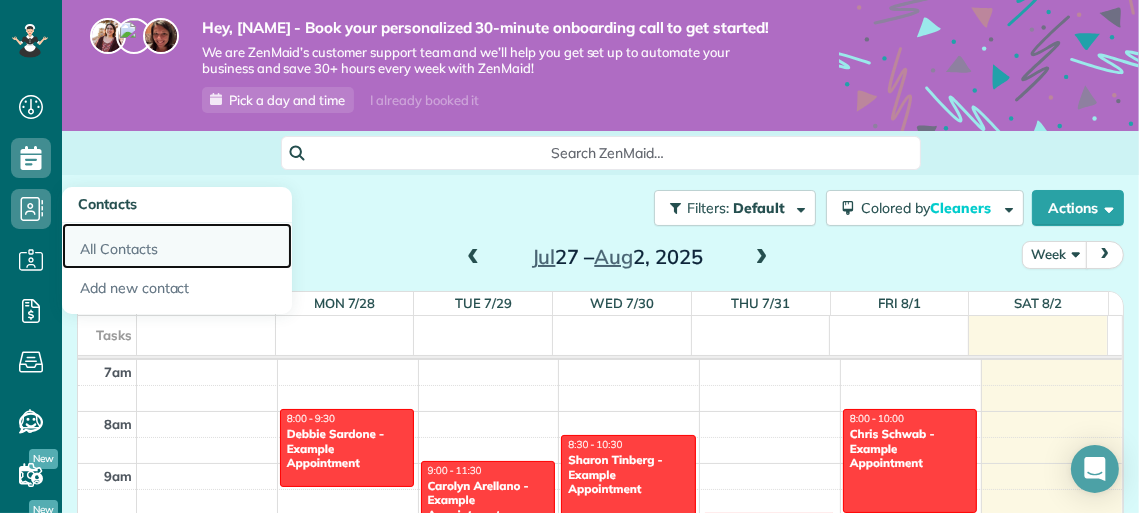 click on "All Contacts" at bounding box center [177, 246] 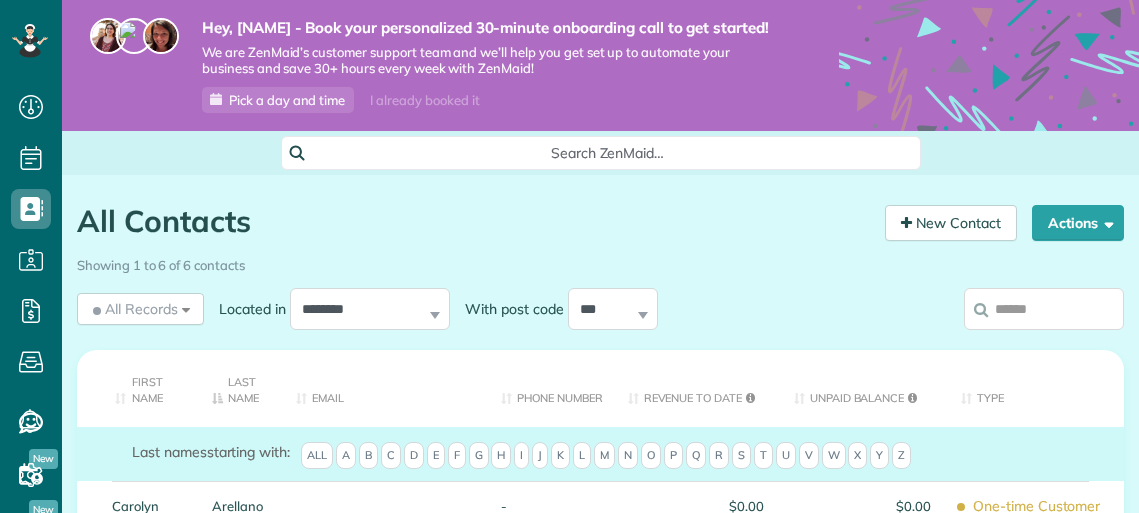 scroll, scrollTop: 0, scrollLeft: 0, axis: both 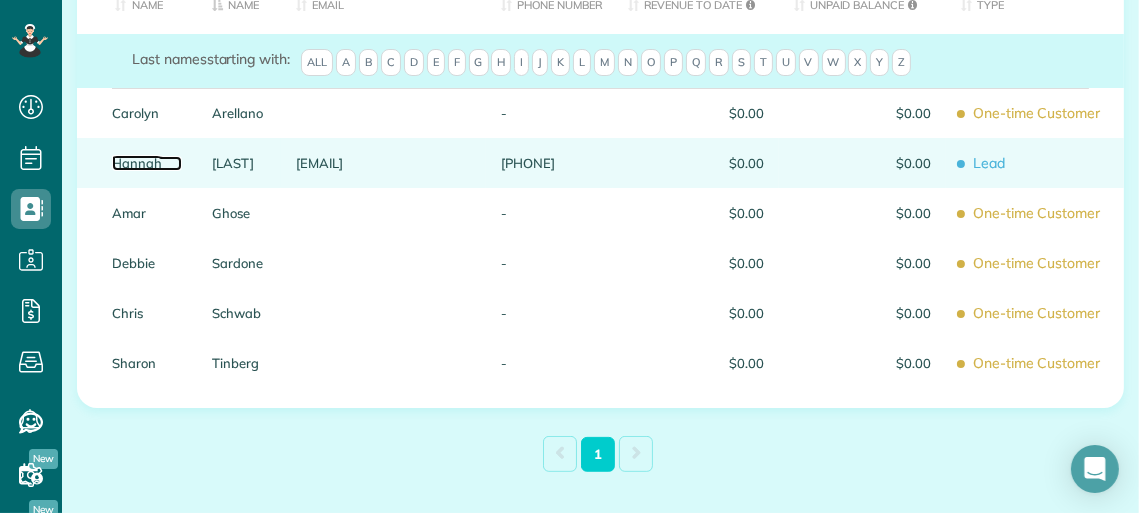 click on "Hannah" at bounding box center (147, 163) 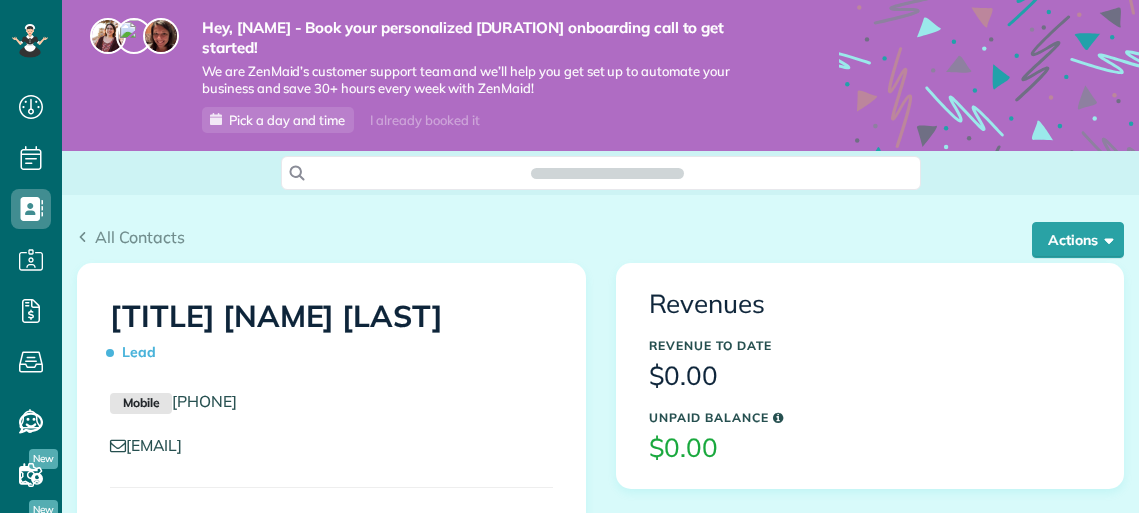 scroll, scrollTop: 0, scrollLeft: 0, axis: both 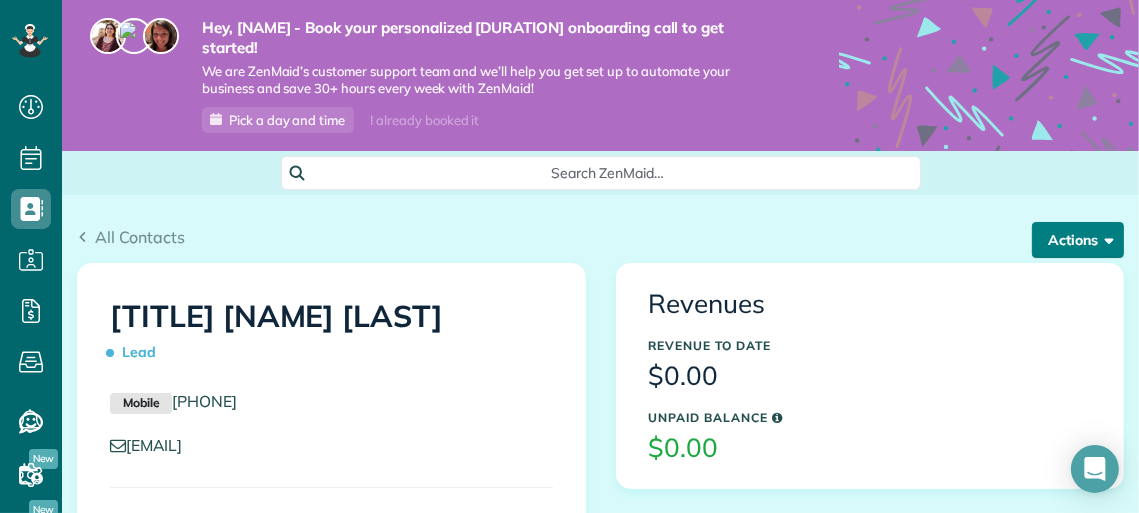 click on "Actions" at bounding box center [1078, 240] 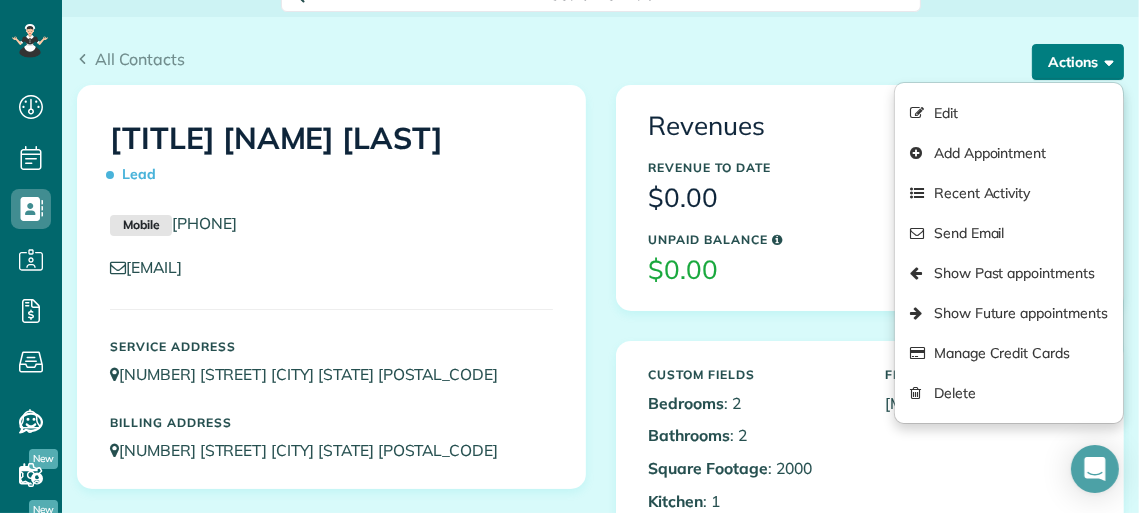 scroll, scrollTop: 180, scrollLeft: 0, axis: vertical 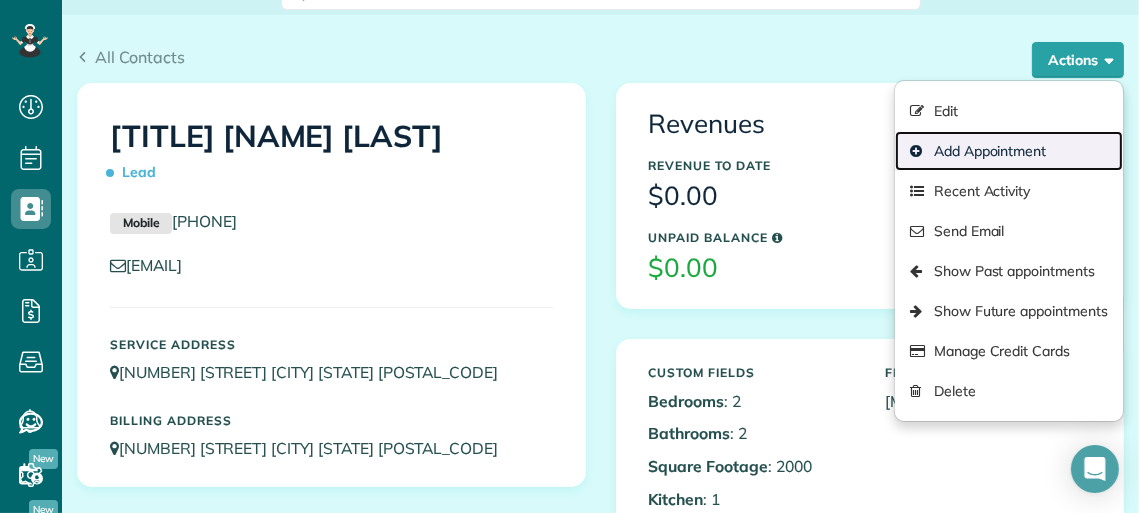 click on "Add Appointment" at bounding box center [1009, 151] 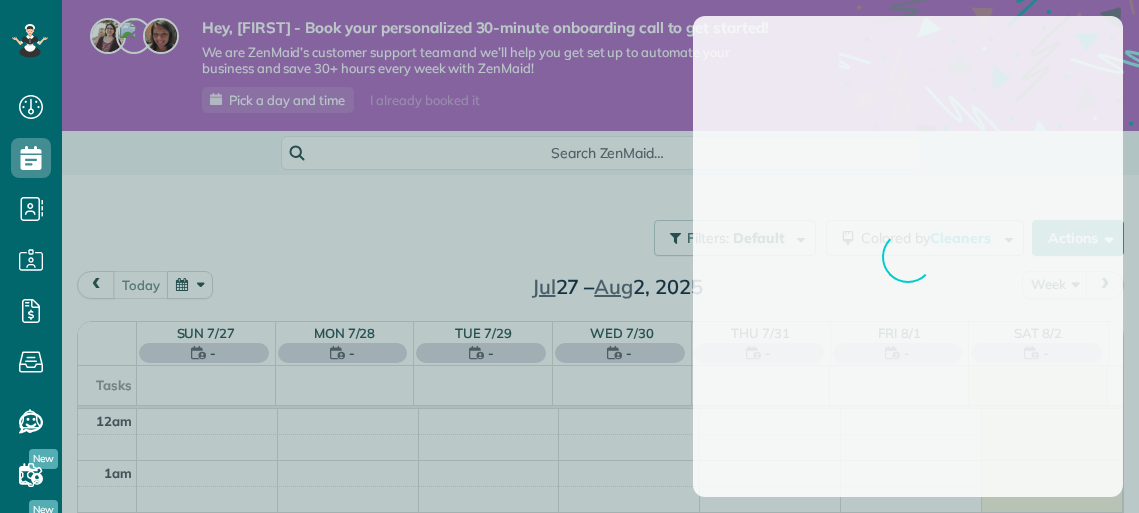 scroll, scrollTop: 0, scrollLeft: 0, axis: both 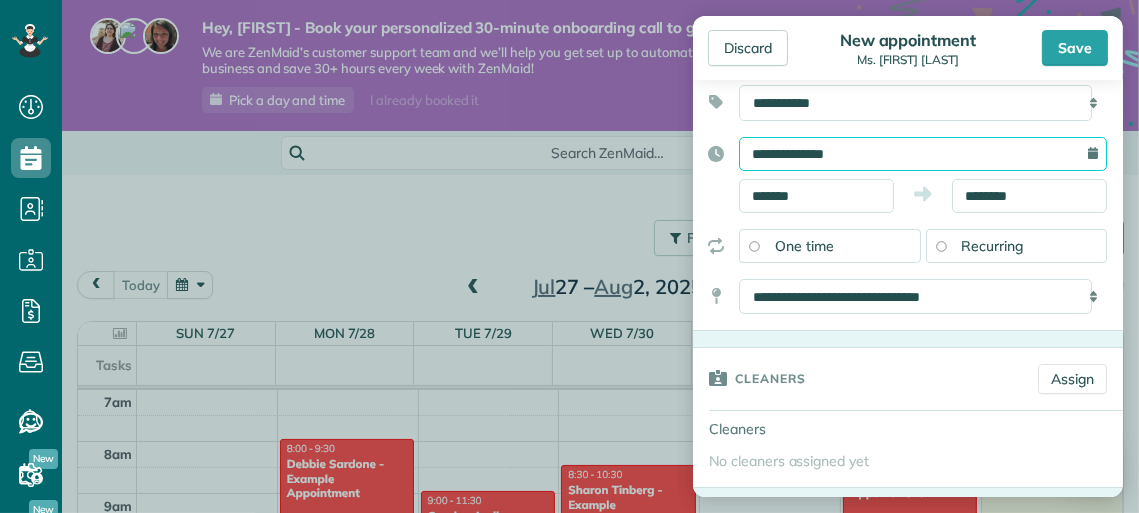 click on "**********" at bounding box center [923, 154] 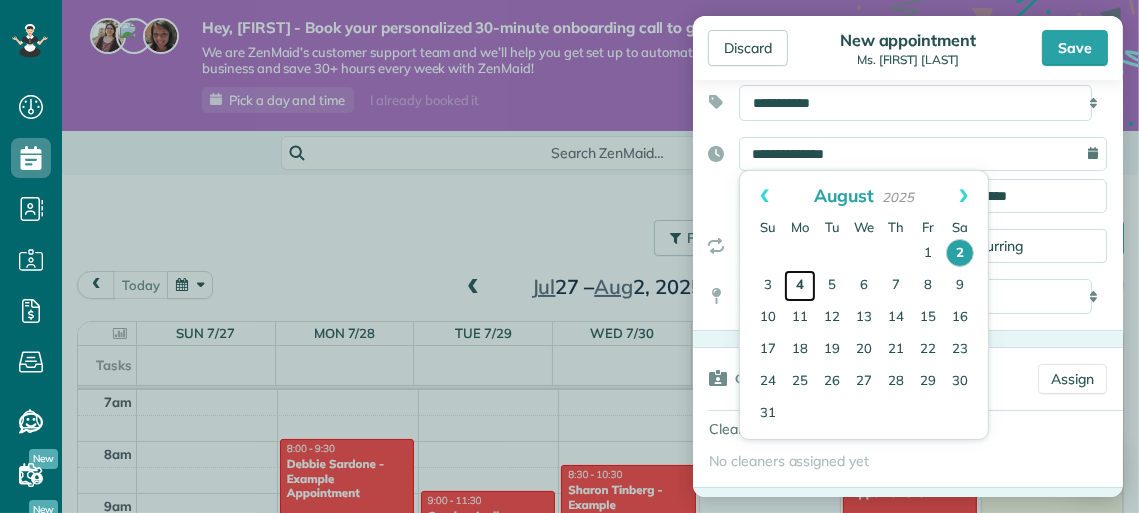 click on "4" at bounding box center (800, 286) 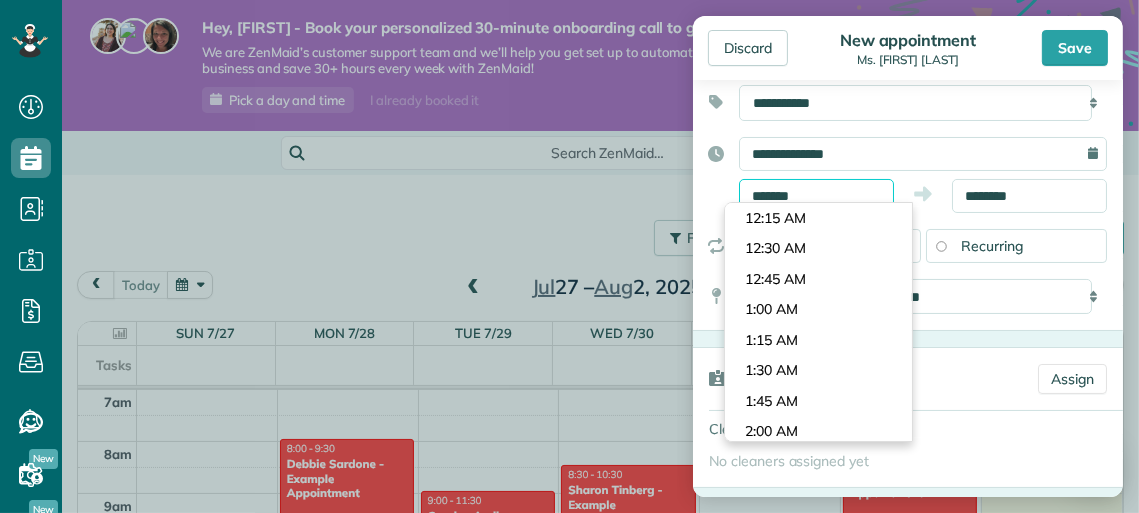 scroll, scrollTop: 1037, scrollLeft: 0, axis: vertical 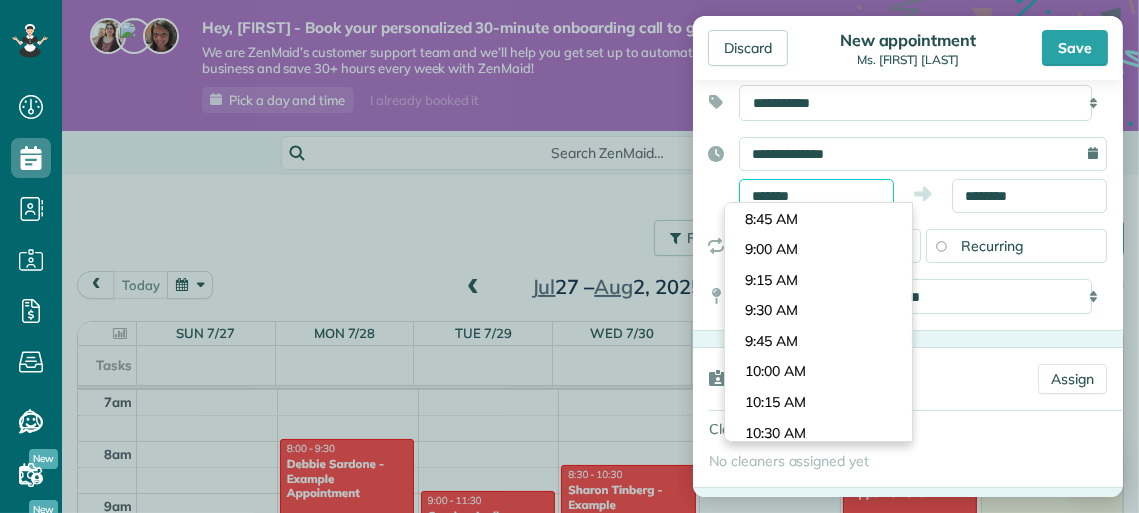 click on "*******" at bounding box center (816, 196) 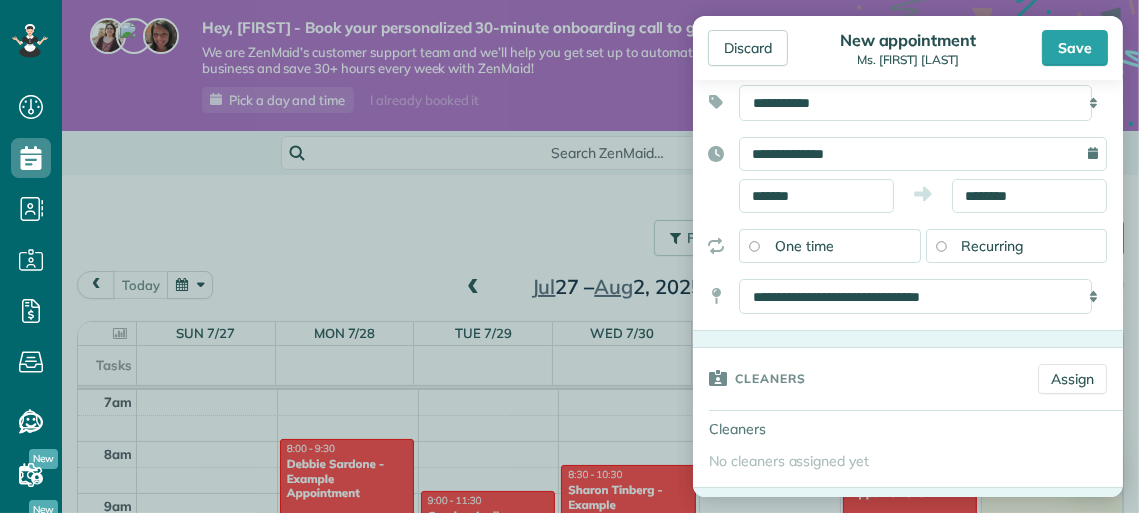 click on "**********" at bounding box center (908, 175) 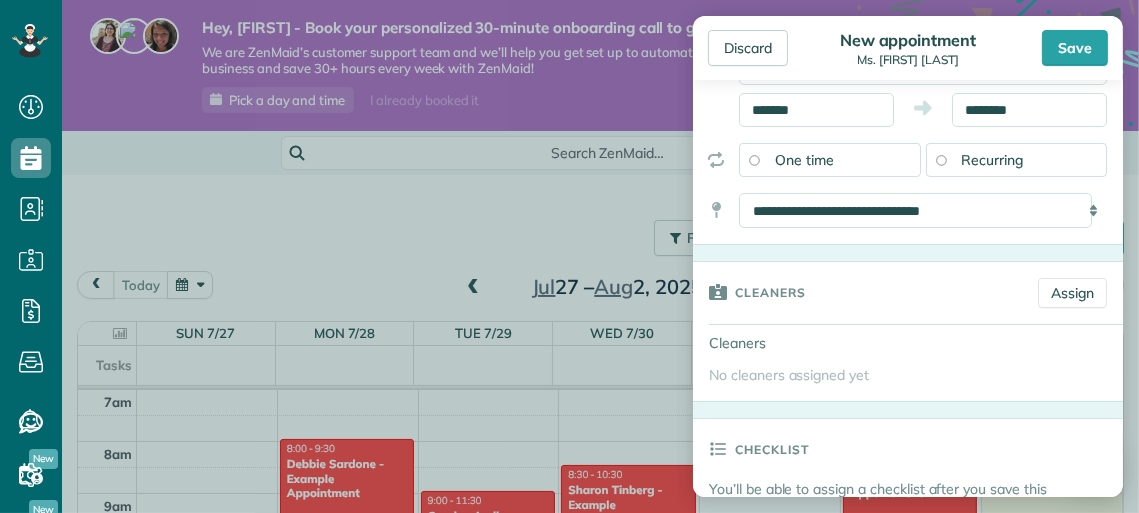 scroll, scrollTop: 230, scrollLeft: 0, axis: vertical 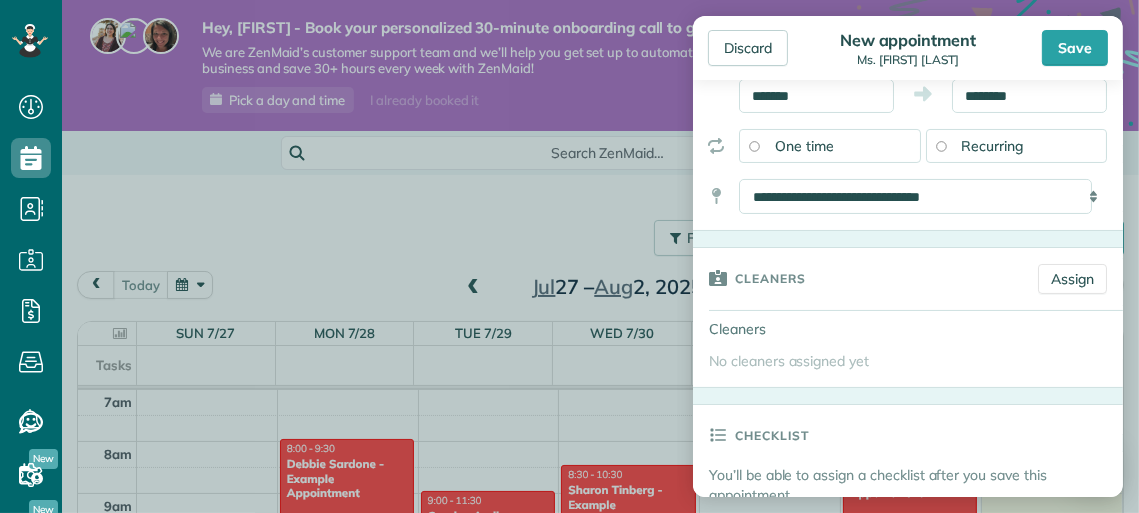 click on "Recurring" at bounding box center [993, 146] 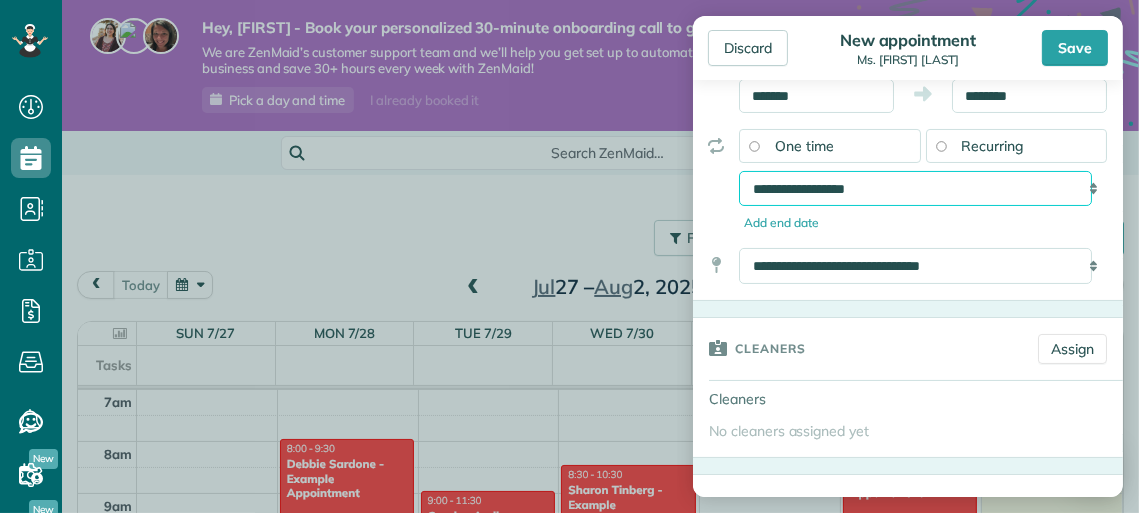 click on "**********" at bounding box center (915, 189) 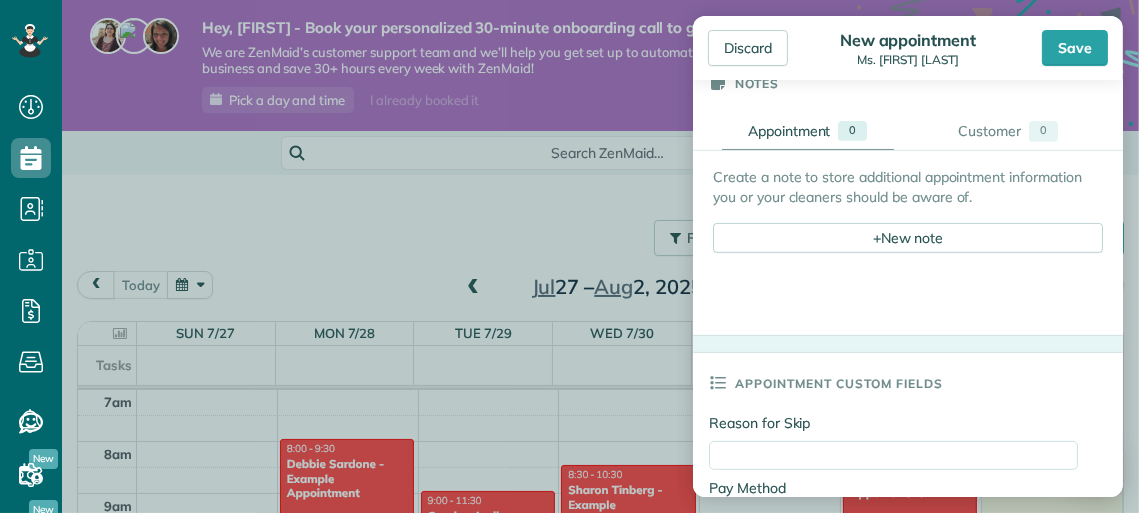 scroll, scrollTop: 794, scrollLeft: 0, axis: vertical 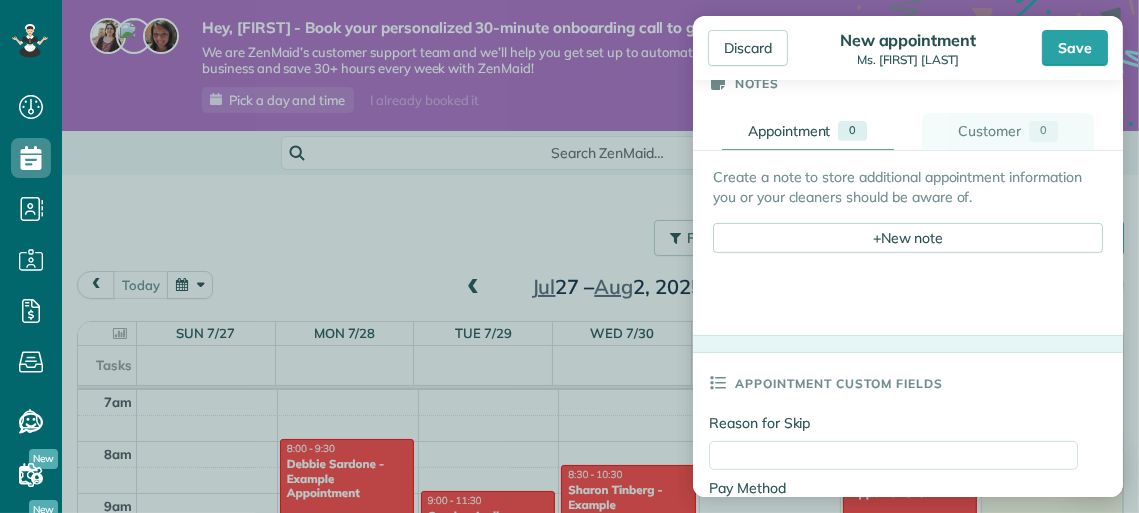 click on "Customer
0" at bounding box center [1008, 131] 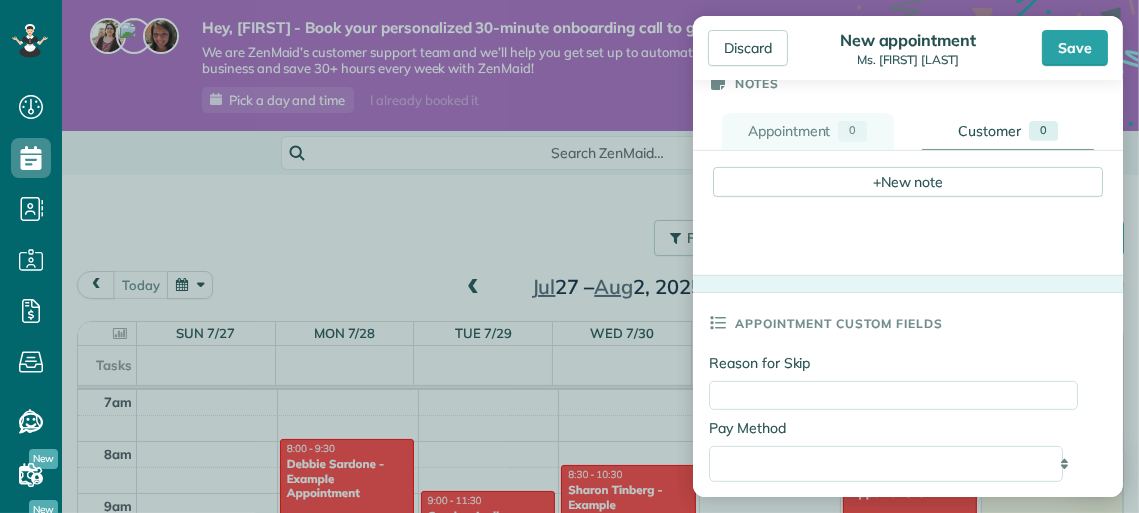 click on "Appointment
0" at bounding box center [808, 131] 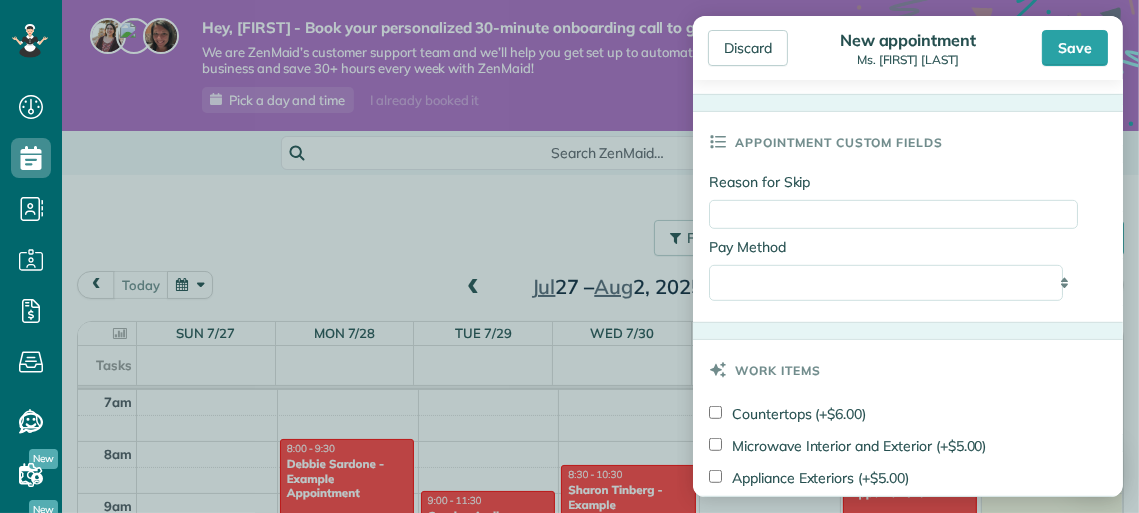 scroll, scrollTop: 1036, scrollLeft: 0, axis: vertical 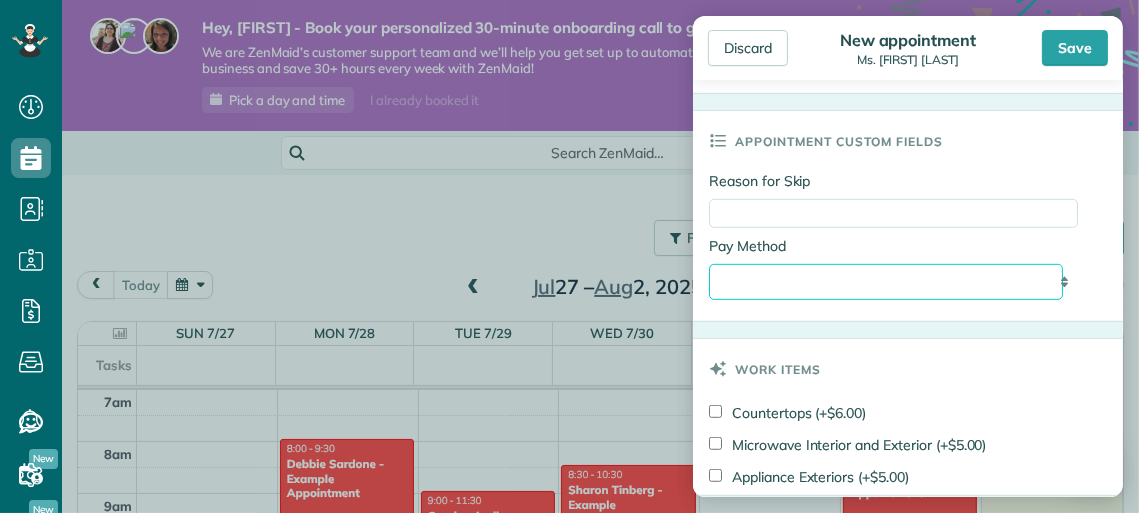 click on "**********" at bounding box center (886, 282) 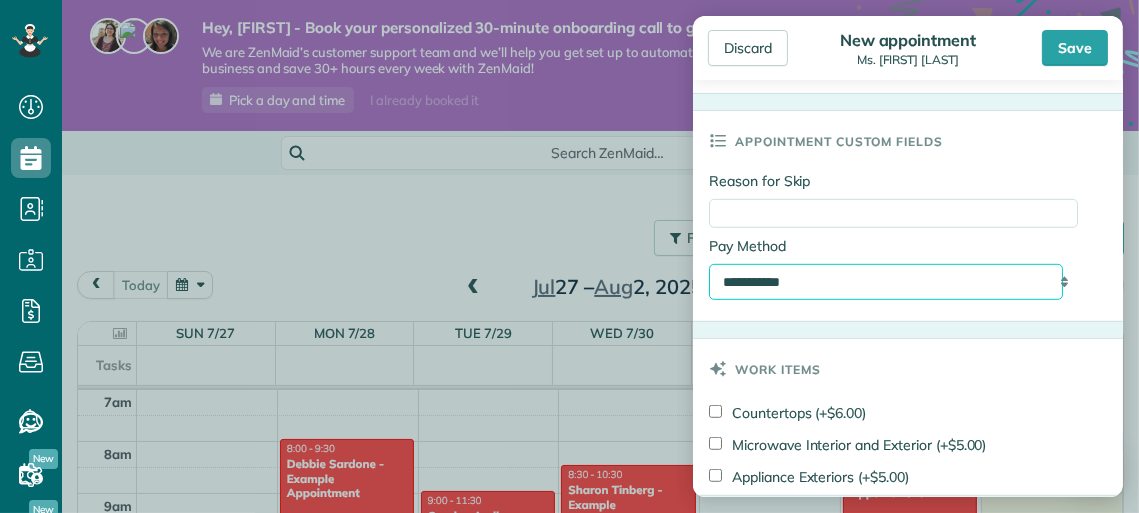 click on "**********" at bounding box center (886, 282) 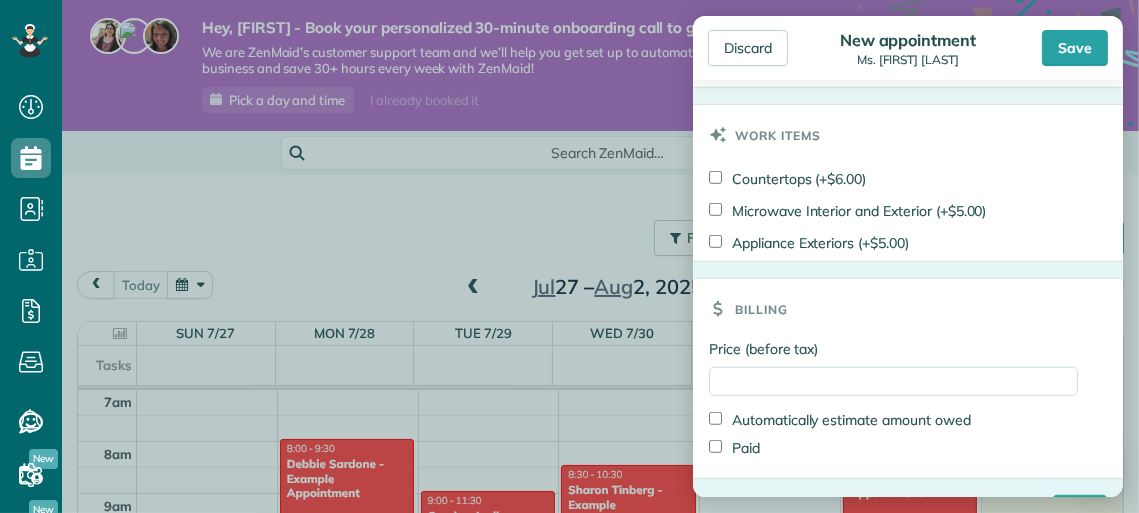 scroll, scrollTop: 1280, scrollLeft: 0, axis: vertical 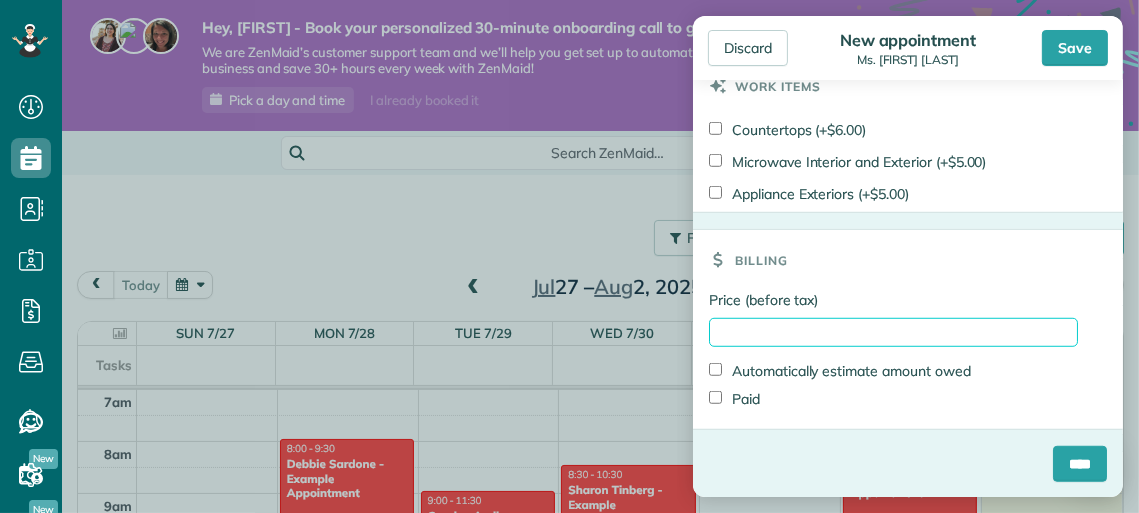 click on "Price (before tax)" at bounding box center [893, 332] 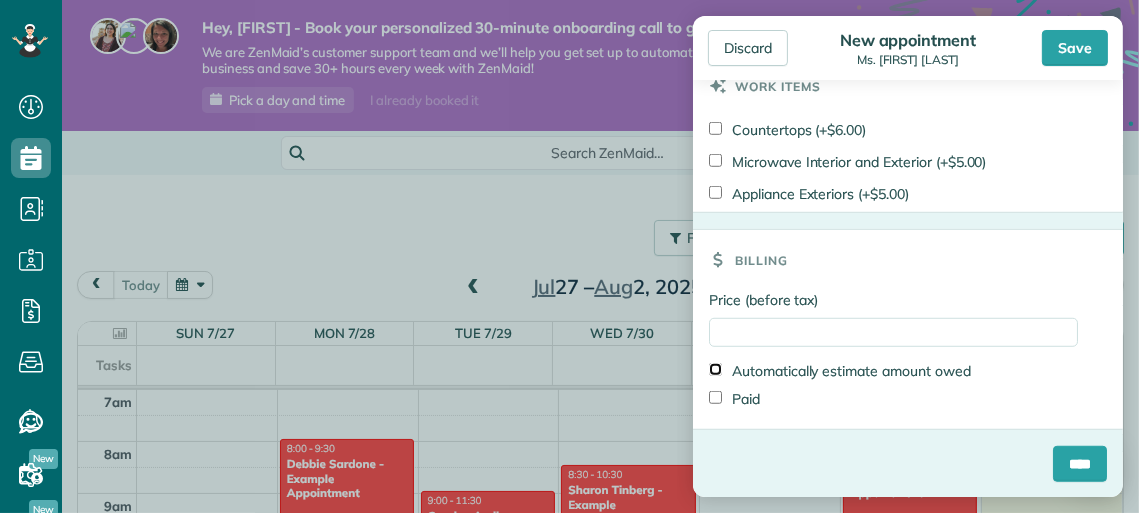 type on "******" 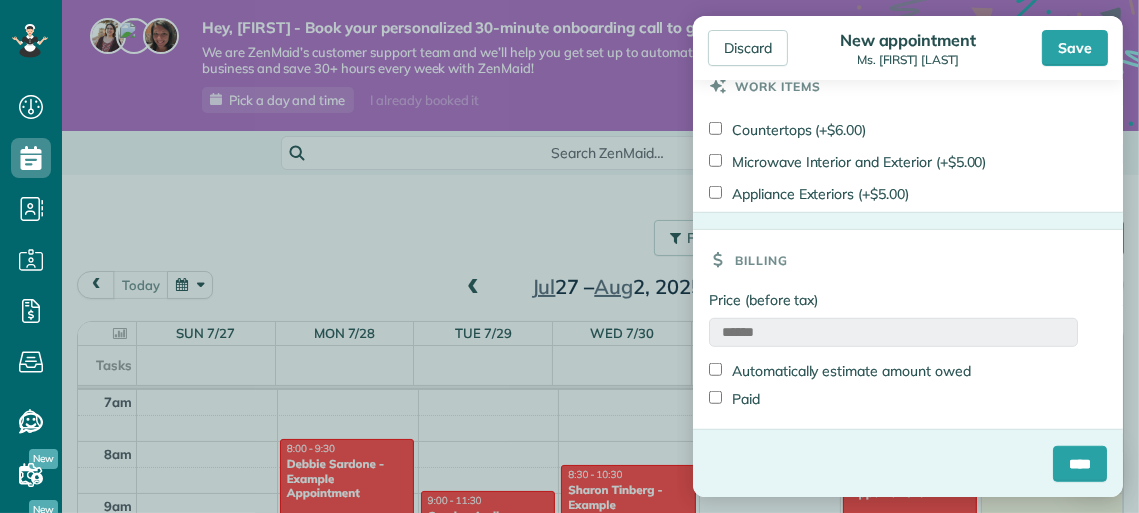 click on "Automatically estimate amount owed" at bounding box center [840, 371] 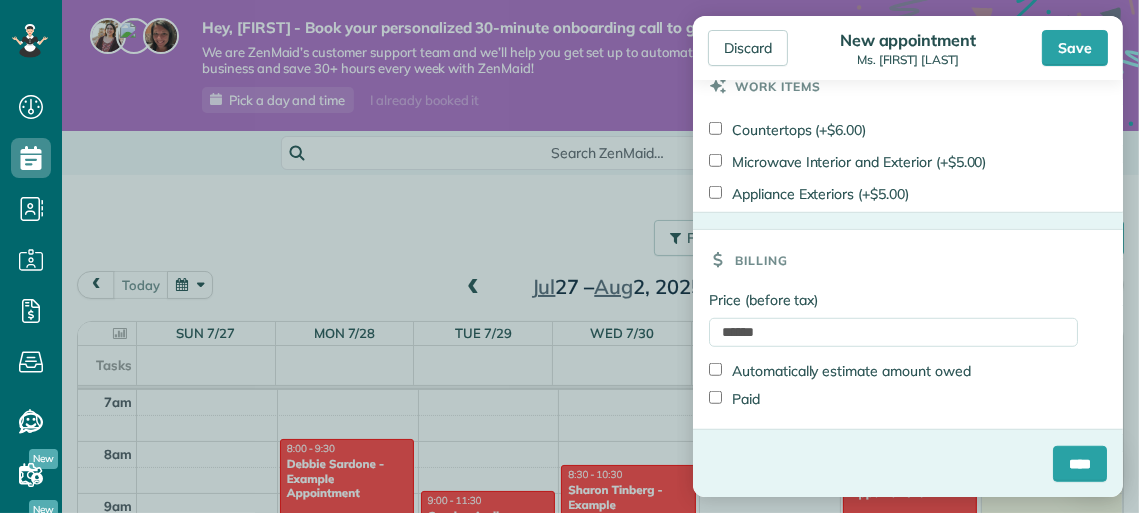 click on "Automatically estimate amount owed" at bounding box center [840, 371] 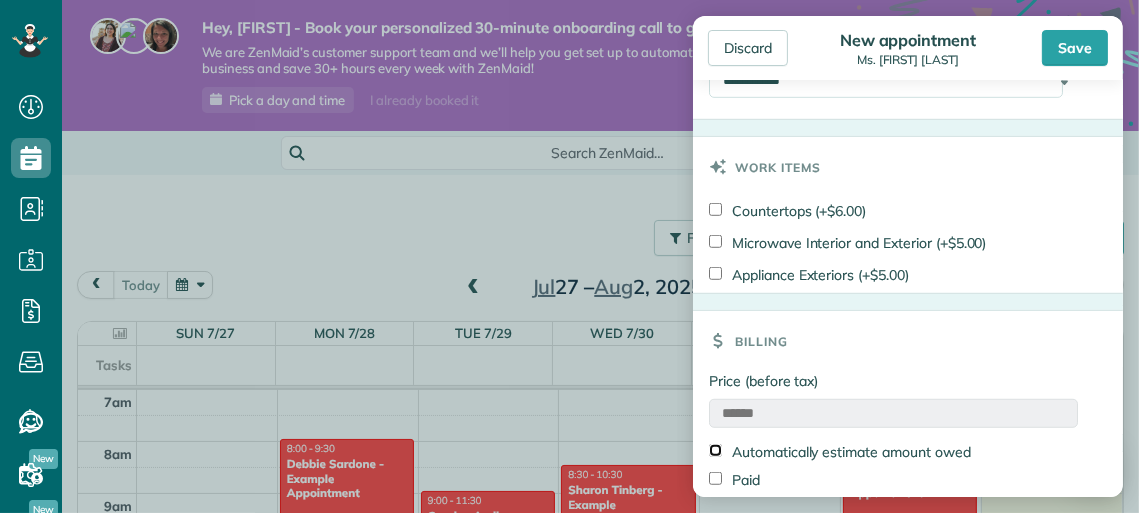 scroll, scrollTop: 1238, scrollLeft: 0, axis: vertical 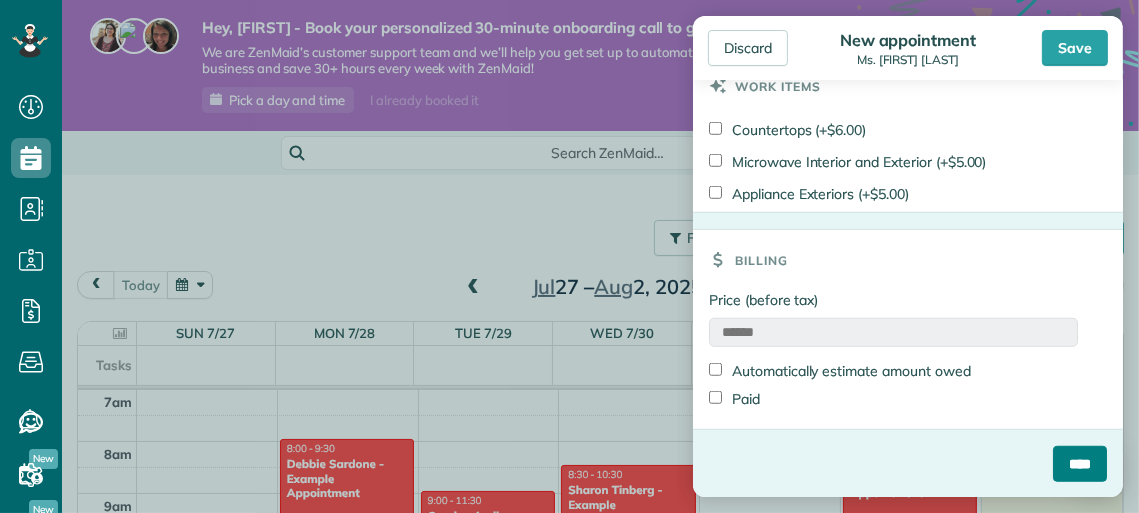 click on "****" at bounding box center [1080, 464] 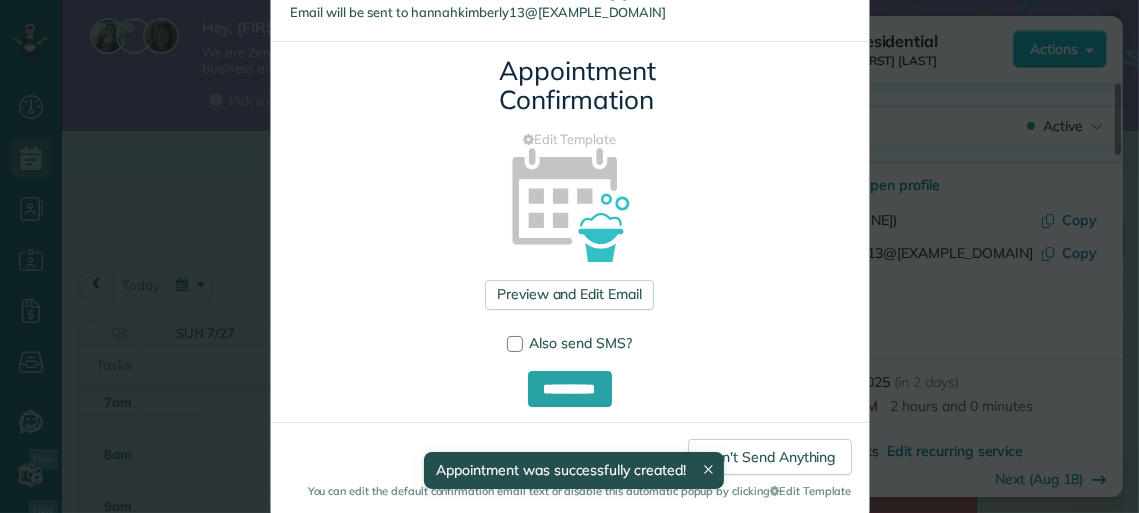 scroll, scrollTop: 109, scrollLeft: 0, axis: vertical 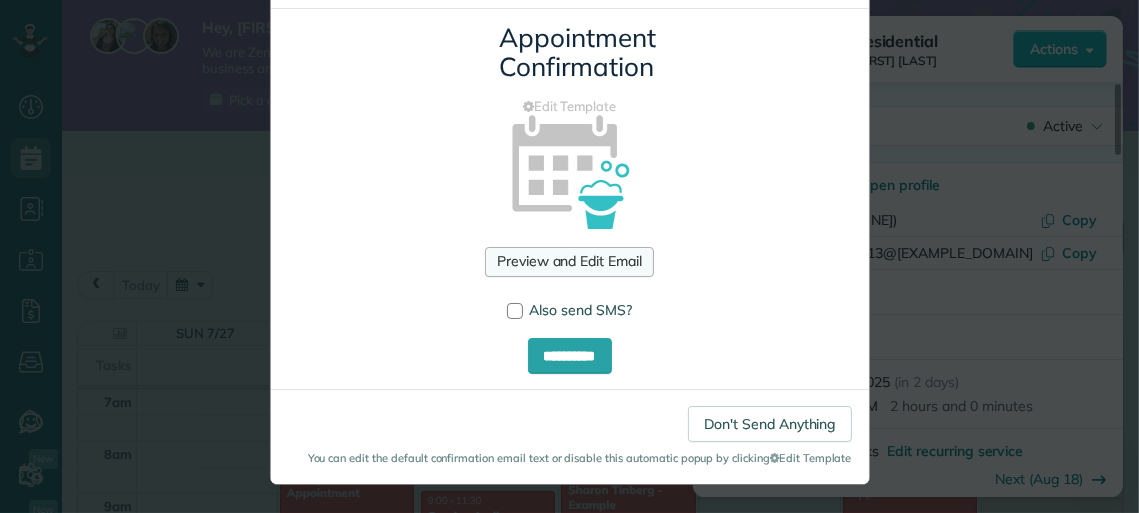 click on "Preview and Edit Email" at bounding box center [569, 262] 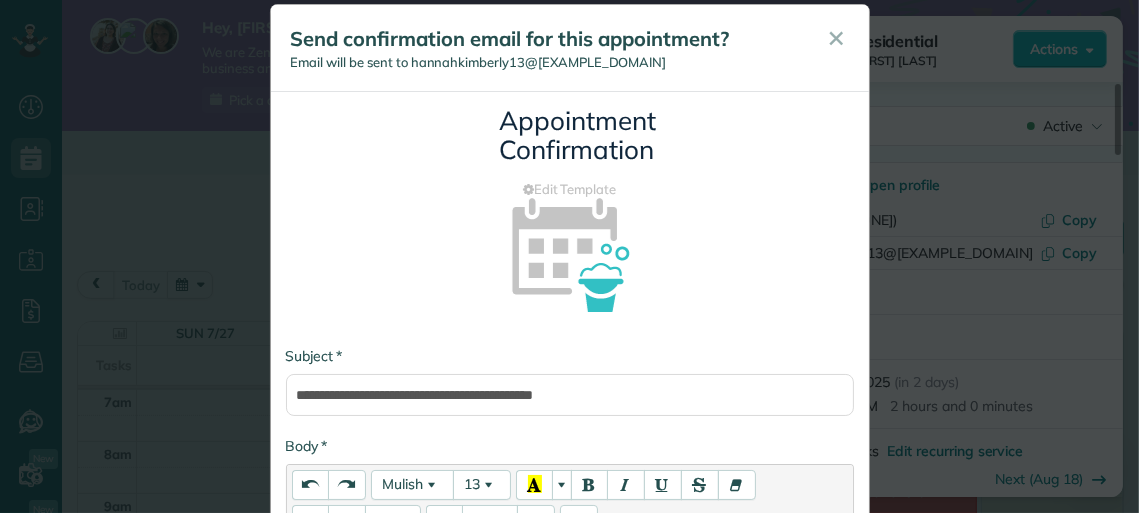 scroll, scrollTop: 0, scrollLeft: 0, axis: both 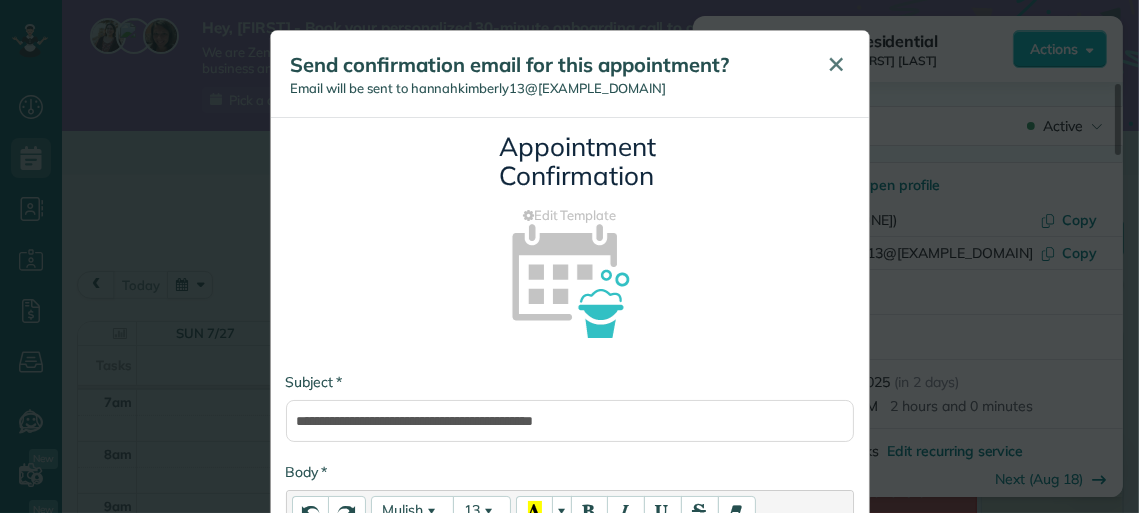 click on "✕" at bounding box center [837, 64] 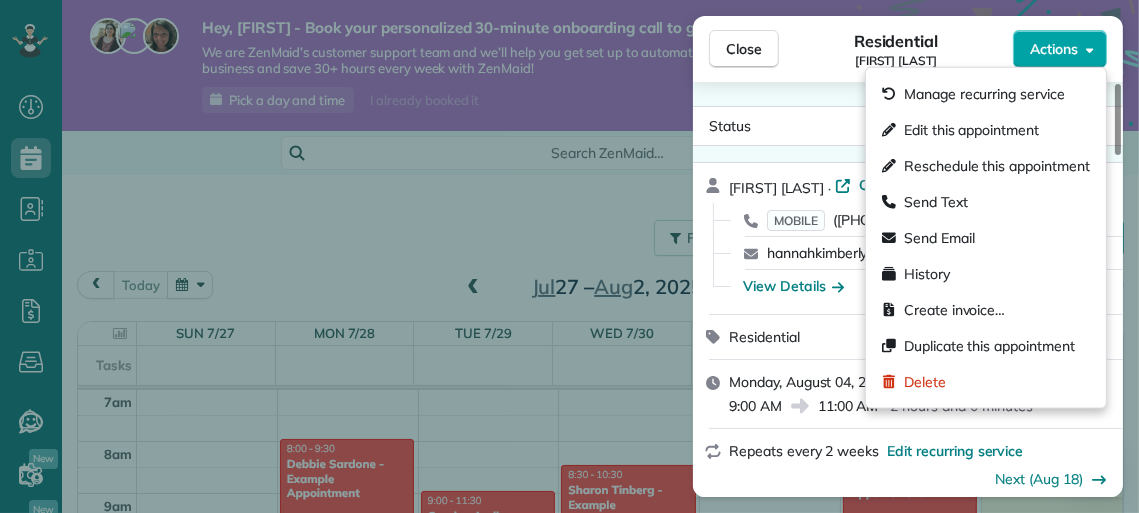 click on "Actions" at bounding box center [1054, 49] 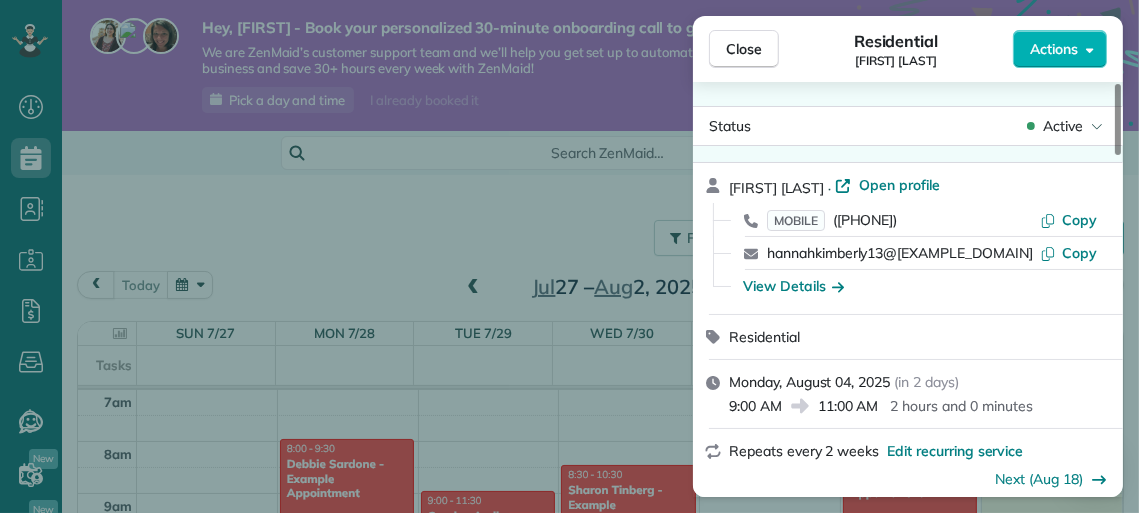 click on "Status Active Hannah Benyon · Open profile MOBILE (321) 917-7587 Copy hannahkimberly13@yahoo.com Copy View Details Residential Monday, August 04, 2025 ( in 2 days ) 9:00 AM 11:00 AM 2 hours and 0 minutes Repeats every 2 weeks Edit recurring service Next (Aug 18) 2824 Denison Court Cocoa FL 32926 Open access information Service was not rated yet Setup ratings Cleaners Time in and out Assign Invite Cleaners No cleaners assigned yet Checklist Try Now Keep this appointment up to your standards. Stay on top of every detail, keep your cleaners organised, and your client happy. Assign a checklist Watch a 5 min demo Billing Billing actions Service Service Price Automatically calculated $16.00 Overcharge $0.00 Discount $0.00 Coupon discount - Primary tax - Secondary tax - Total appointment price $16.00 Tips collected $0.00 Unpaid Mark as paid Total including tip $16.00 Get paid online in no-time! Send an invoice and reward your cleaners with tips Charge customer credit card Appointment custom fields Reason for Skip -" at bounding box center [908, 1290] 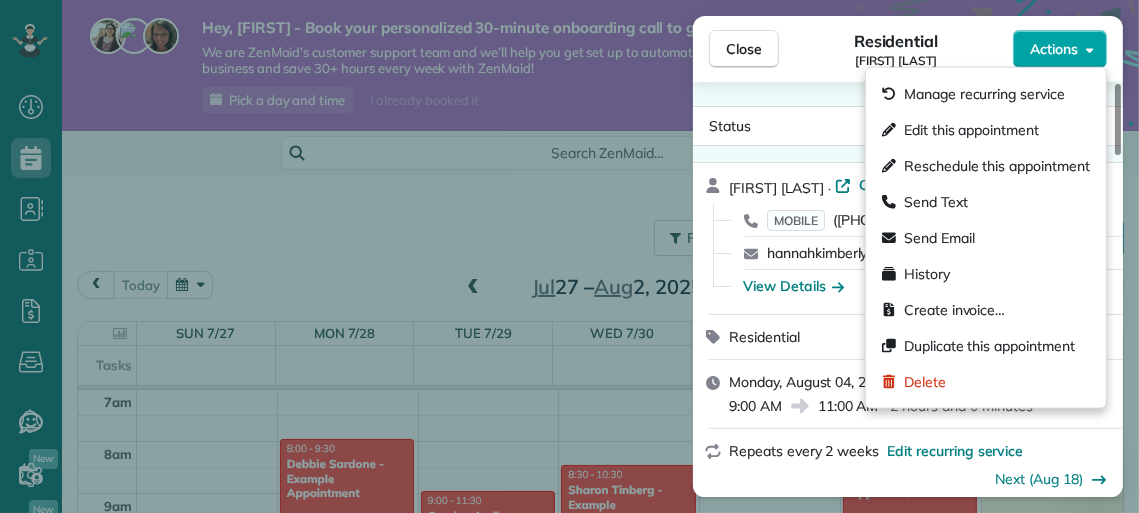click on "Actions" at bounding box center [1054, 49] 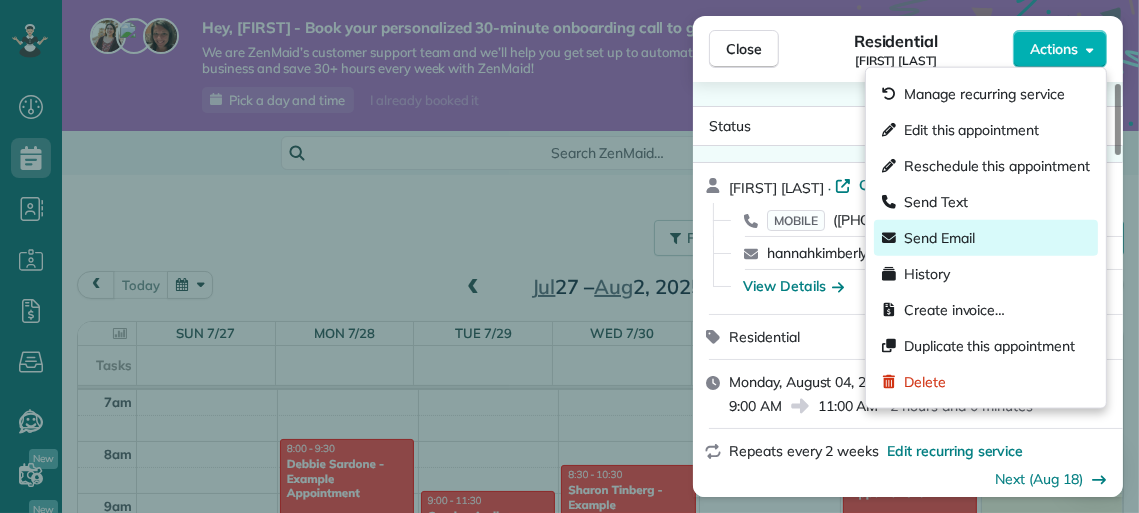 click on "Send Email" at bounding box center (986, 238) 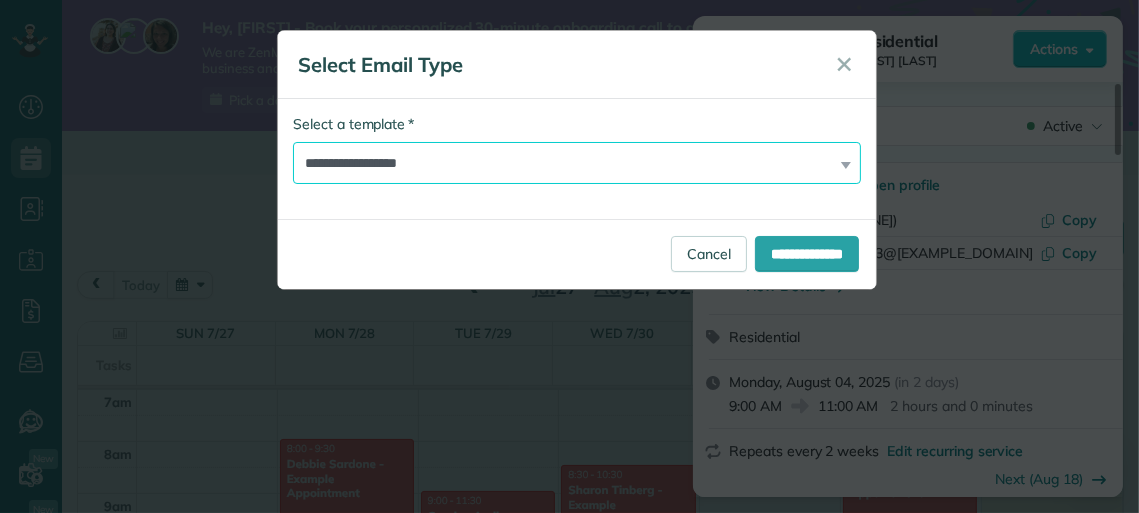 click on "**********" at bounding box center (577, 163) 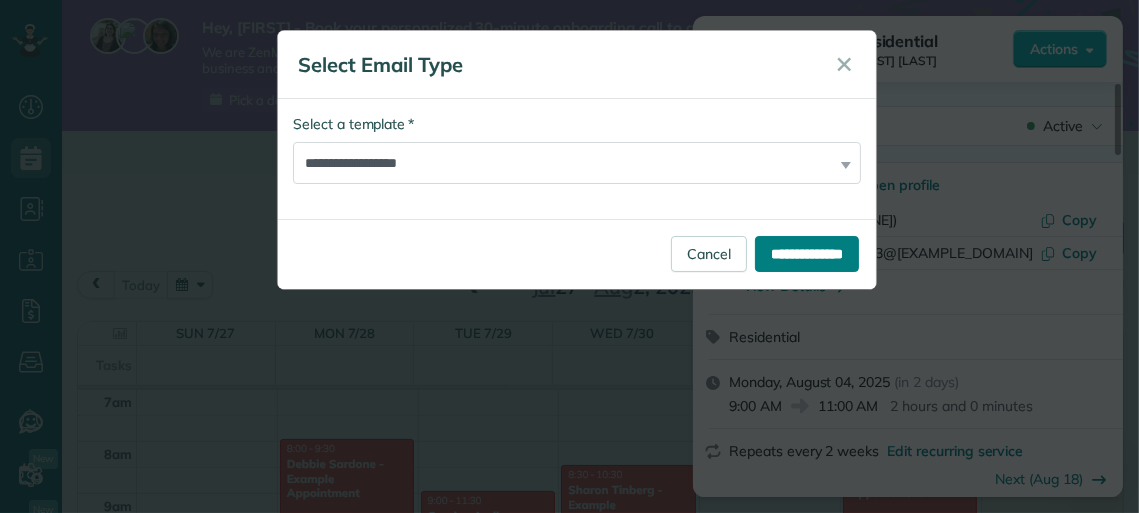 click on "**********" at bounding box center [807, 254] 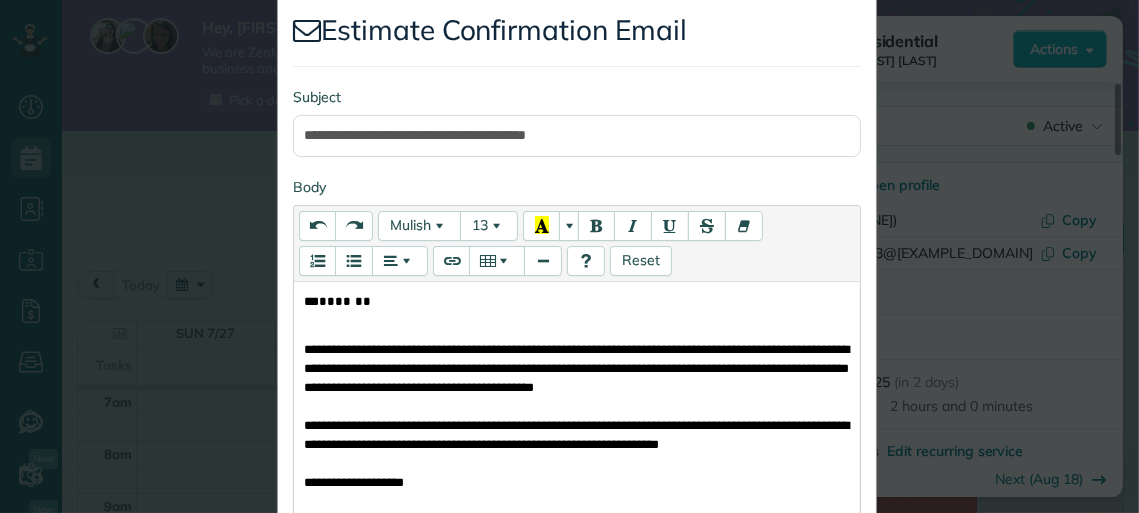 scroll, scrollTop: 0, scrollLeft: 0, axis: both 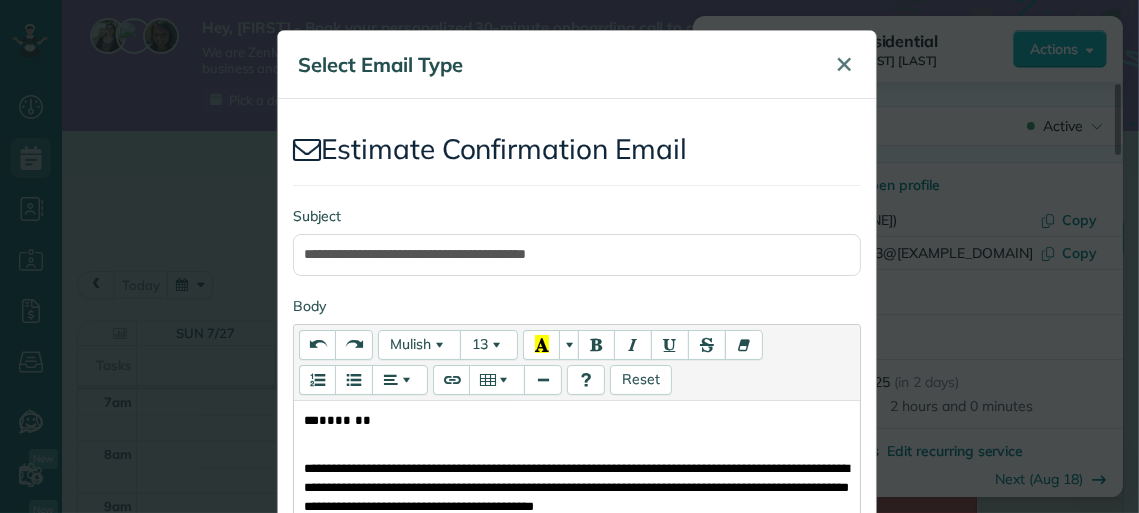 click on "✕" at bounding box center (844, 65) 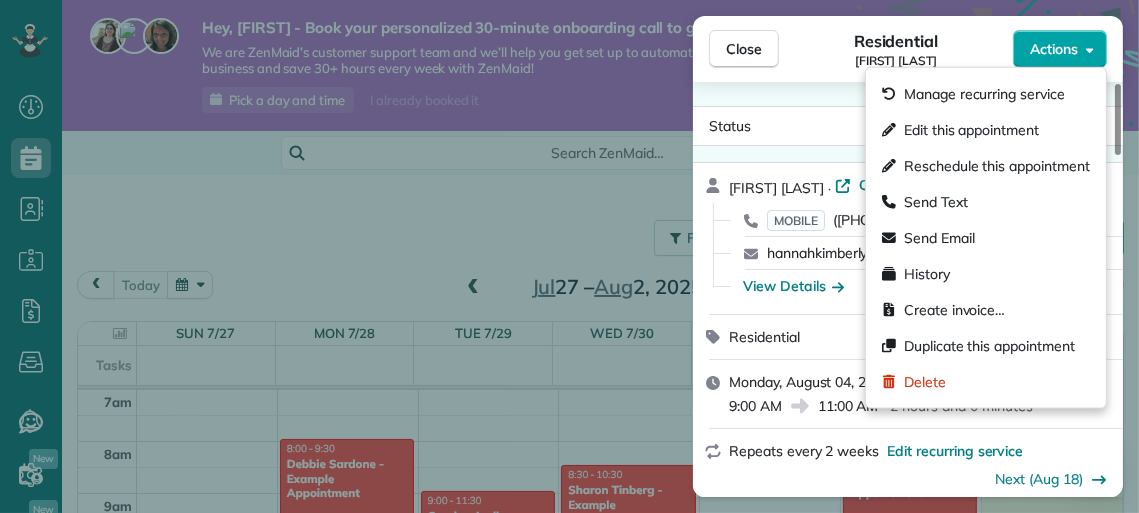 click on "Actions" at bounding box center (1054, 49) 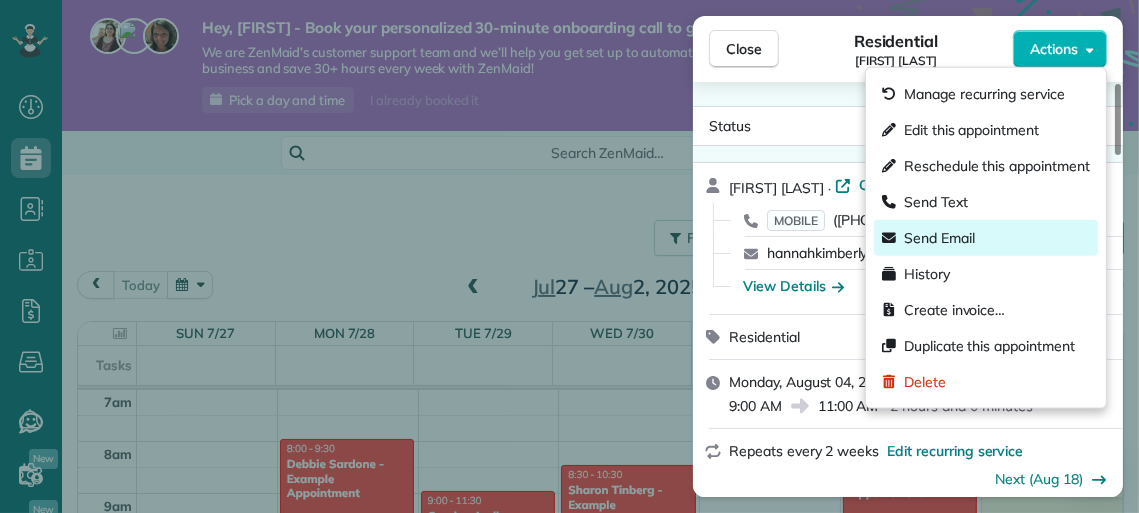 click on "Send Email" at bounding box center [939, 238] 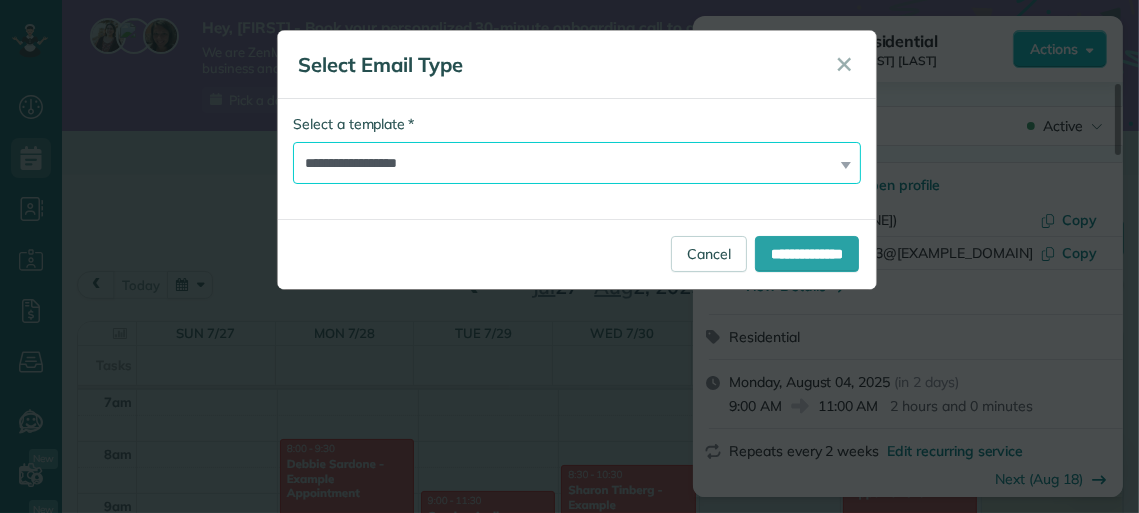 click on "**********" at bounding box center (577, 163) 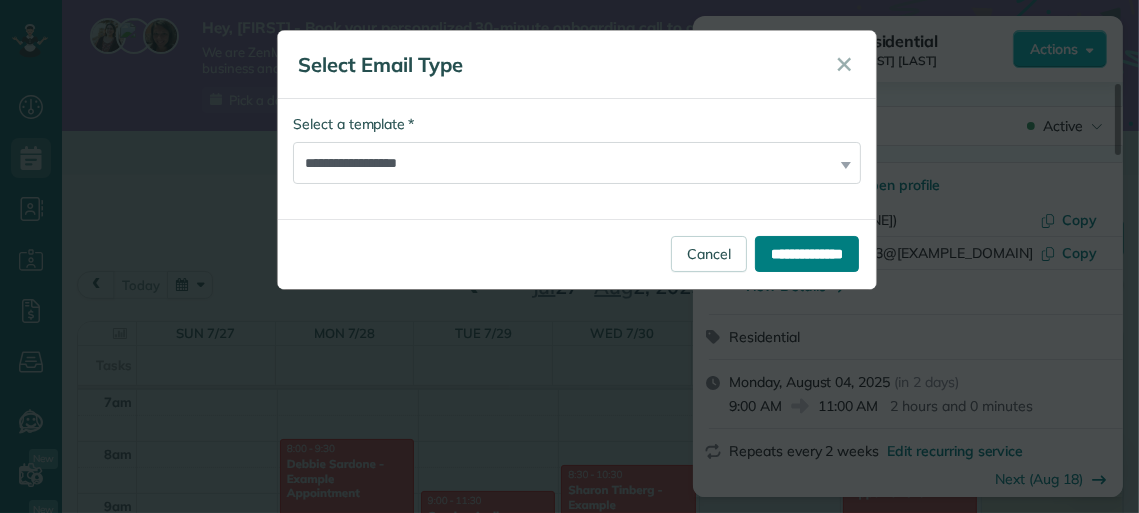 click on "**********" at bounding box center (807, 254) 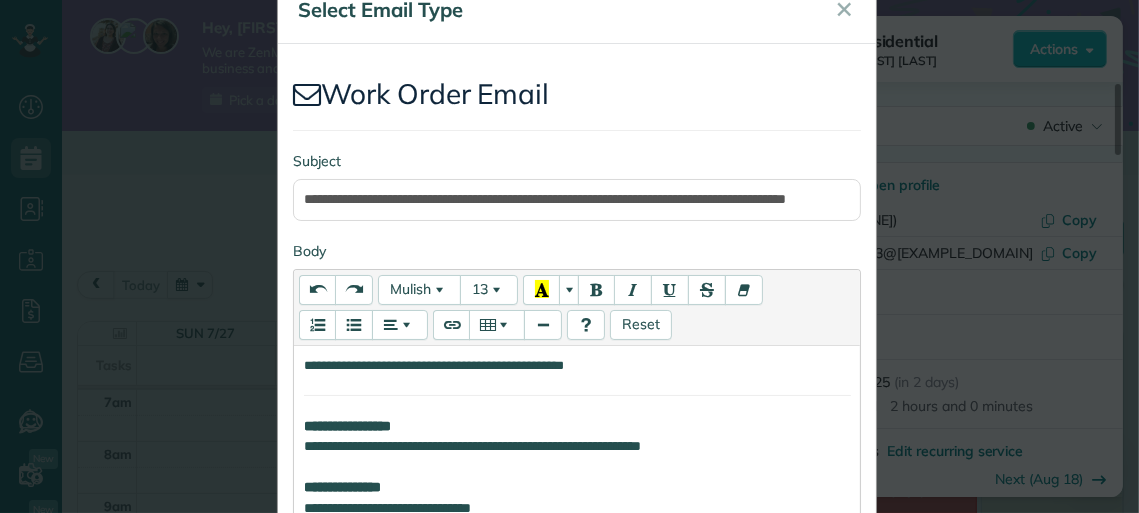 scroll, scrollTop: 0, scrollLeft: 0, axis: both 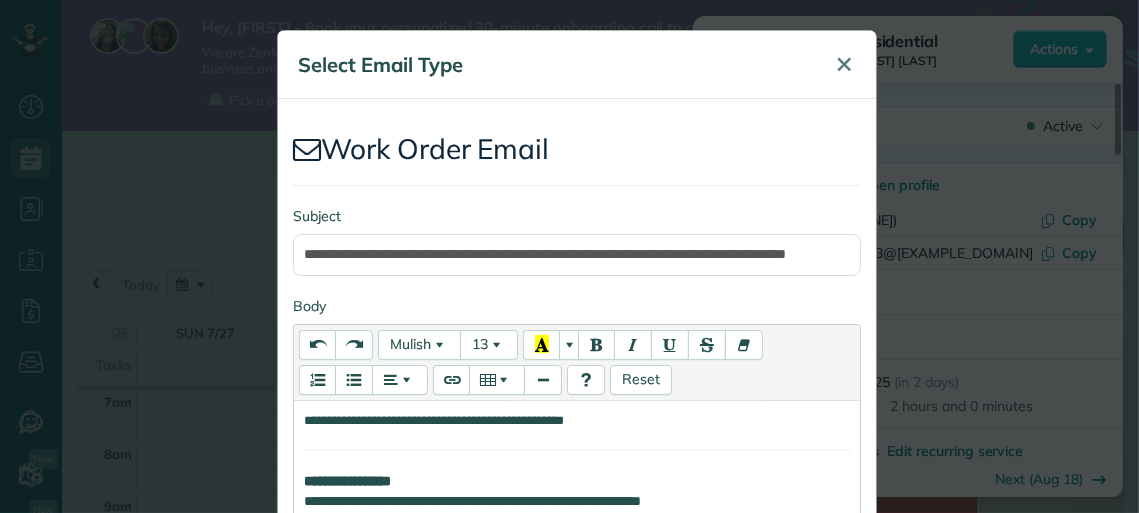 click on "✕" at bounding box center (844, 64) 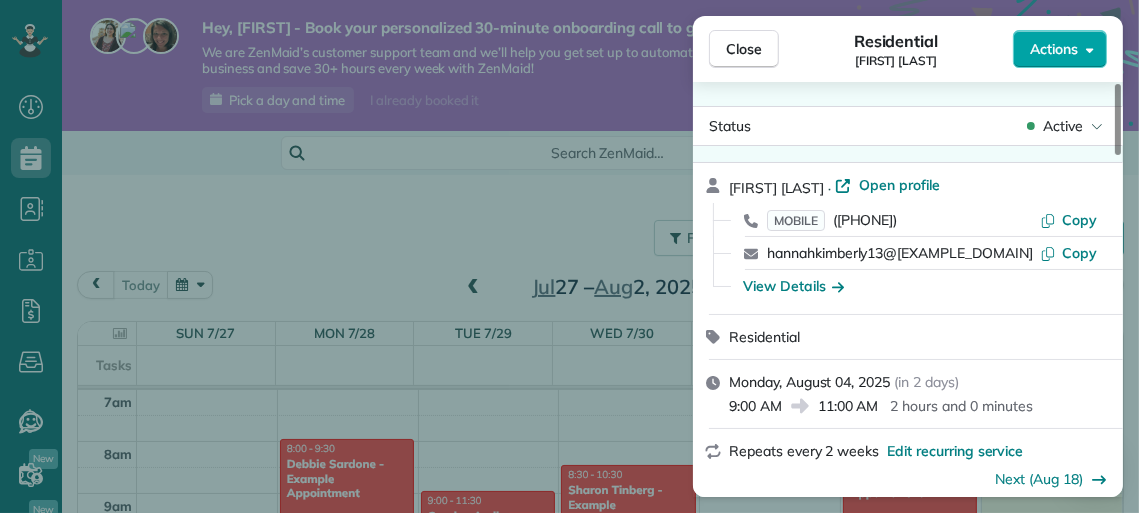 click on "Actions" at bounding box center (1054, 49) 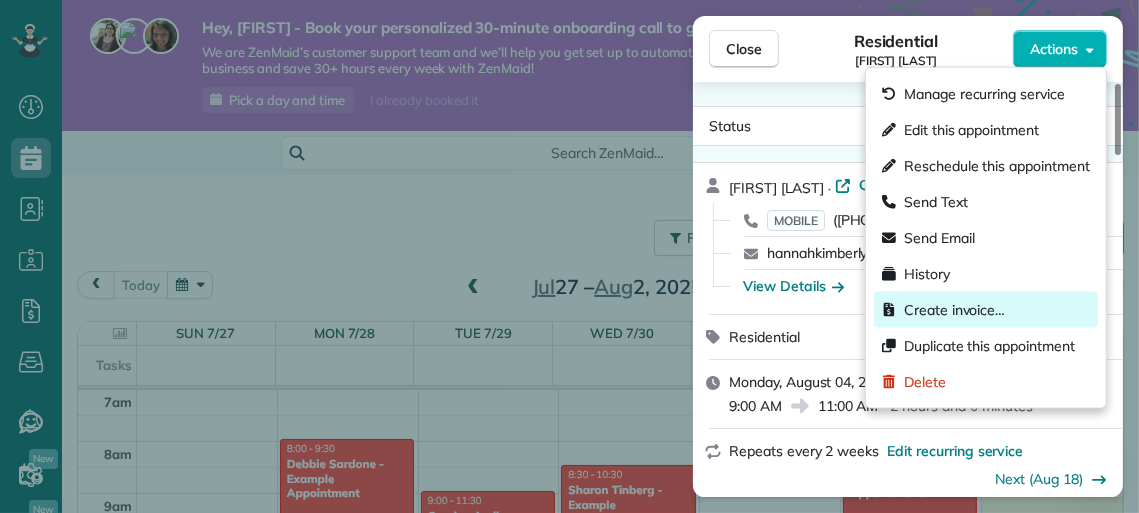 click on "Create invoice…" at bounding box center [954, 310] 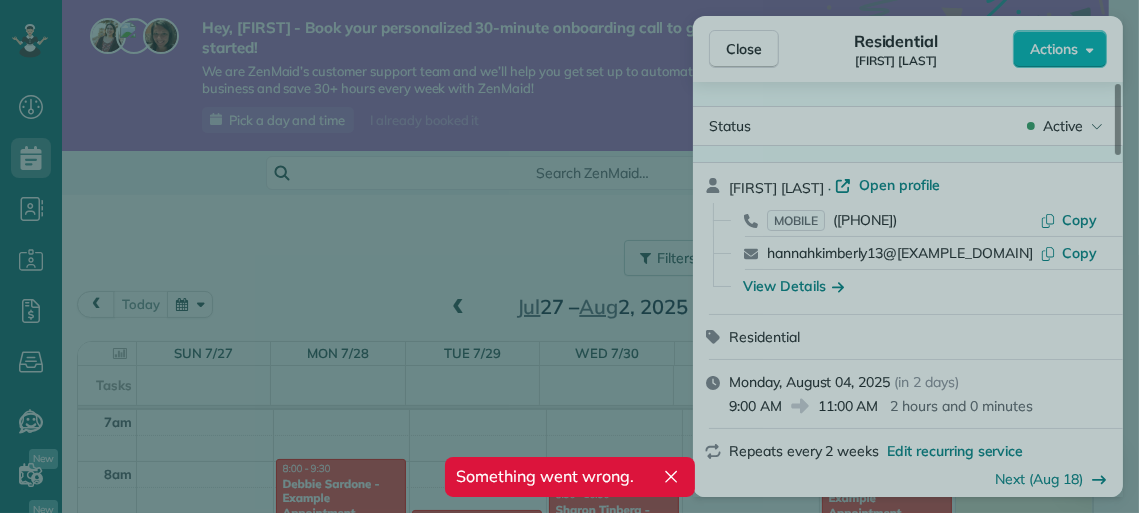 click 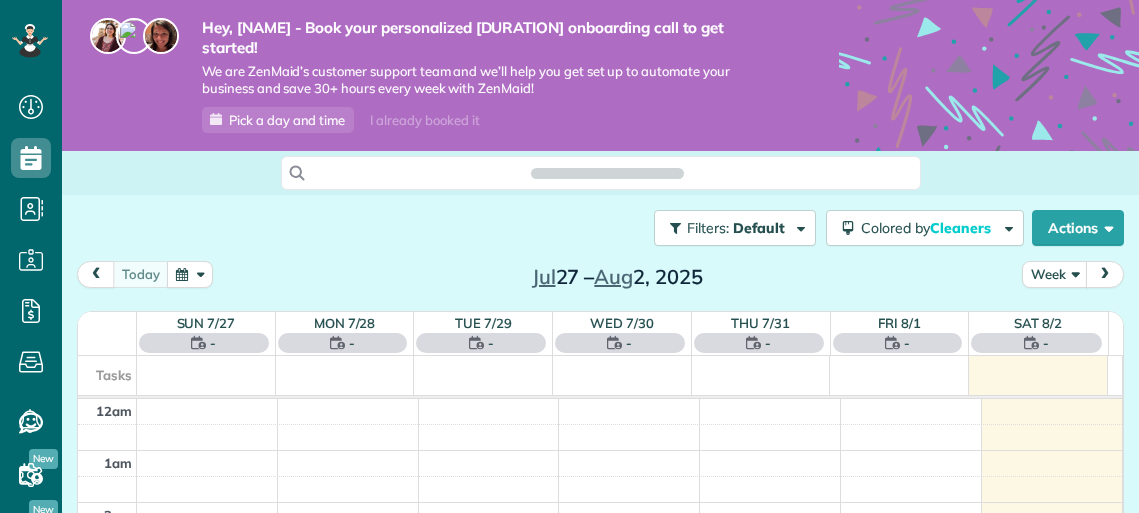 scroll, scrollTop: 0, scrollLeft: 0, axis: both 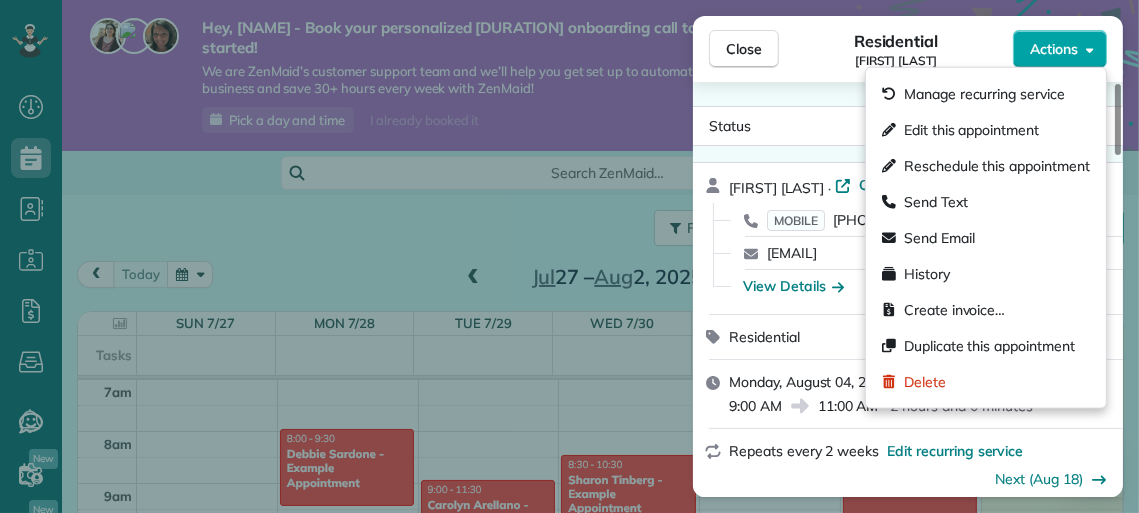 click on "Actions" at bounding box center [1054, 49] 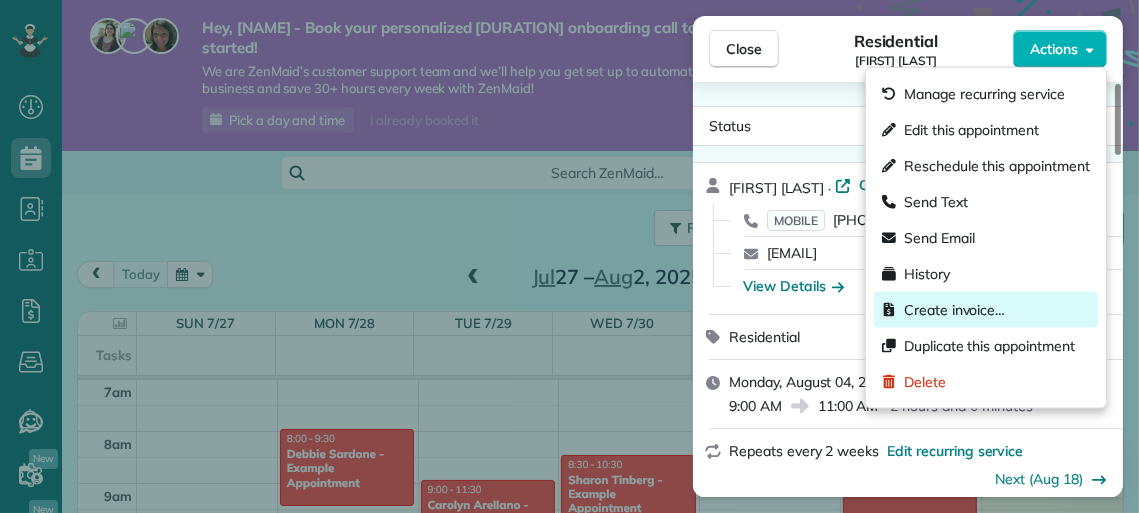 click on "Create invoice…" at bounding box center [986, 310] 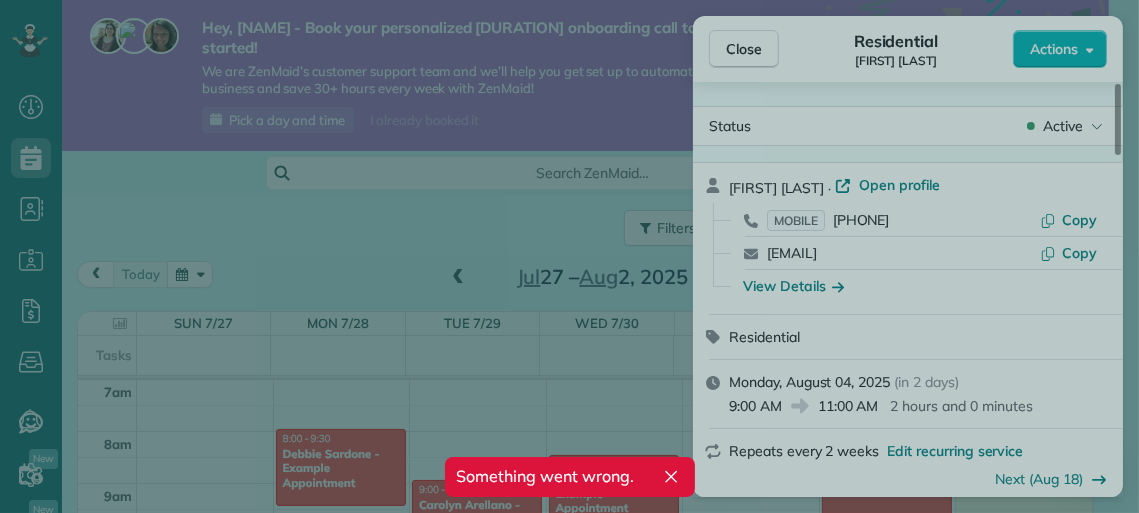 click 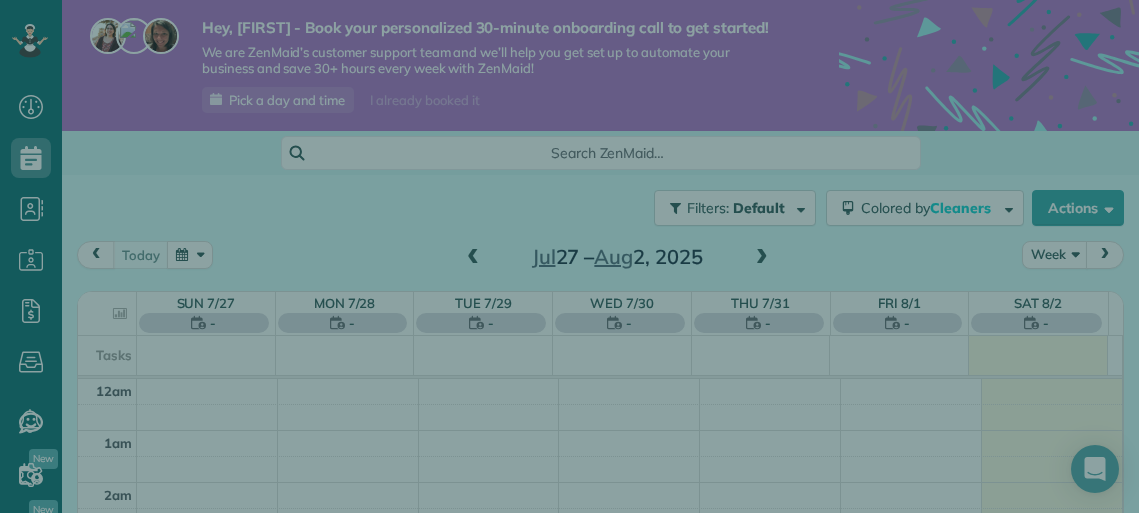 scroll, scrollTop: 0, scrollLeft: 0, axis: both 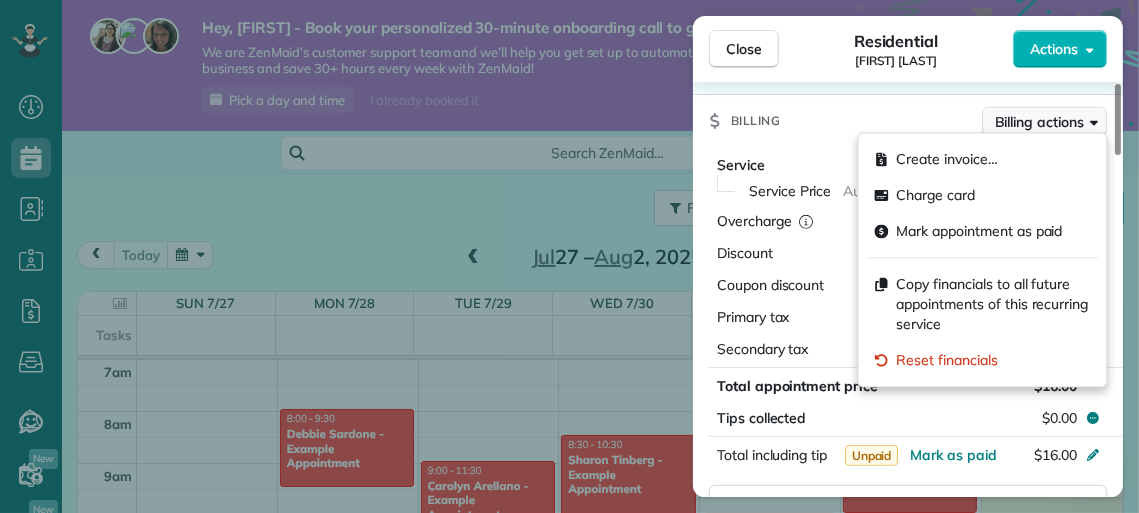 click on "Billing actions" at bounding box center (1039, 122) 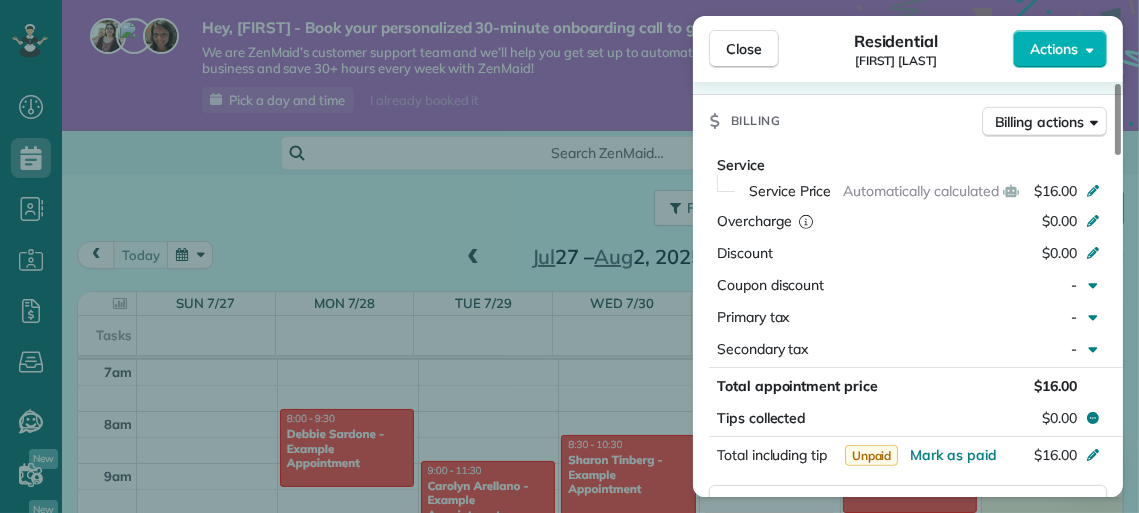 click on "Billing Billing actions" at bounding box center (908, 121) 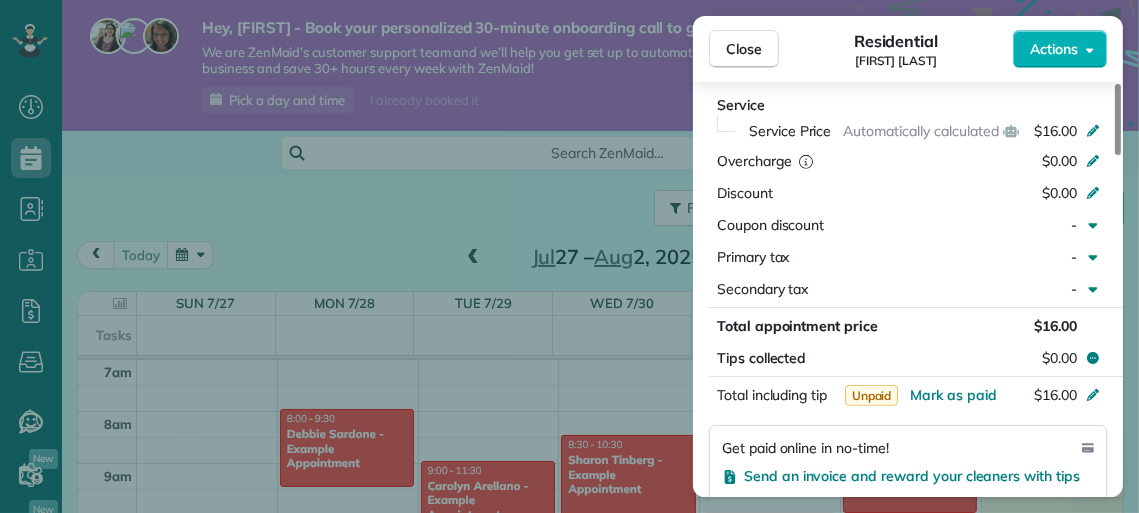 scroll, scrollTop: 928, scrollLeft: 0, axis: vertical 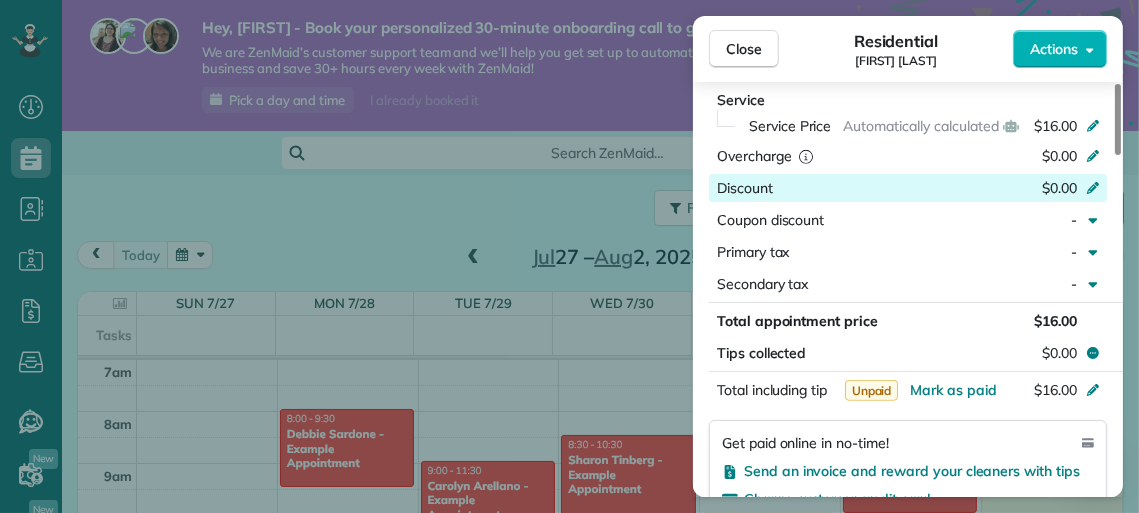click 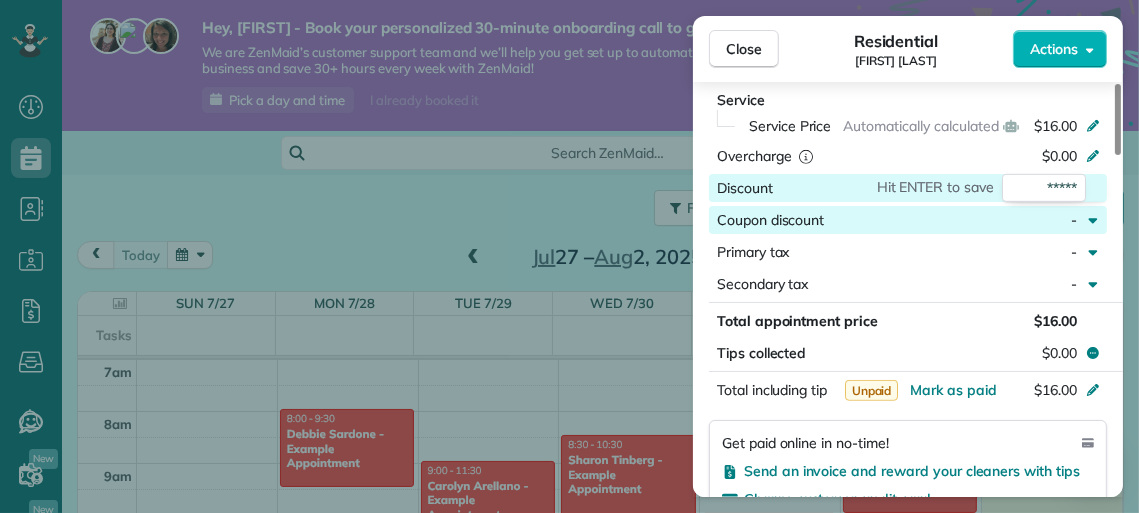 click at bounding box center [1096, 220] 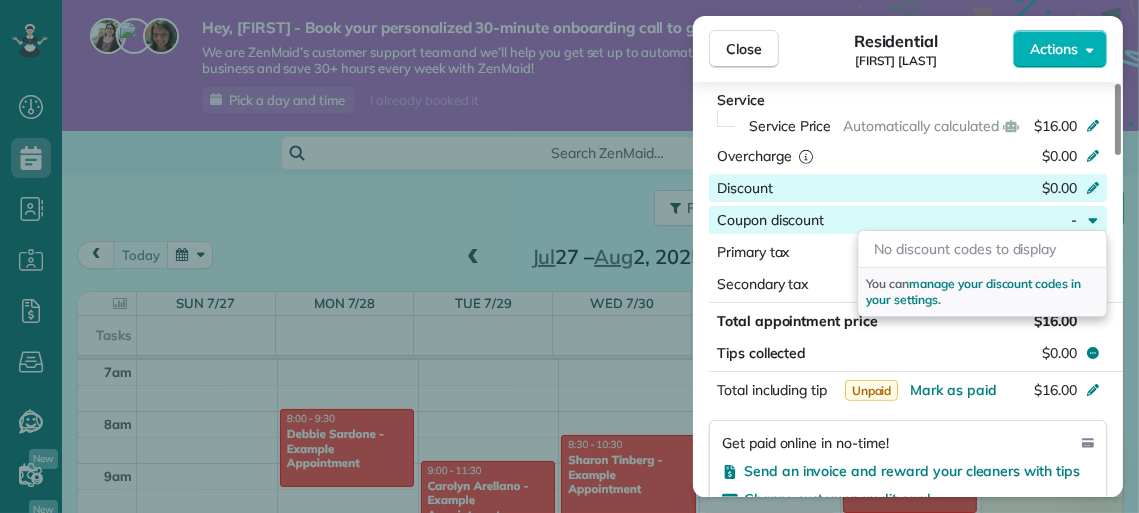 click on "[FIRST] [LAST]" at bounding box center [896, 61] 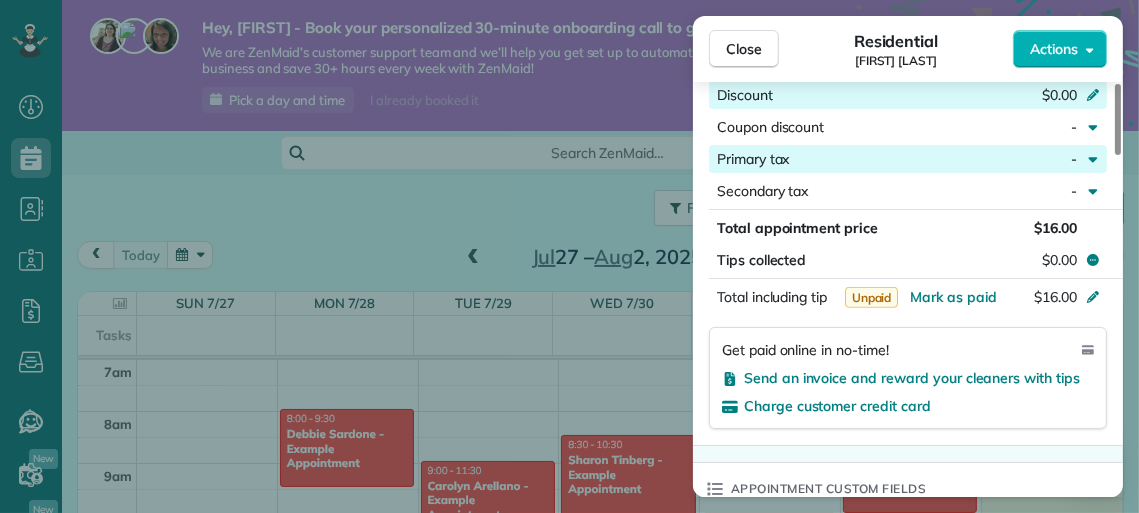 scroll, scrollTop: 1023, scrollLeft: 0, axis: vertical 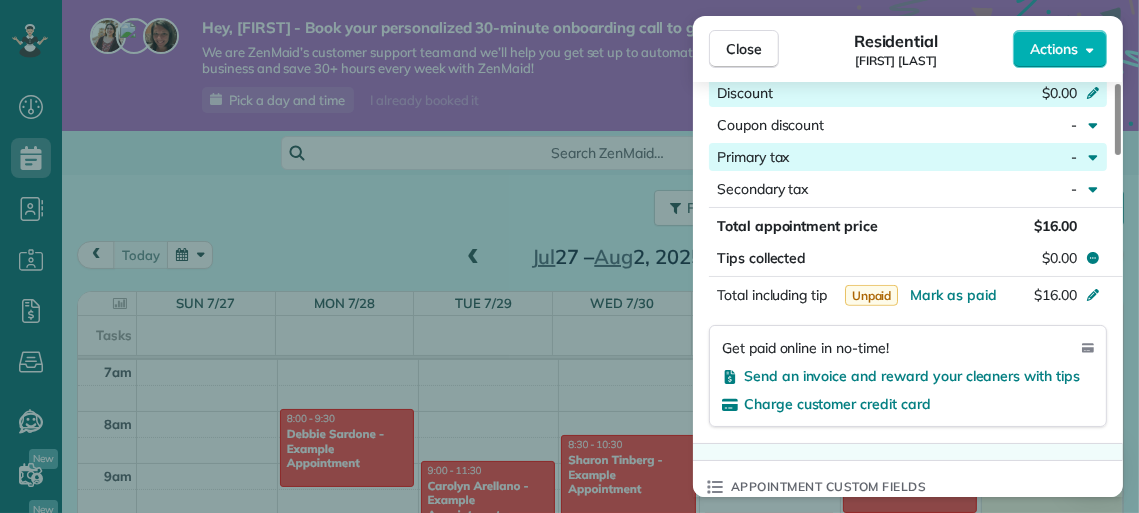 click 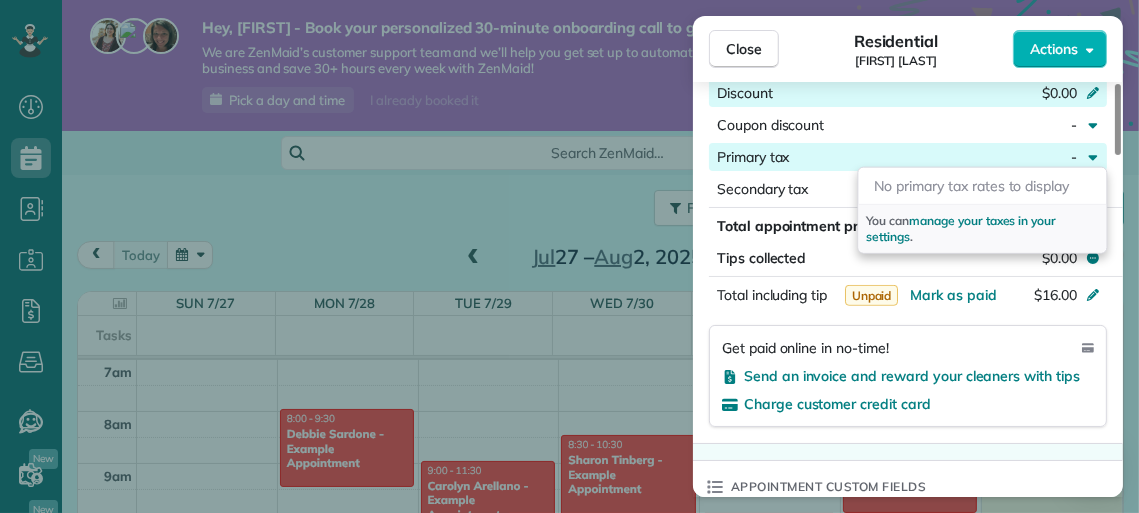 click on "Residential Hannah Benyon" at bounding box center (896, 49) 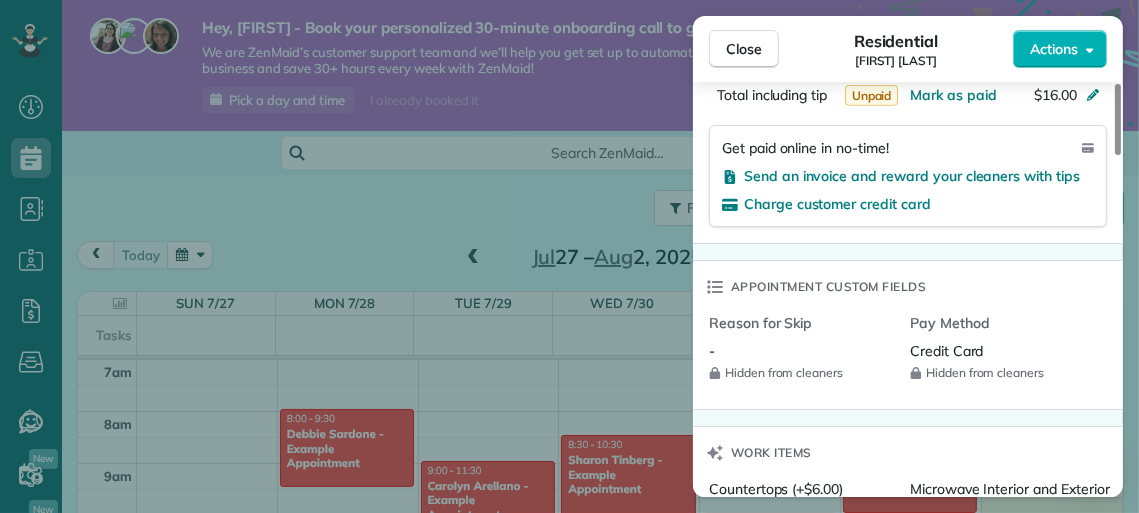 scroll, scrollTop: 1221, scrollLeft: 0, axis: vertical 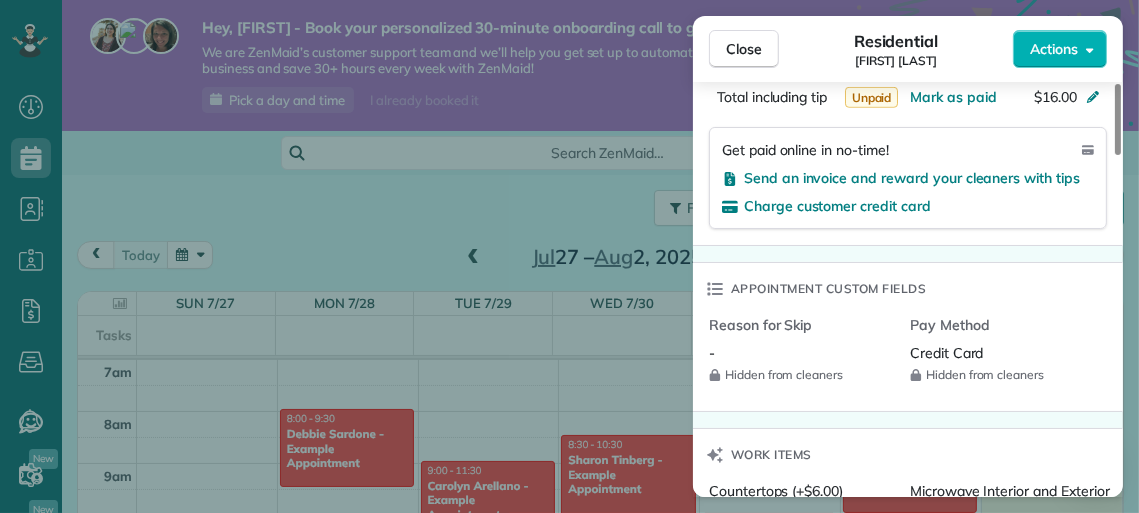 click on "Reason for Skip" at bounding box center [801, 325] 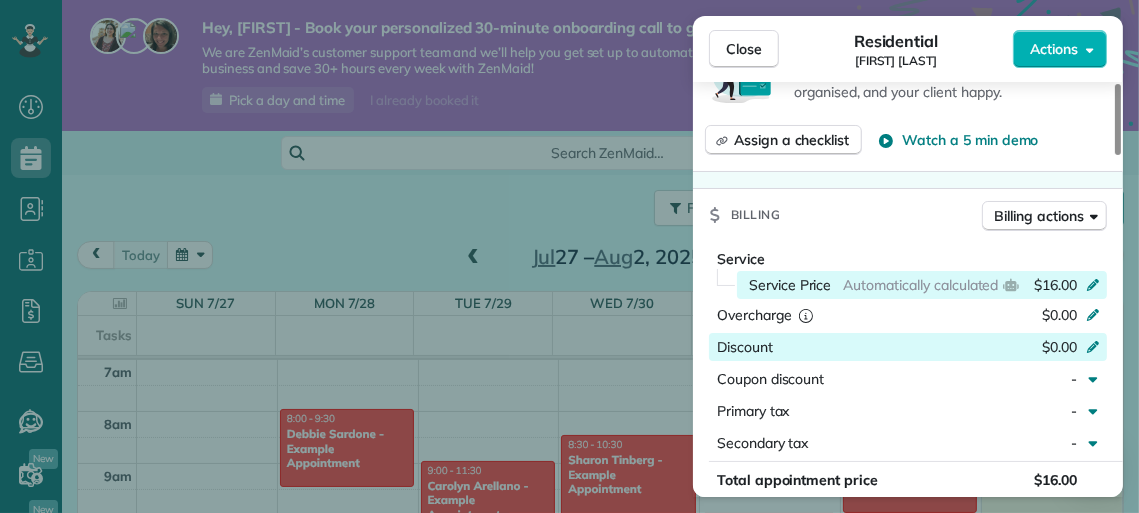 scroll, scrollTop: 769, scrollLeft: 0, axis: vertical 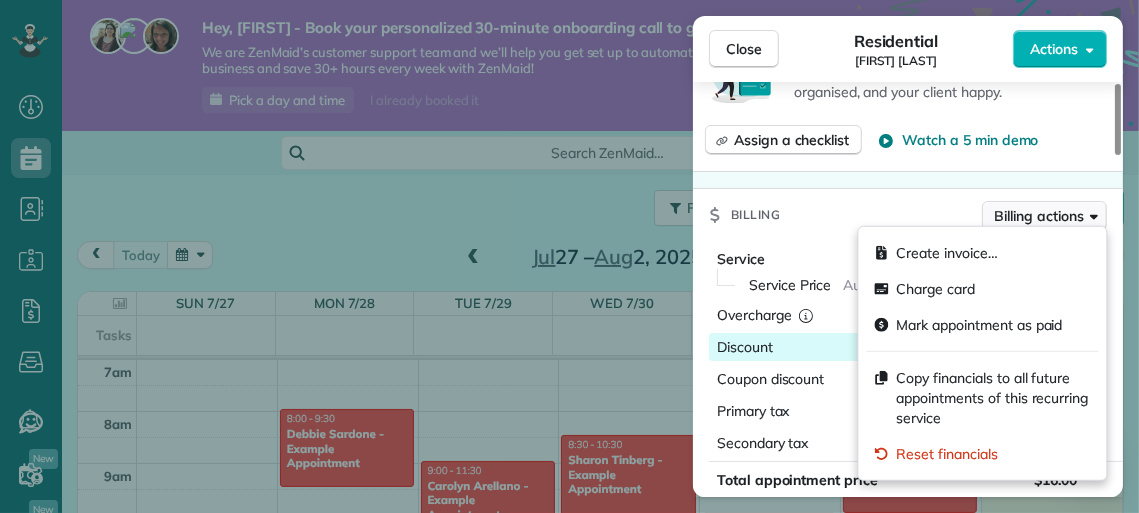 click on "Billing actions" at bounding box center (1039, 216) 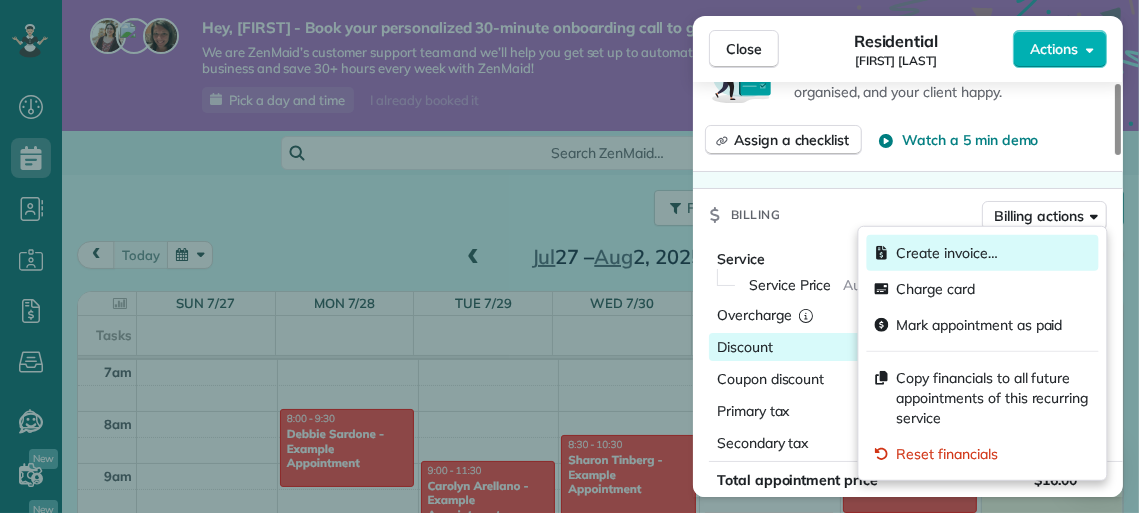 click on "Create invoice…" at bounding box center (983, 253) 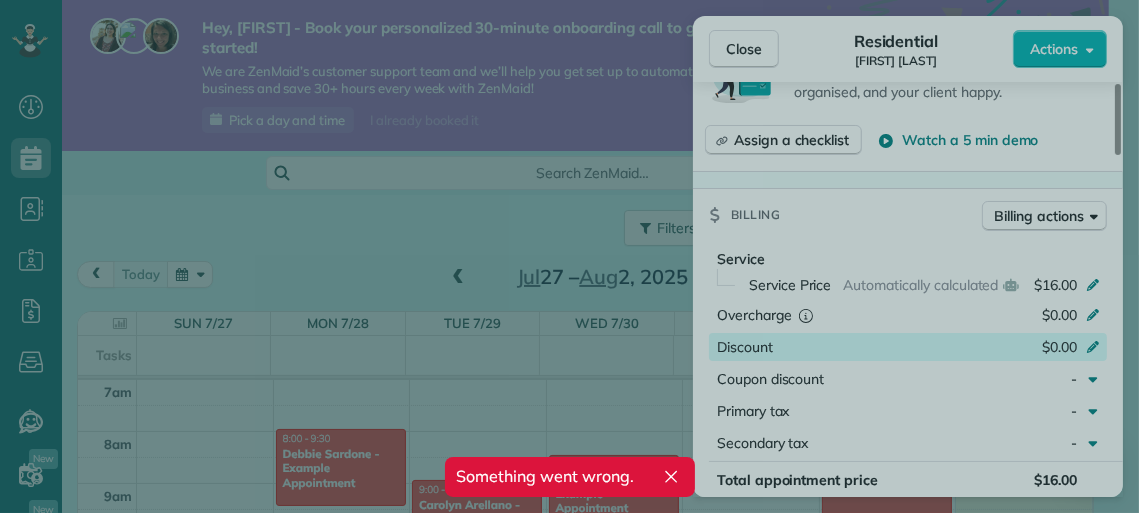 click at bounding box center (671, 477) 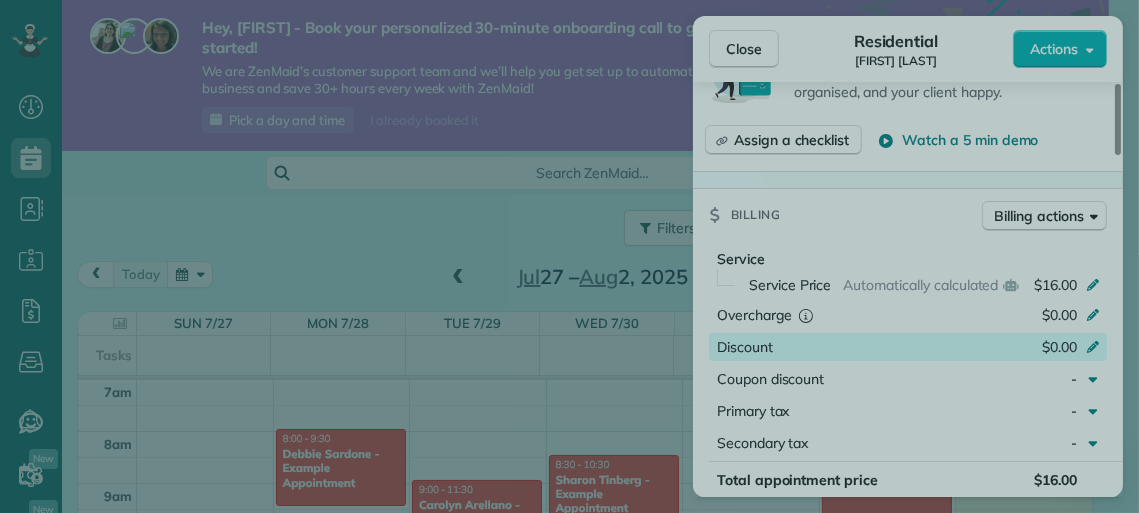 click at bounding box center [569, 256] 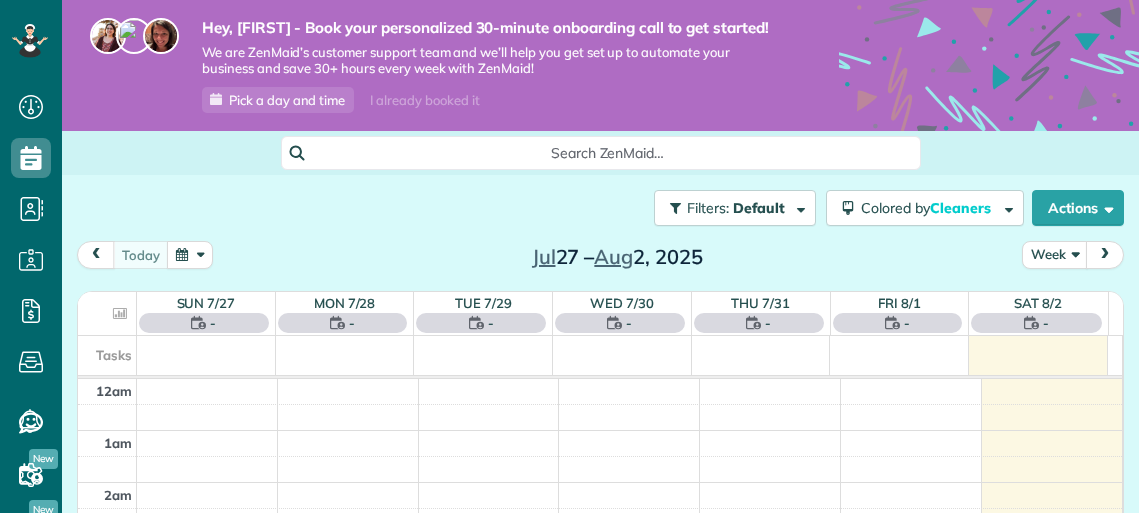 scroll, scrollTop: 0, scrollLeft: 0, axis: both 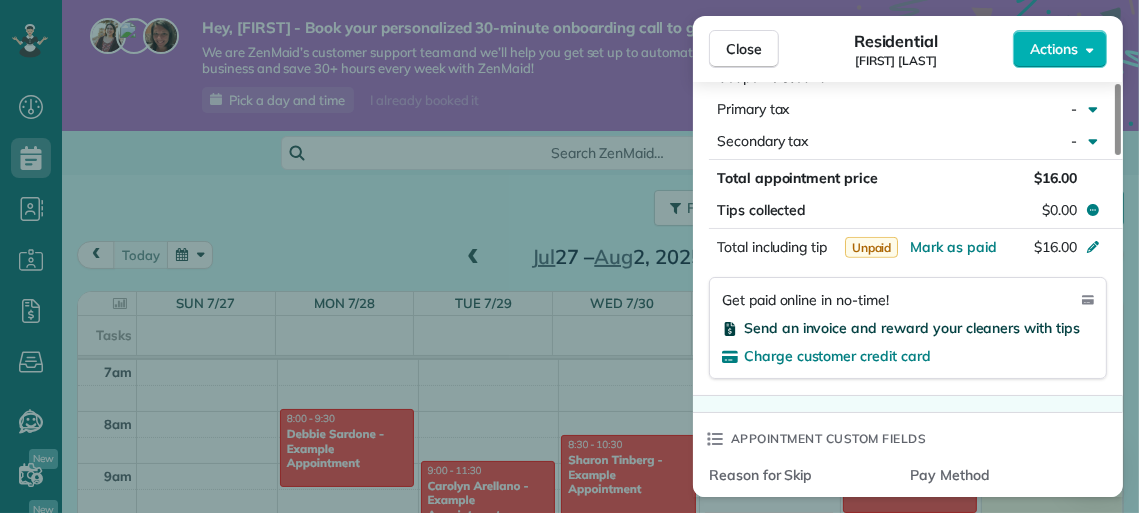 click on "Send an invoice and reward your cleaners with tips" at bounding box center [912, 328] 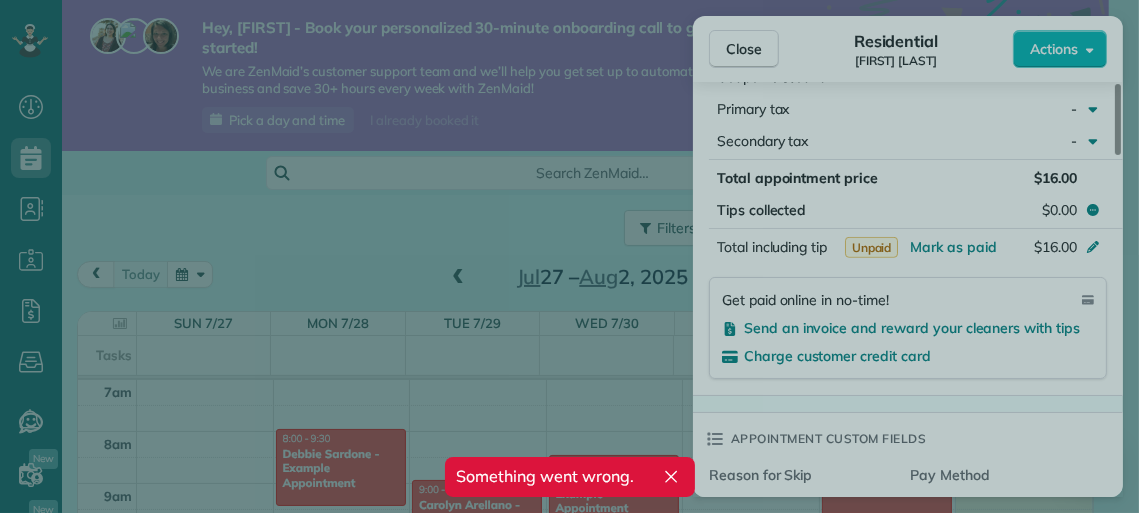 click 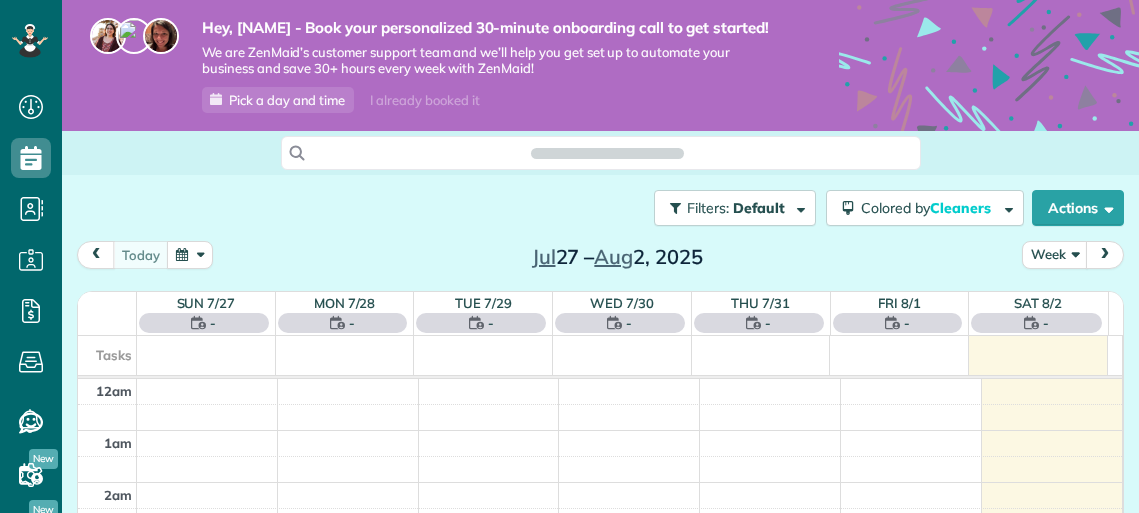 scroll, scrollTop: 0, scrollLeft: 0, axis: both 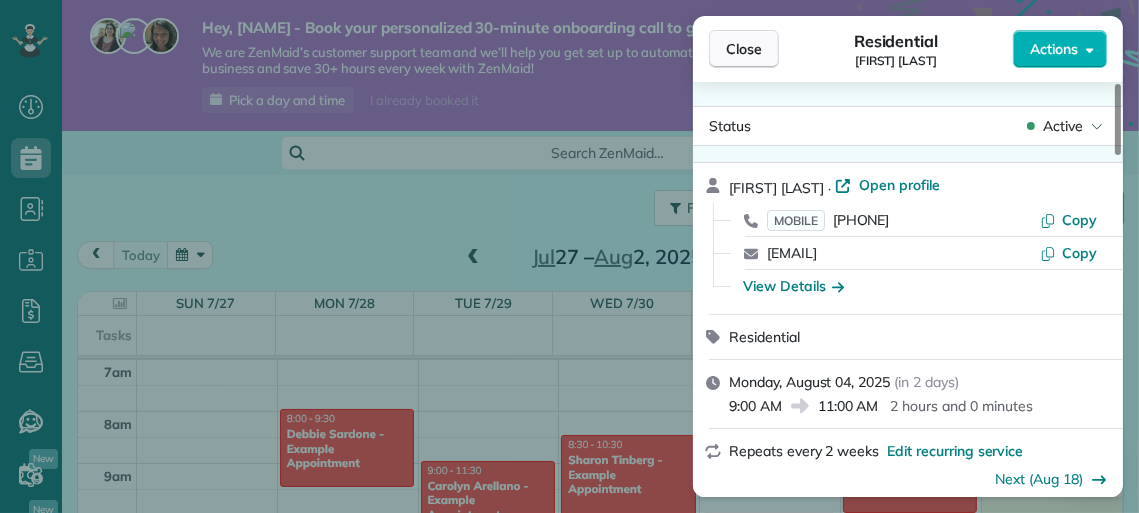 click on "Close" at bounding box center (744, 49) 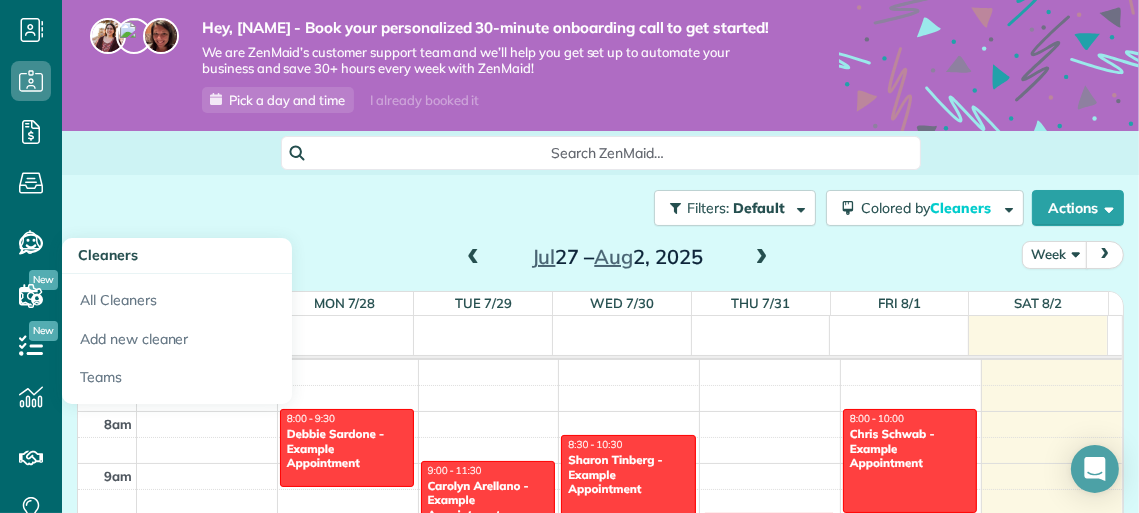 scroll, scrollTop: 180, scrollLeft: 0, axis: vertical 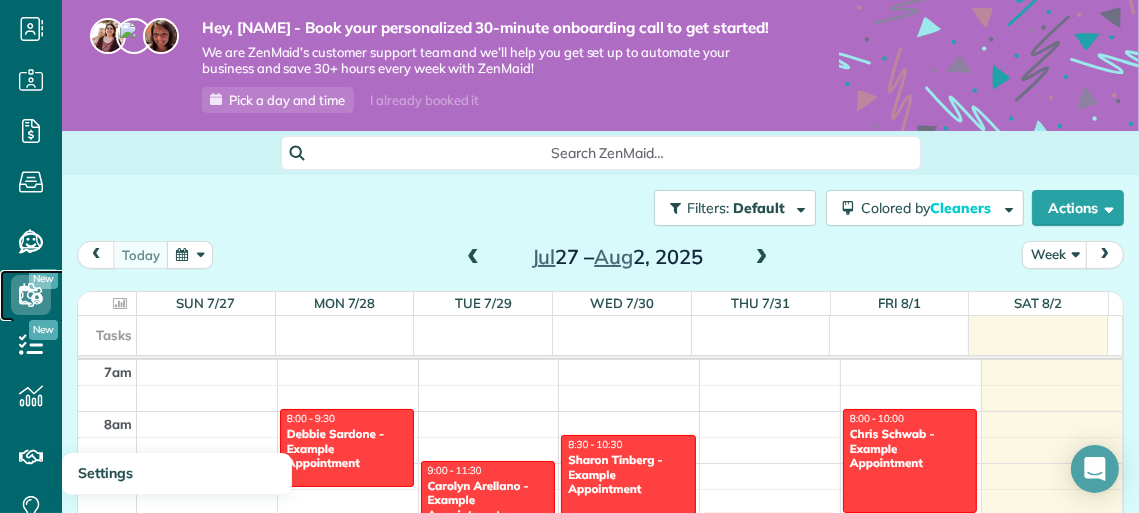 click 